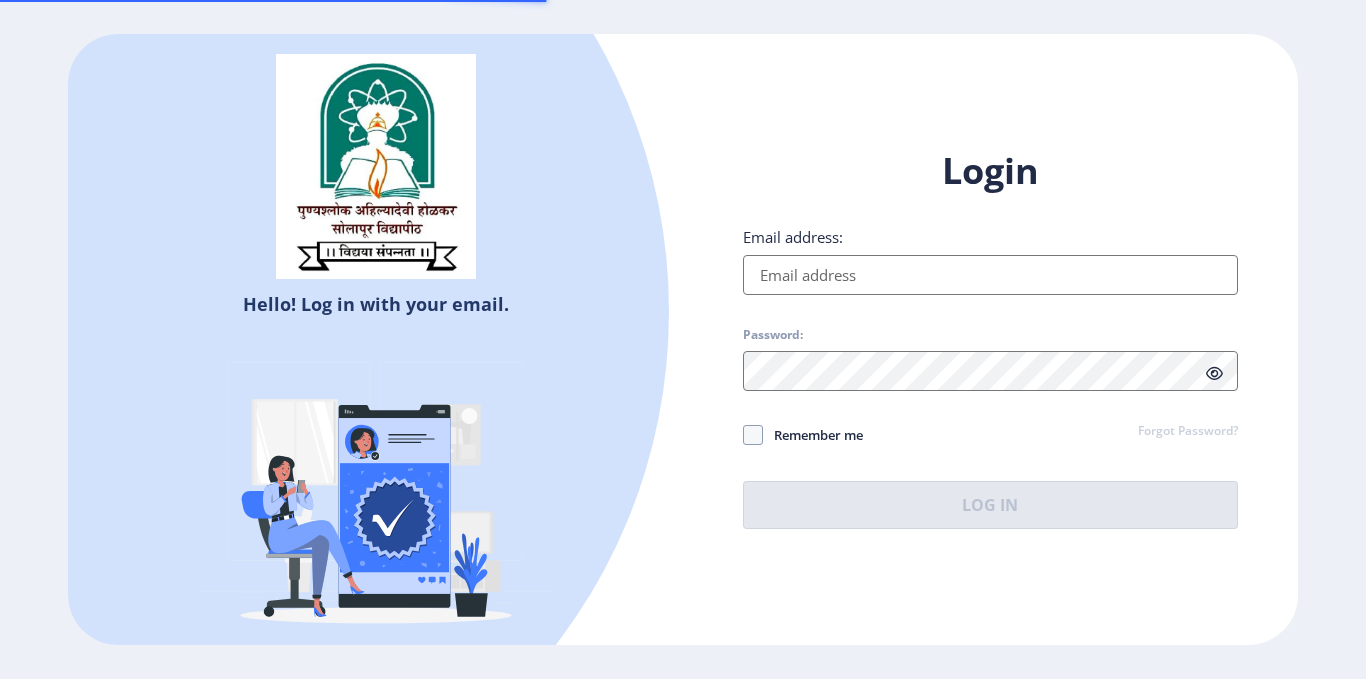 scroll, scrollTop: 0, scrollLeft: 0, axis: both 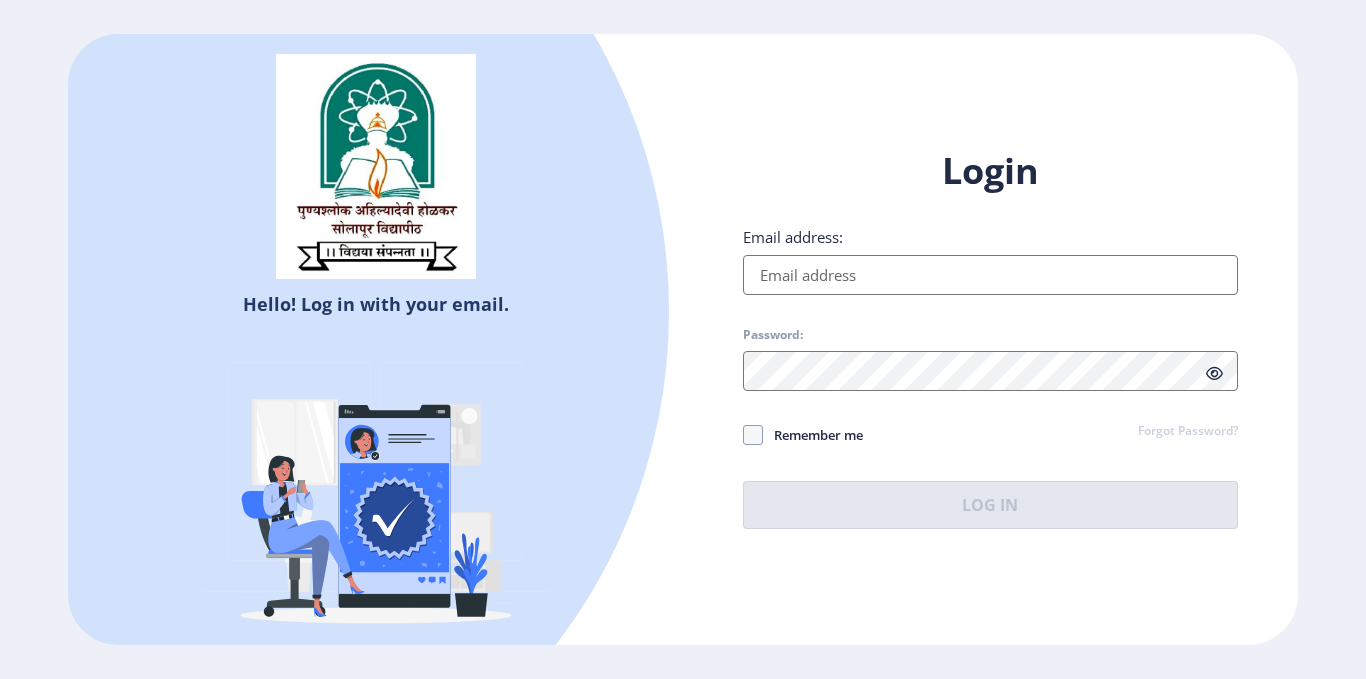 type on "2020032500191476" 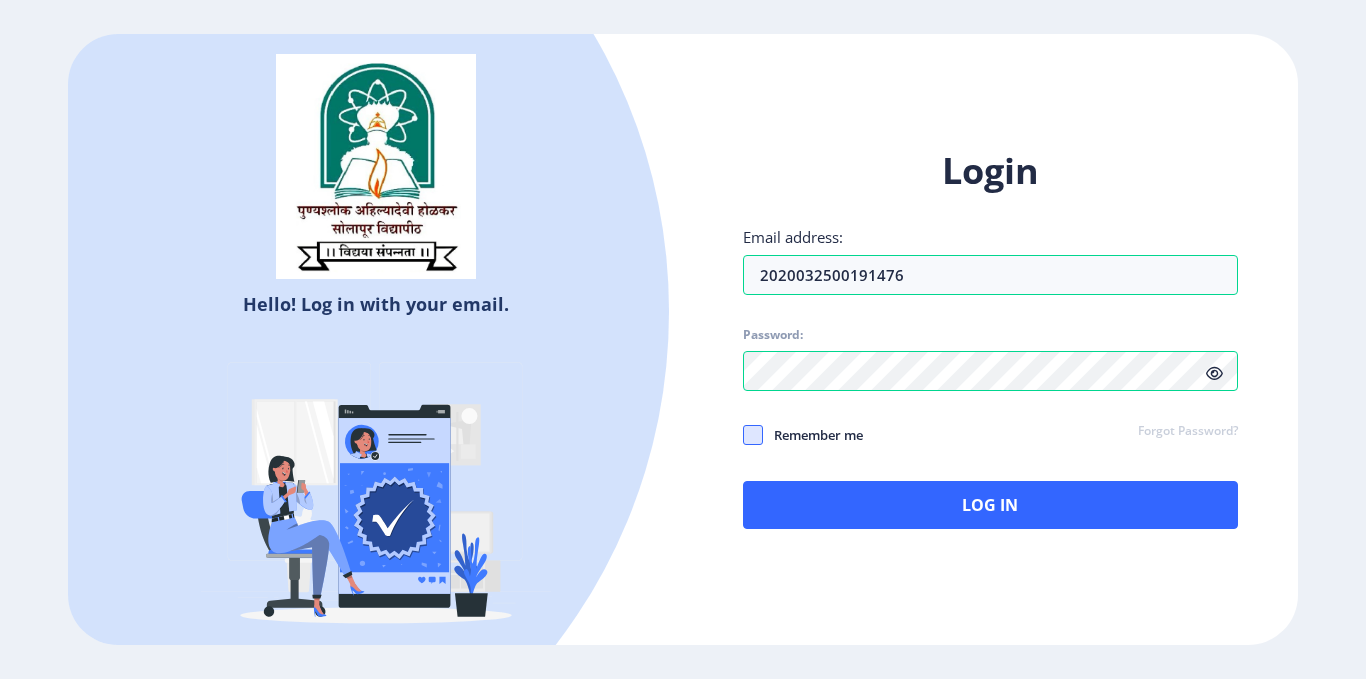 click 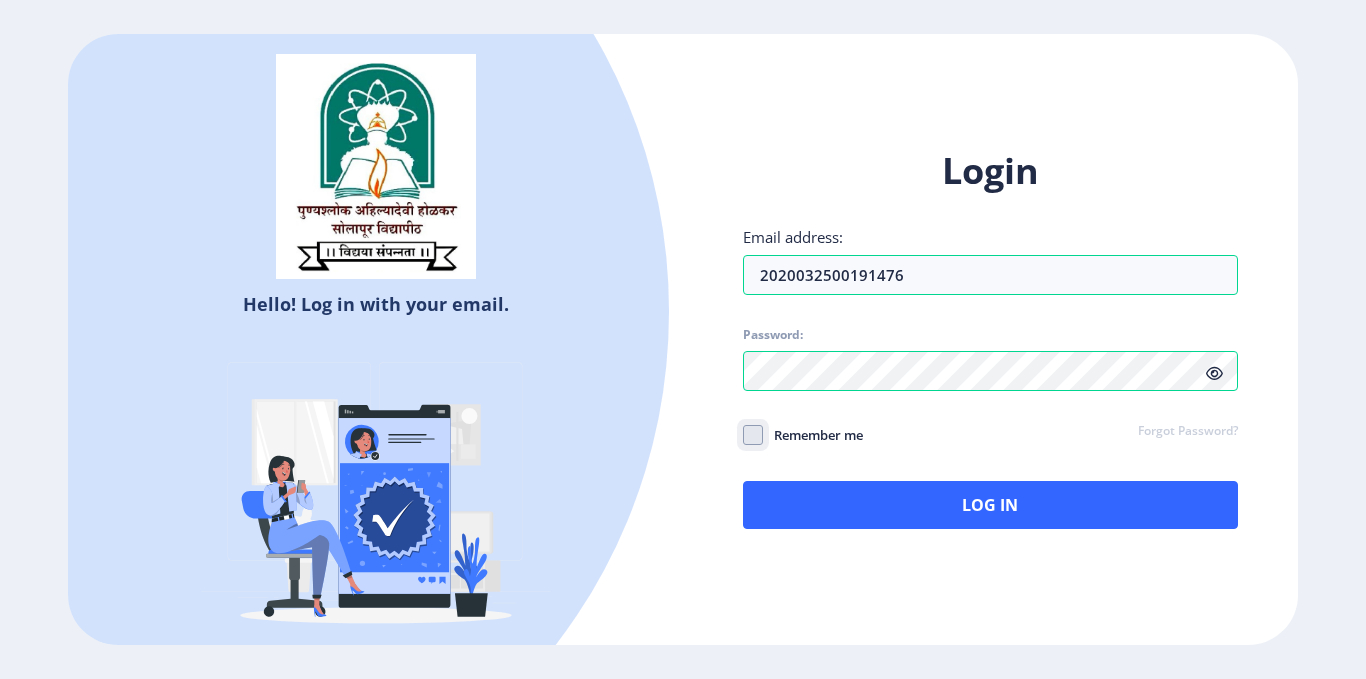 click on "Remember me" 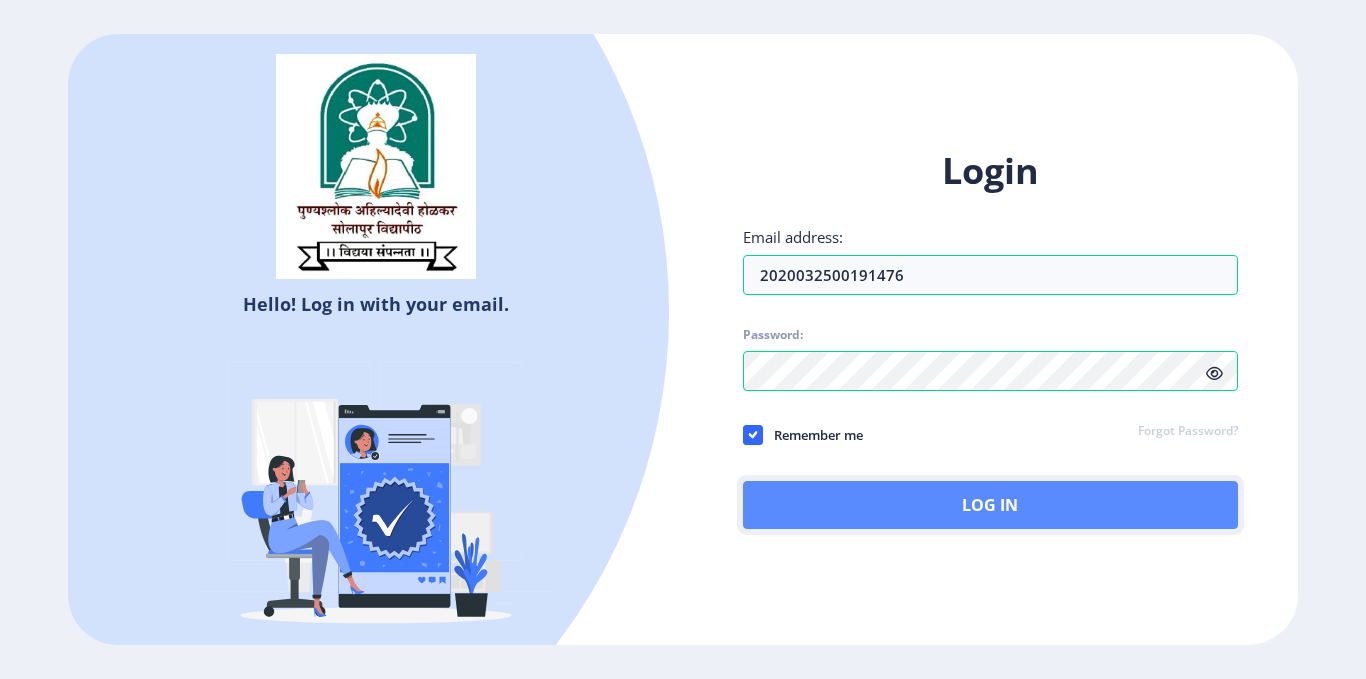 click on "Log In" 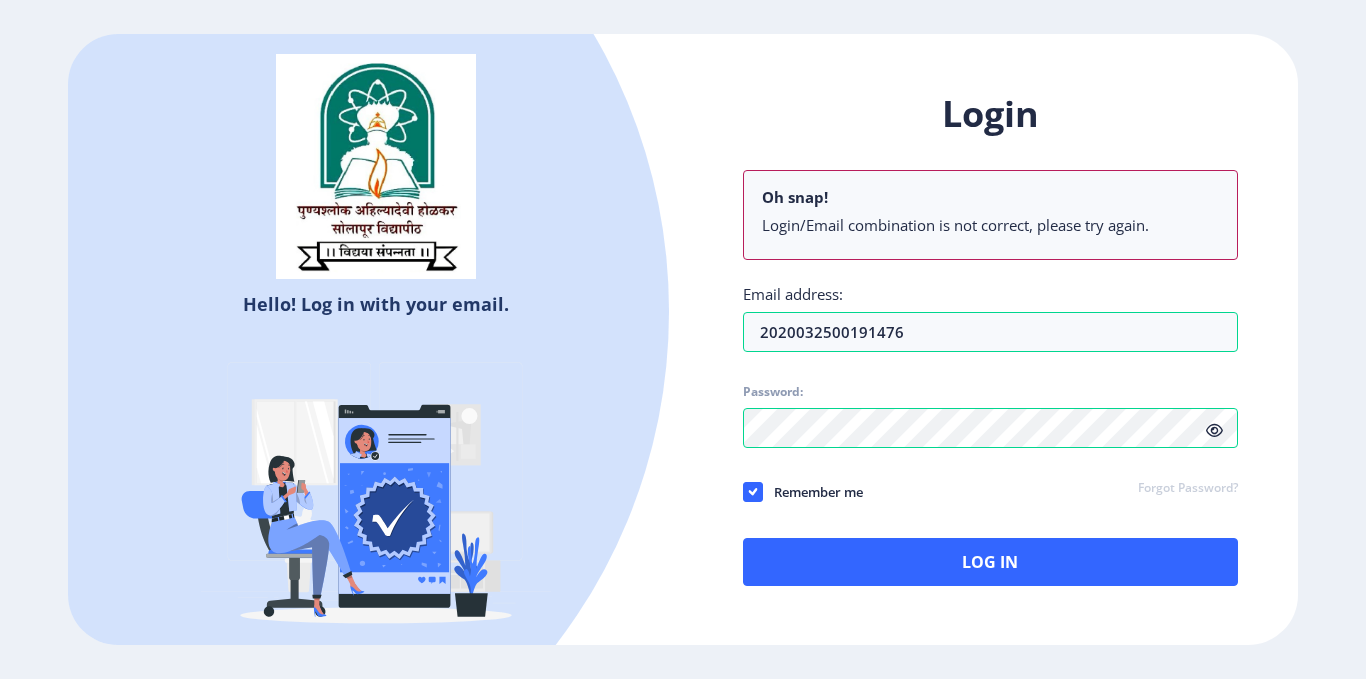 click on "Login Oh snap! Login/Email combination is not correct, please try again. Email address: 2020032500191476 Password: Remember me Forgot Password?  Log In" 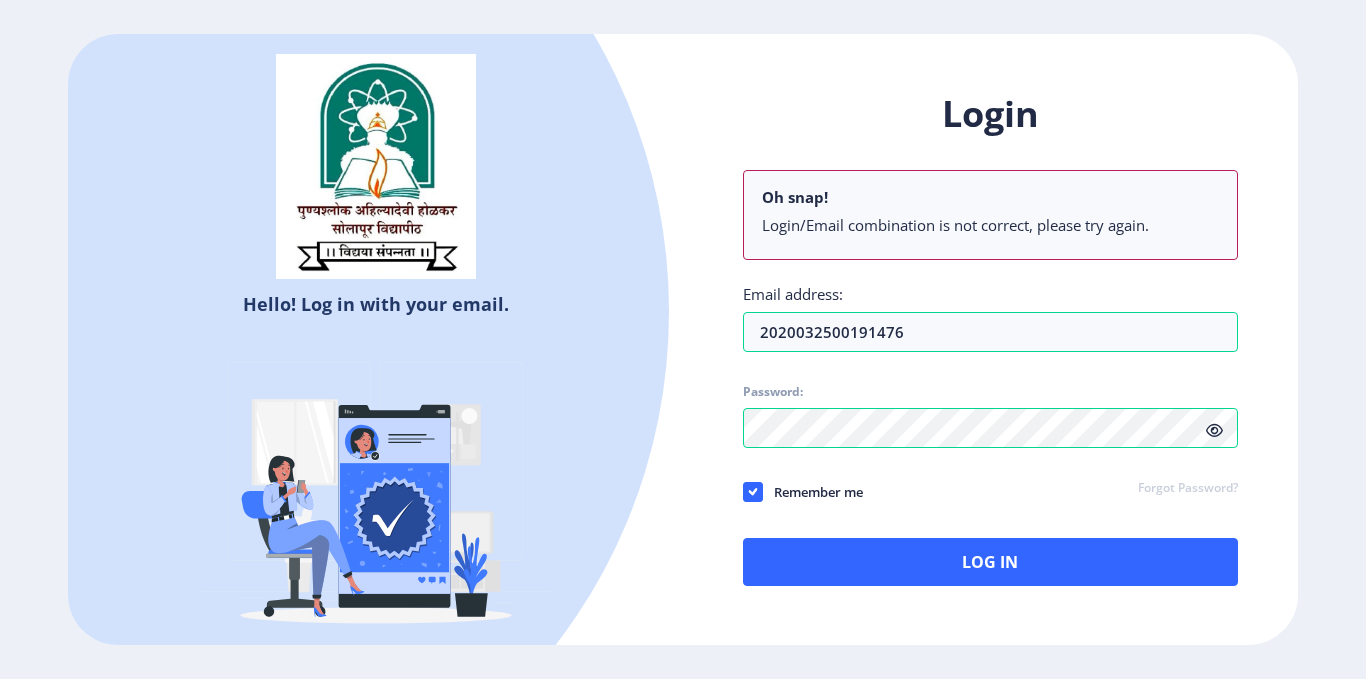click 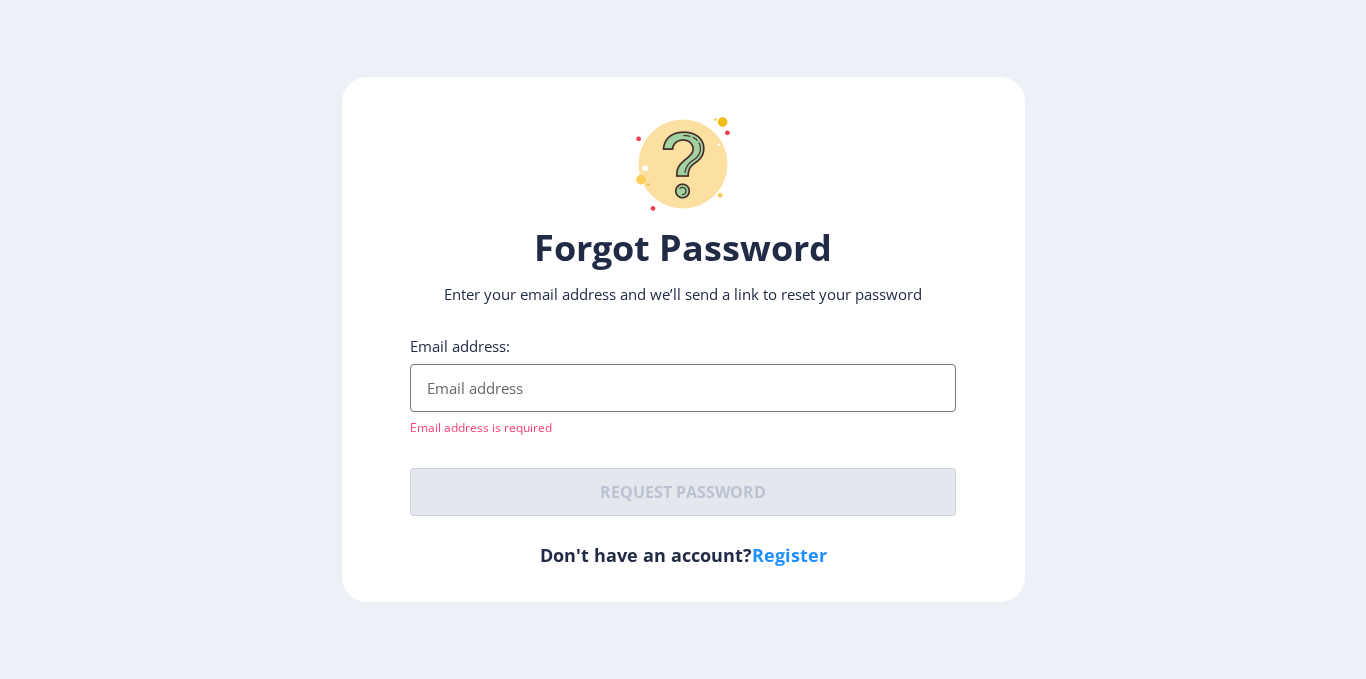 click on "Forgot Password Enter your email address and we’ll send a link to reset your password Email address:  Email address is required  Request password   Don't have an account?  Register" 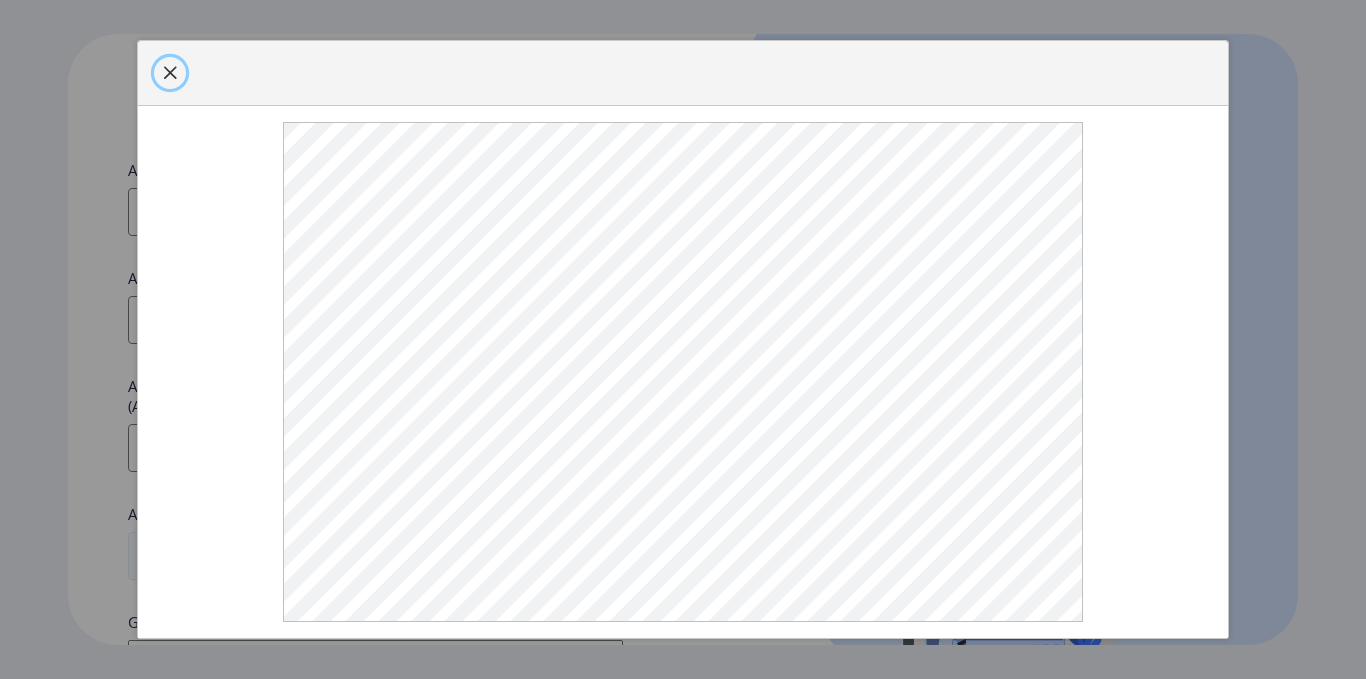 click 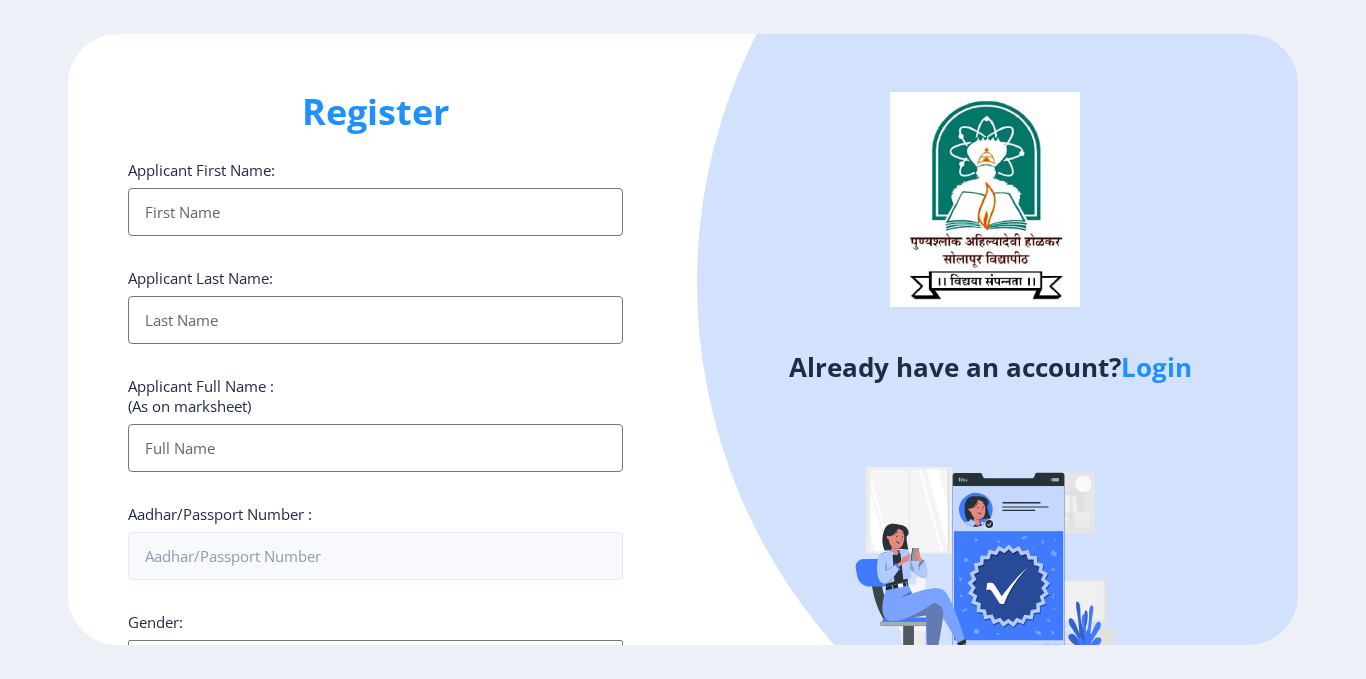 click on "Register Applicant First Name: Applicant Last Name: Applicant Full Name : (As on marksheet) Aadhar/Passport Number :  Gender: Select Gender [DEMOGRAPHIC_DATA] [DEMOGRAPHIC_DATA] Other  Country Code and Mobile number  *  +91 [GEOGRAPHIC_DATA] ([GEOGRAPHIC_DATA]) +91 [GEOGRAPHIC_DATA] (‫[GEOGRAPHIC_DATA]‬‎) +93 [GEOGRAPHIC_DATA] ([GEOGRAPHIC_DATA]) +355 [GEOGRAPHIC_DATA] (‫[GEOGRAPHIC_DATA]‬‎) +213 [US_STATE] +1 [GEOGRAPHIC_DATA] +376 [GEOGRAPHIC_DATA] +244 [GEOGRAPHIC_DATA] +1 [GEOGRAPHIC_DATA] +1 [GEOGRAPHIC_DATA] +54 [GEOGRAPHIC_DATA] ([GEOGRAPHIC_DATA]) +374 [GEOGRAPHIC_DATA] +297 [GEOGRAPHIC_DATA] +61 [GEOGRAPHIC_DATA] ([GEOGRAPHIC_DATA]) +43 [GEOGRAPHIC_DATA] ([GEOGRAPHIC_DATA]) +994 [GEOGRAPHIC_DATA] +1 [GEOGRAPHIC_DATA] ([GEOGRAPHIC_DATA][GEOGRAPHIC_DATA]‬‎) +973 [GEOGRAPHIC_DATA] ([GEOGRAPHIC_DATA]) +880 [GEOGRAPHIC_DATA] +1 [GEOGRAPHIC_DATA] ([GEOGRAPHIC_DATA]) +375 [GEOGRAPHIC_DATA] ([GEOGRAPHIC_DATA]) +32 [GEOGRAPHIC_DATA] +501 [GEOGRAPHIC_DATA] ([GEOGRAPHIC_DATA]) +229 [GEOGRAPHIC_DATA] +1 [GEOGRAPHIC_DATA] (འབྲུག) +975 [GEOGRAPHIC_DATA] +591 [GEOGRAPHIC_DATA] ([GEOGRAPHIC_DATA]) +387 [GEOGRAPHIC_DATA] +267 [GEOGRAPHIC_DATA] ([GEOGRAPHIC_DATA]) +55 [GEOGRAPHIC_DATA] +246 [GEOGRAPHIC_DATA] +1 [GEOGRAPHIC_DATA] +673 [GEOGRAPHIC_DATA] ([GEOGRAPHIC_DATA]) +359 [GEOGRAPHIC_DATA] +226 +257 +855 +237" 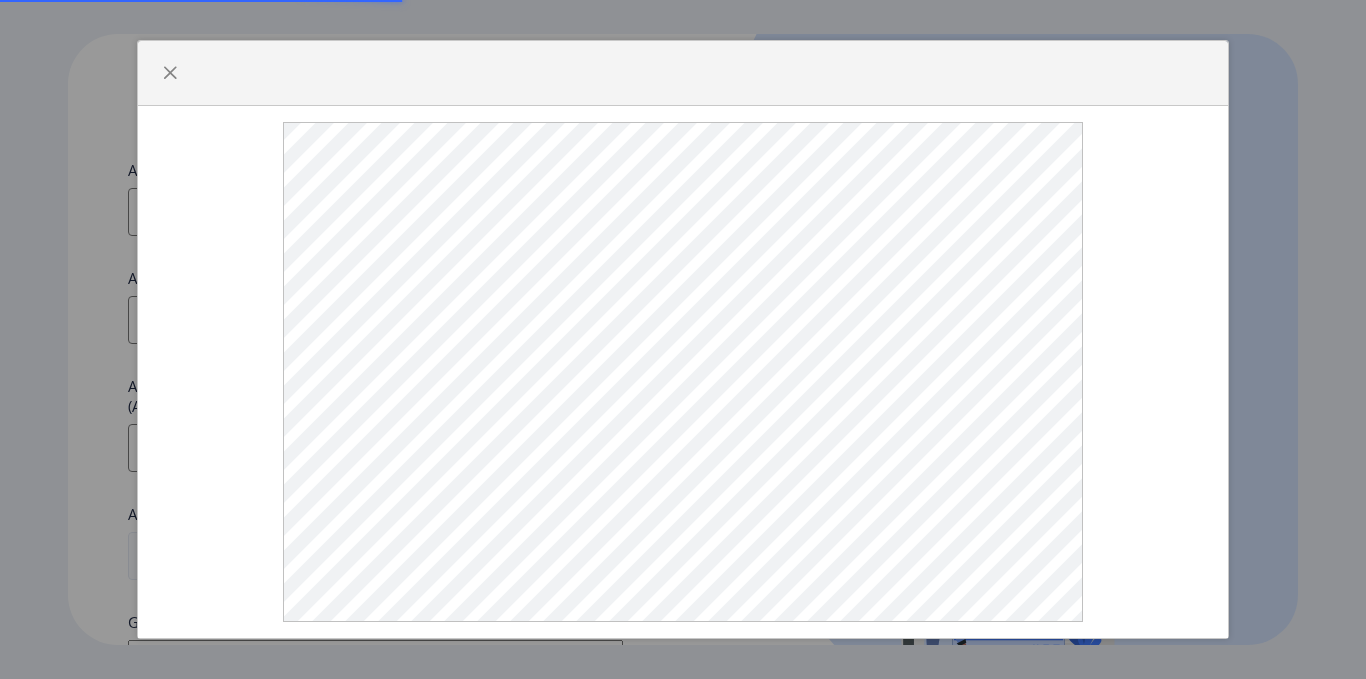 select 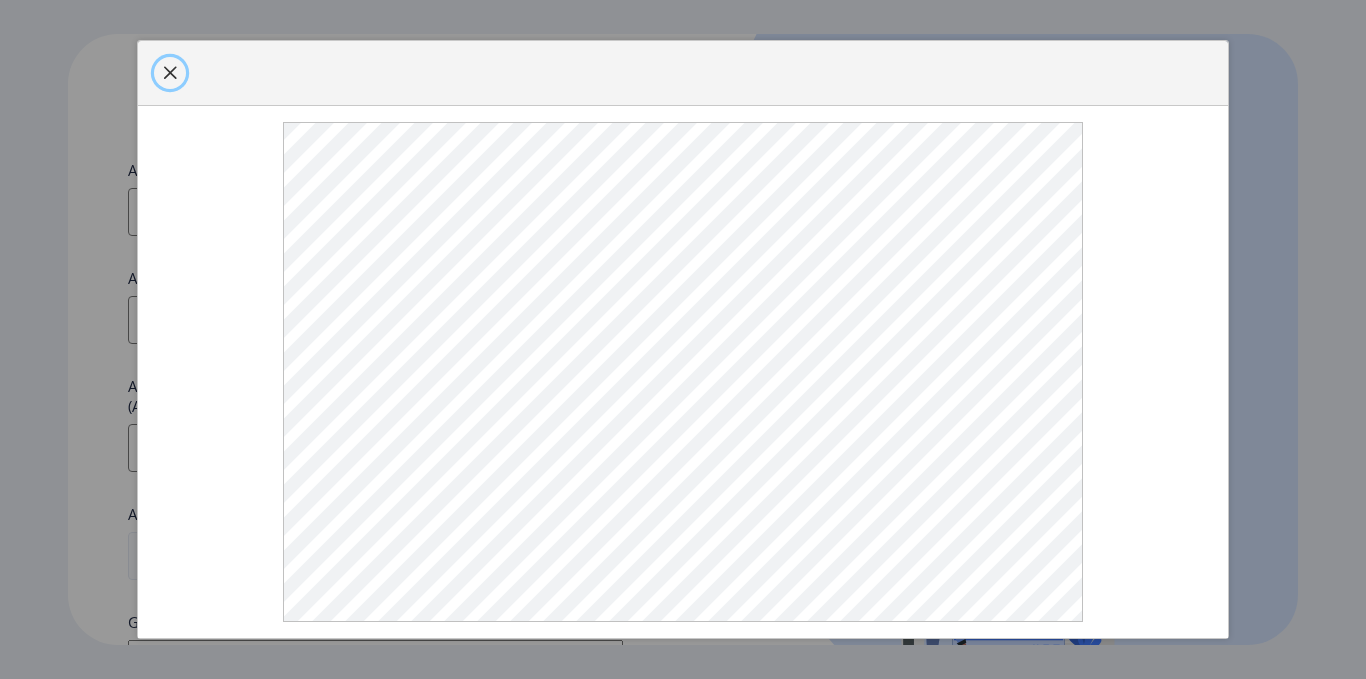 click 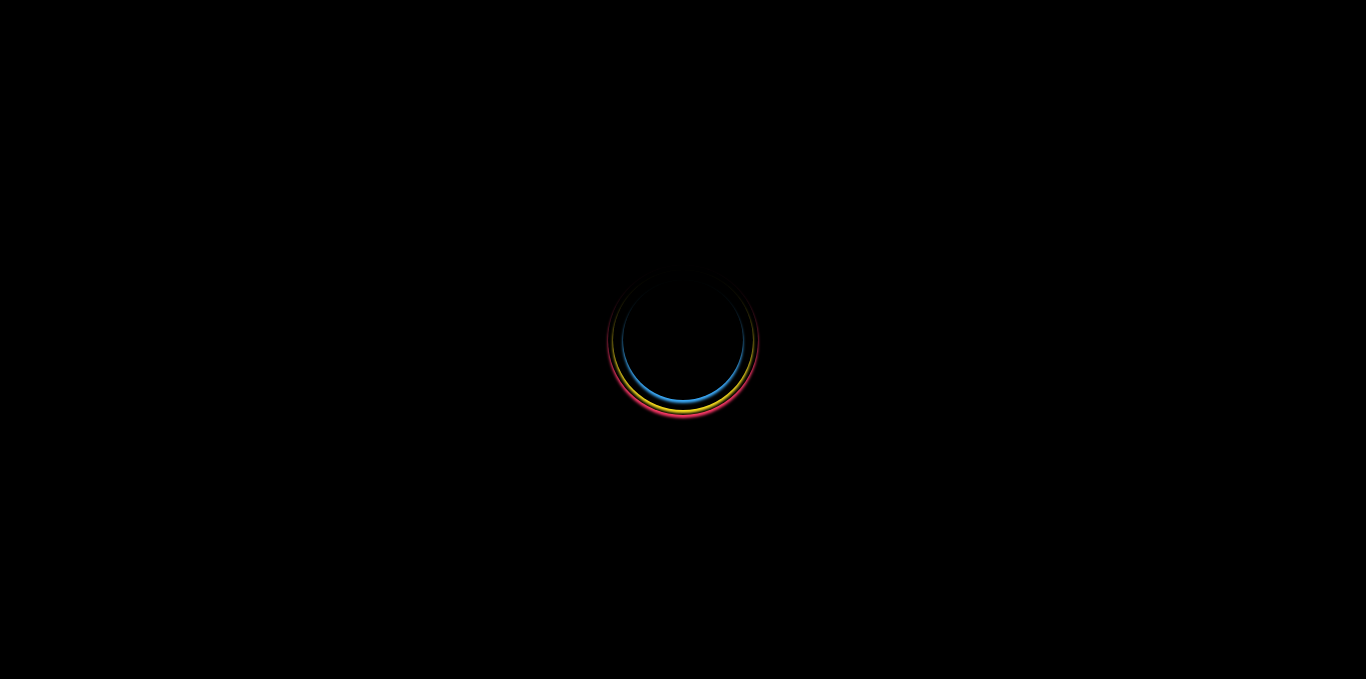 scroll, scrollTop: 0, scrollLeft: 0, axis: both 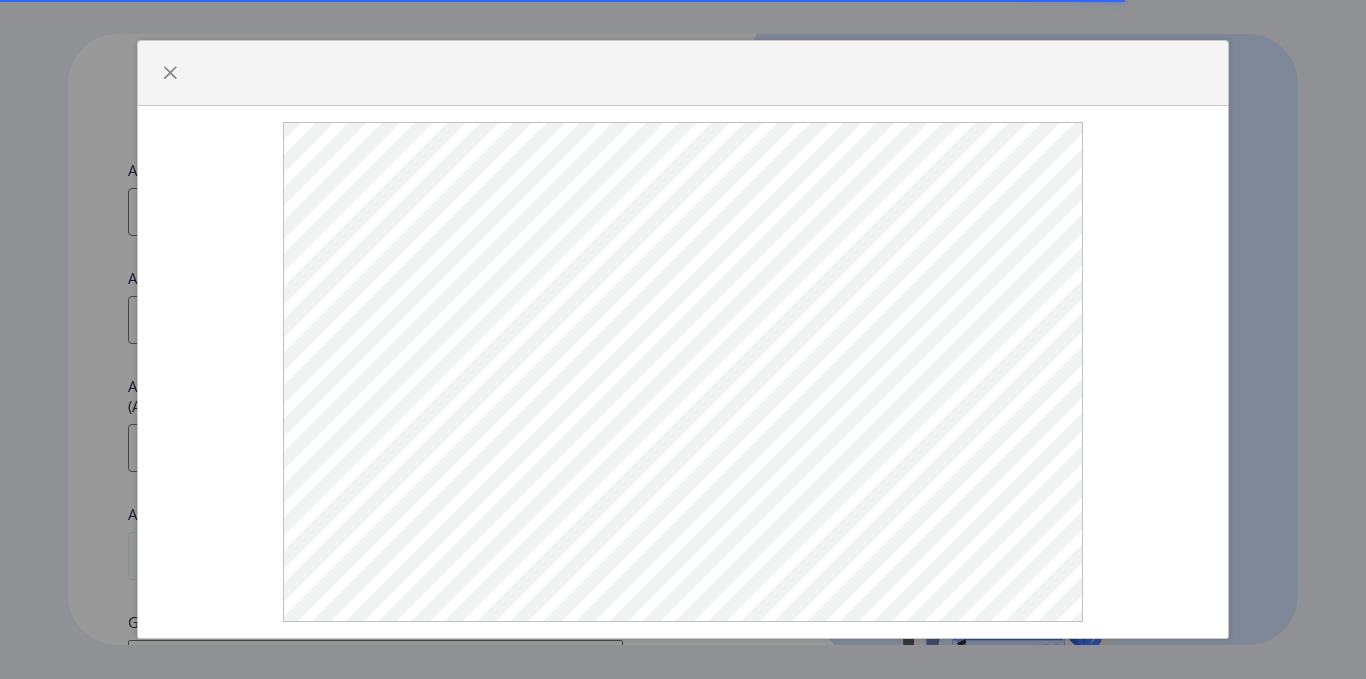 select 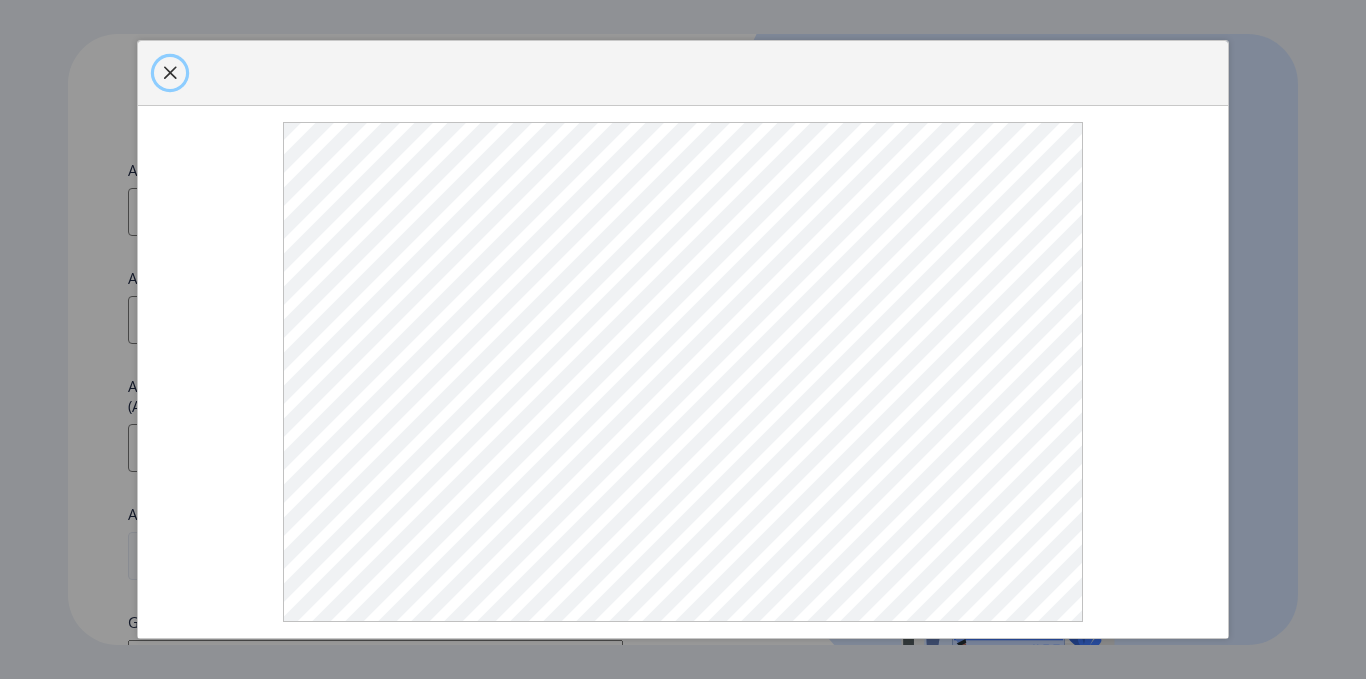 click 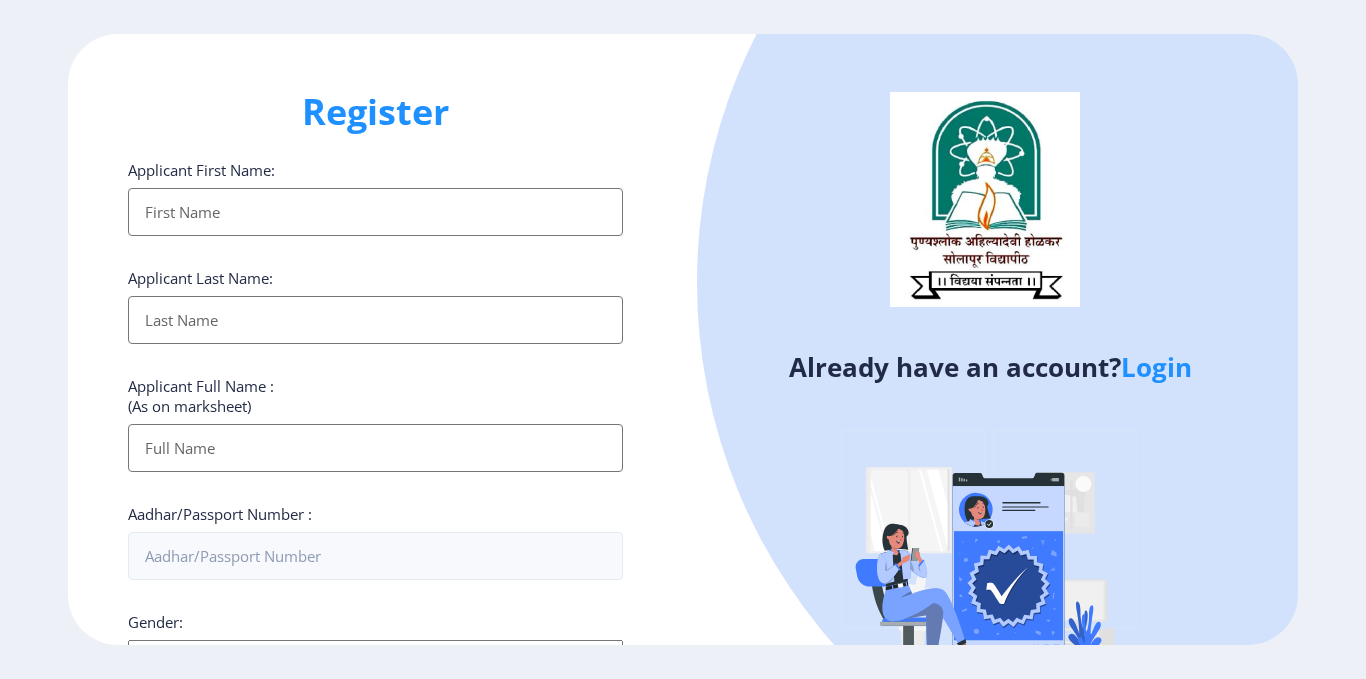 click on "Applicant First Name:" at bounding box center (375, 448) 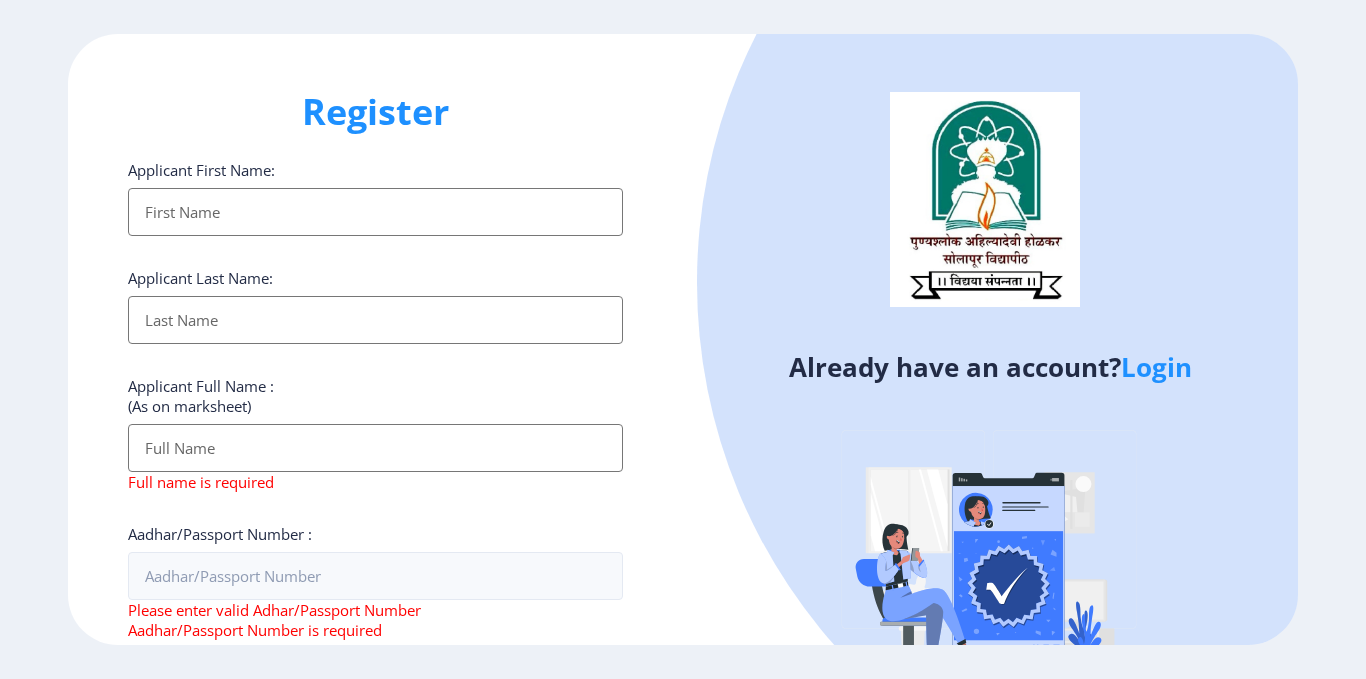 scroll, scrollTop: 386, scrollLeft: 0, axis: vertical 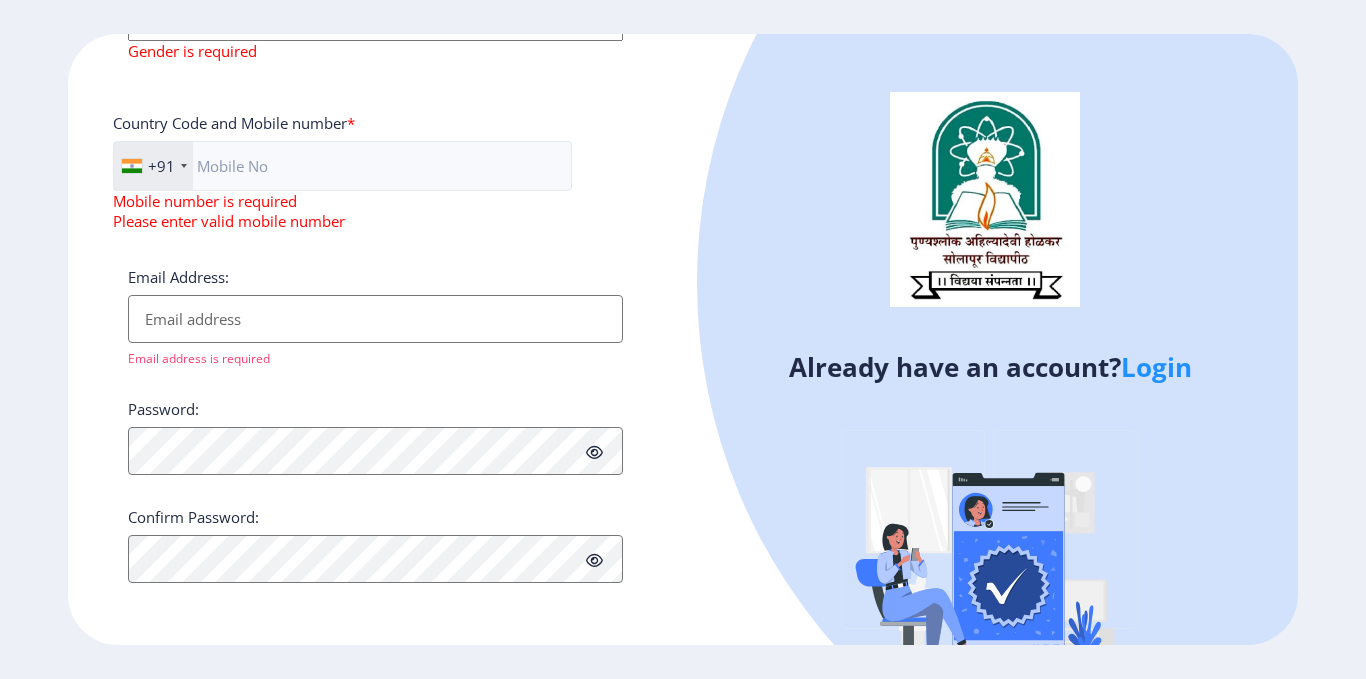 click on "Register Applicant First Name: Applicant Last Name: Applicant Full Name : (As on marksheet) Full name is required Aadhar/Passport Number :  Please enter valid Adhar/Passport Number Aadhar/Passport Number is required Gender: Select Gender Male Female Other Gender is required  Country Code and Mobile number  *  +91 India (भारत) +91 Afghanistan (‫افغانستان‬‎) +93 Albania (Shqipëri) +355 Algeria (‫الجزائر‬‎) +213 American Samoa +1 Andorra +376 Angola +244 Anguilla +1 Antigua and Barbuda +1 Argentina +54 Armenia (Հայաստան) +374 Aruba +297 Australia +61 Austria (Österreich) +43 Azerbaijan (Azərbaycan) +994 Bahamas +1 Bahrain (‫البحرين‬‎) +973 Bangladesh (বাংলাদেশ) +880 Barbados +1 Belarus (Беларусь) +375 Belgium (België) +32 Belize +501 Benin (Bénin) +229 Bermuda +1 Bhutan (འབྲུག) +975 Bolivia +591 Bosnia and Herzegovina (Босна и Херцеговина) +387 Botswana +267 Brazil (Brasil) +55 +246 +1 Brunei +673 +1" 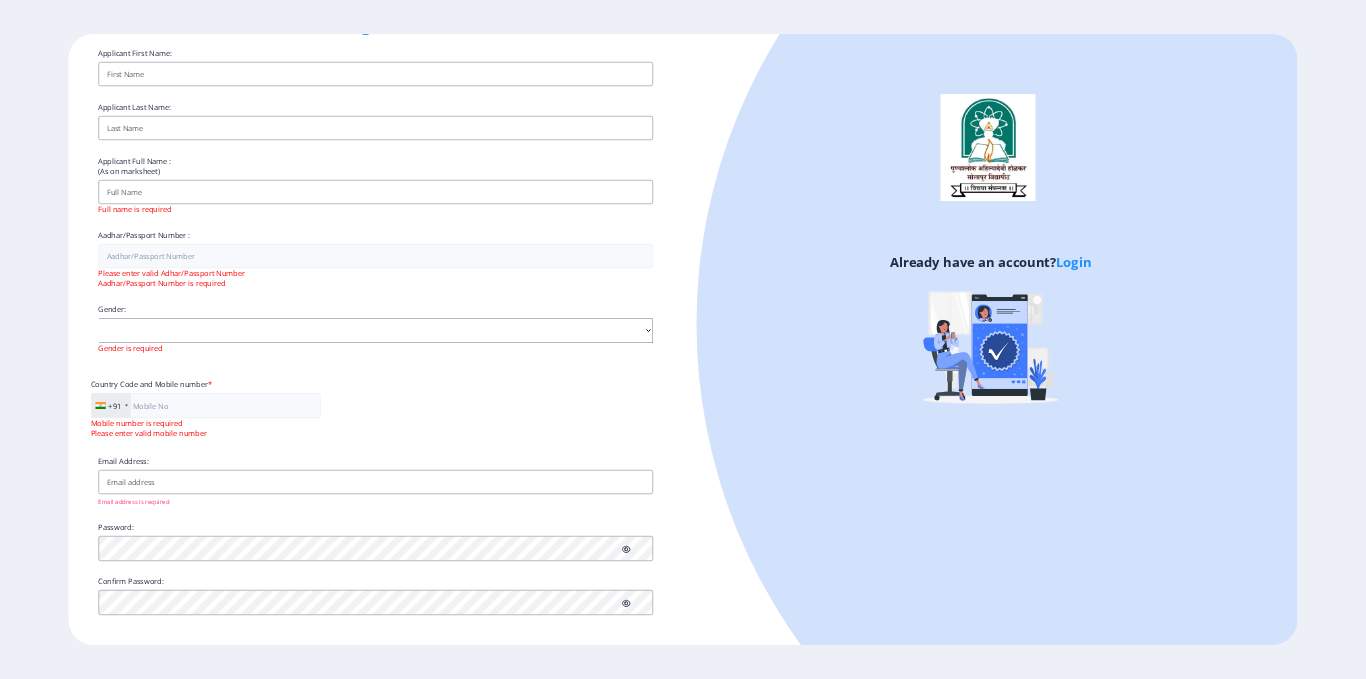 scroll, scrollTop: 0, scrollLeft: 0, axis: both 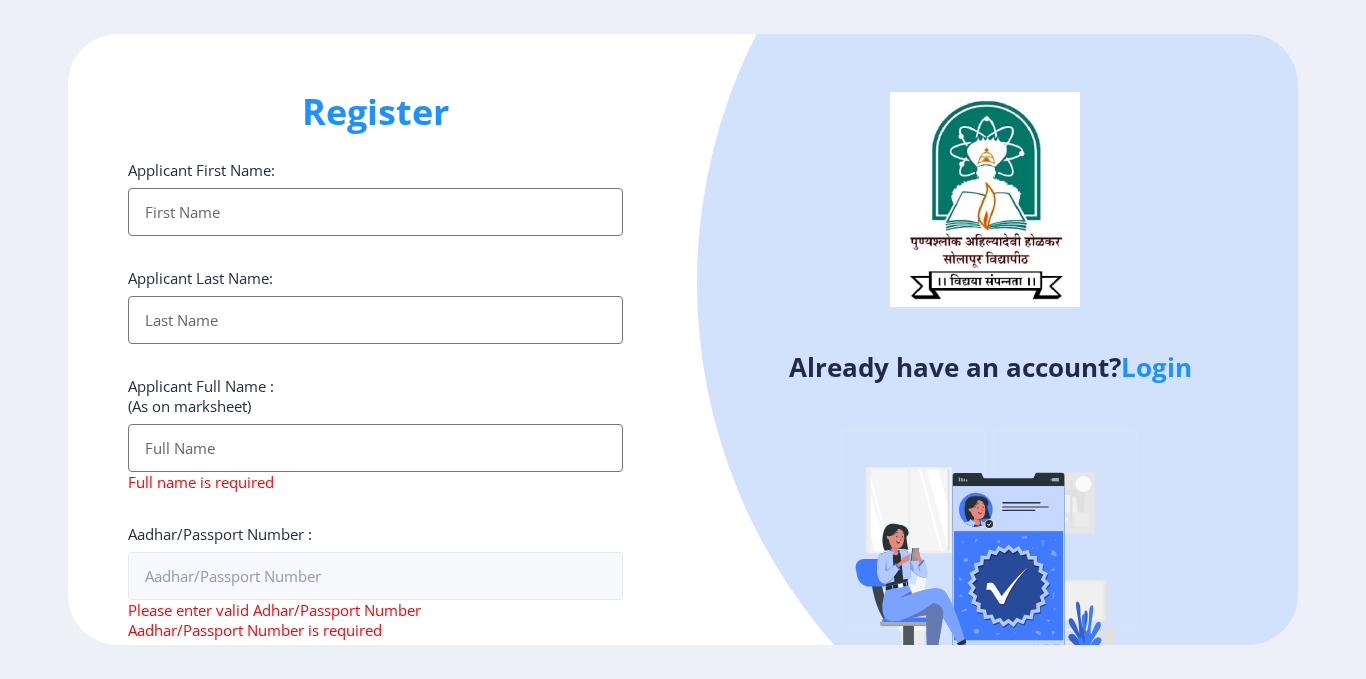 click on "Applicant First Name:" at bounding box center (375, 212) 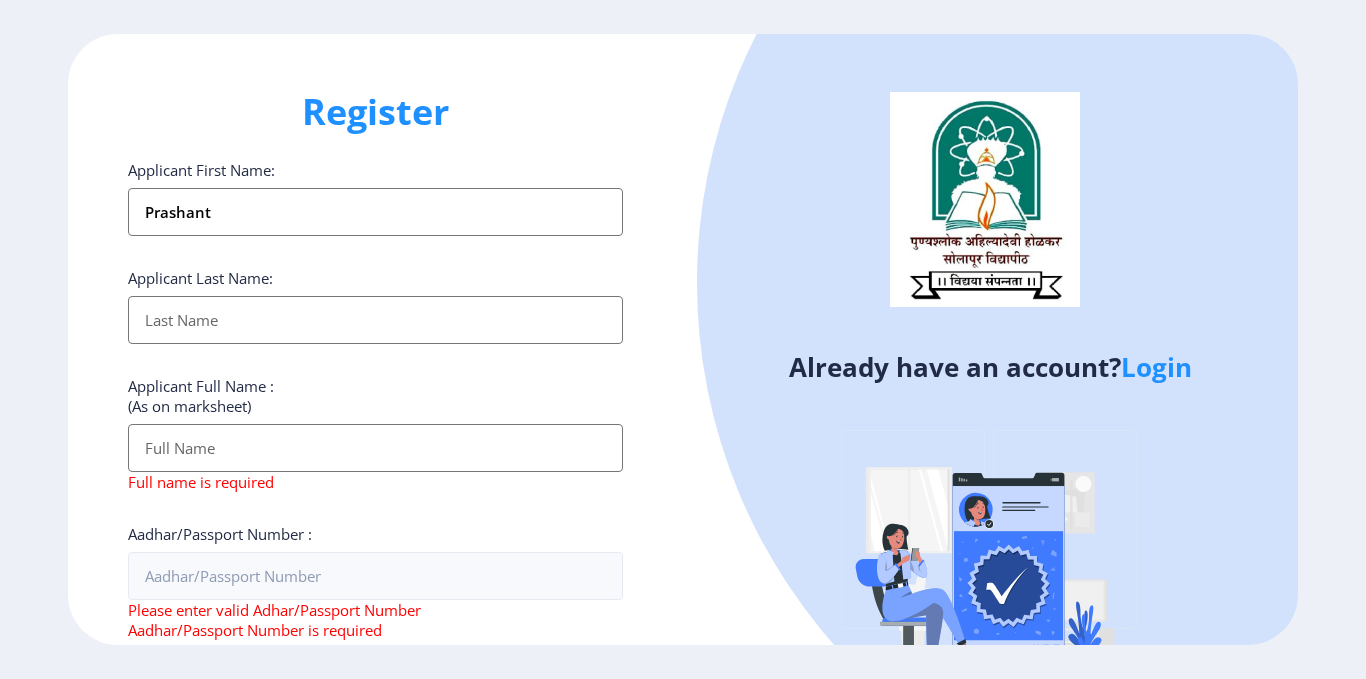 type on "Kuchekar" 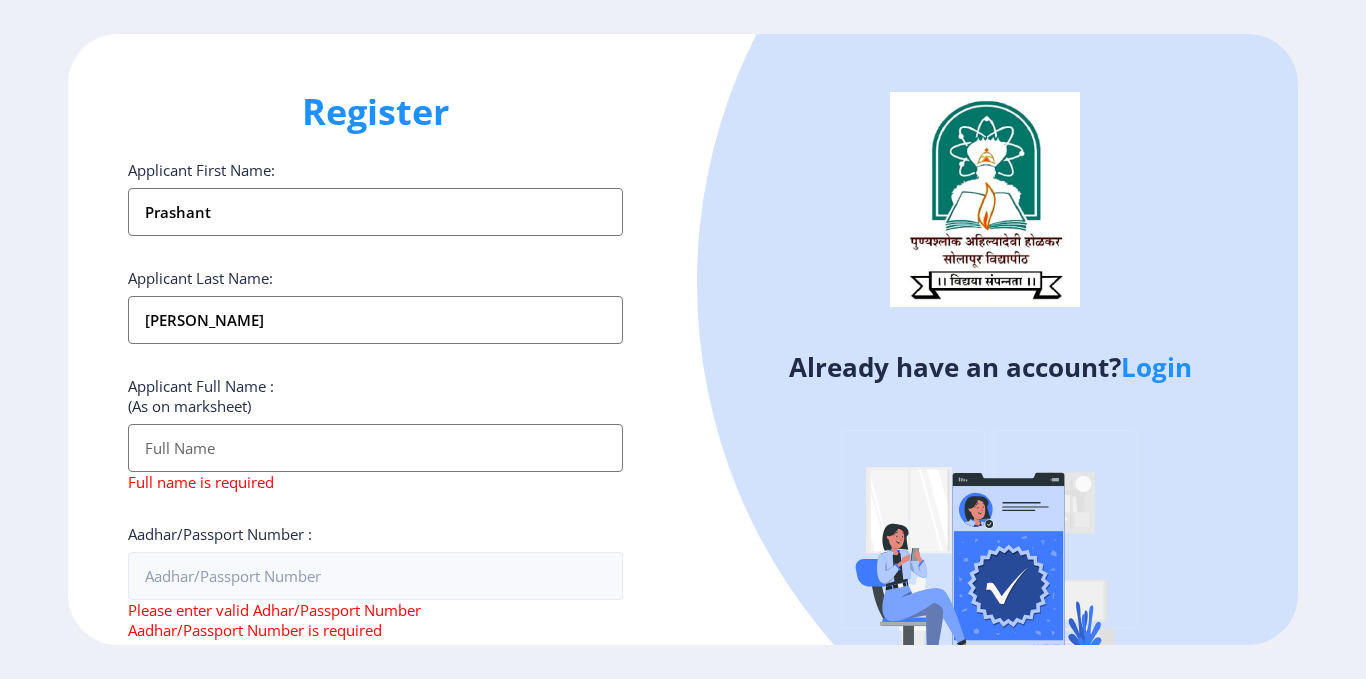type on "Prashant Shashikant Kuchekar" 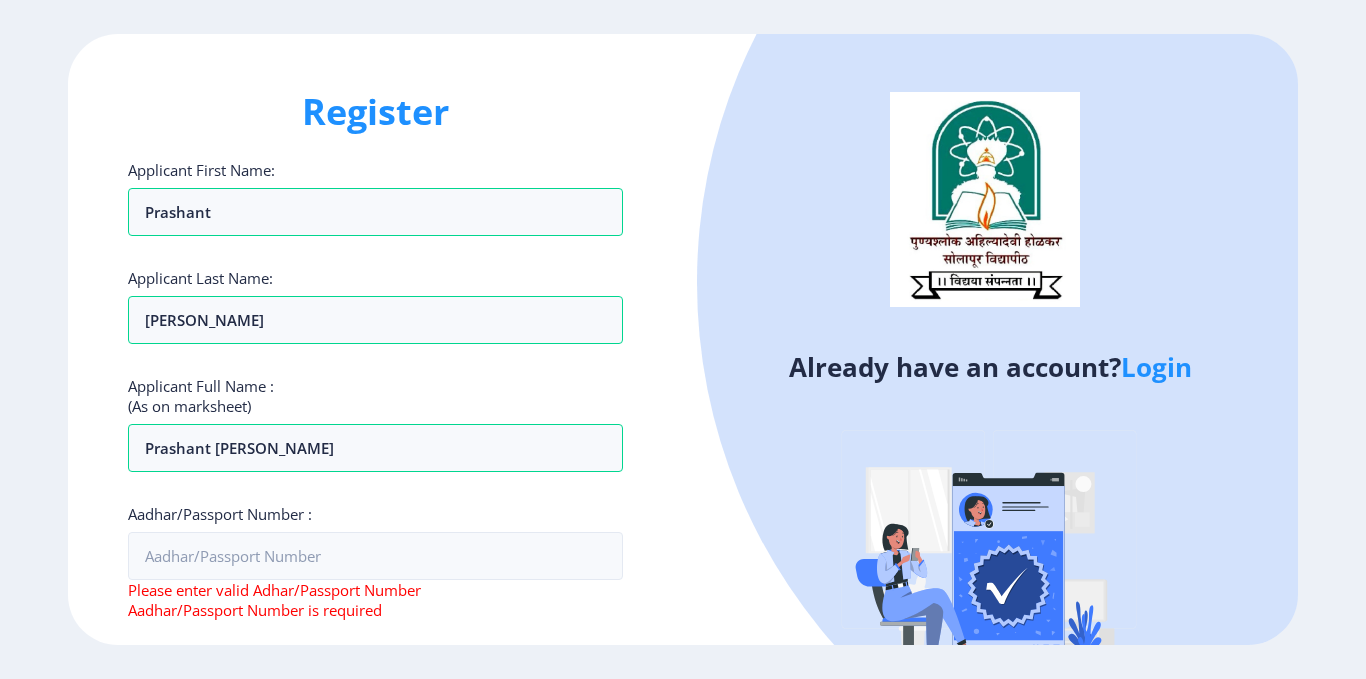 click on "Register Applicant First Name: Prashant Applicant Last Name: Kuchekar Applicant Full Name : (As on marksheet) Prashant Shashikant Kuchekar Aadhar/Passport Number :  Please enter valid Adhar/Passport Number Aadhar/Passport Number is required Gender: Select Gender Male Female Other Gender is required  Country Code and Mobile number  *  +91 India (भारत) +91 Afghanistan (‫افغانستان‬‎) +93 Albania (Shqipëri) +355 Algeria (‫الجزائر‬‎) +213 American Samoa +1 Andorra +376 Angola +244 Anguilla +1 Antigua and Barbuda +1 Argentina +54 Armenia (Հայաստան) +374 Aruba +297 Australia +61 Austria (Österreich) +43 Azerbaijan (Azərbaycan) +994 Bahamas +1 Bahrain (‫البحرين‬‎) +973 Bangladesh (বাংলাদেশ) +880 Barbados +1 Belarus (Беларусь) +375 Belgium (België) +32 Belize +501 Benin (Bénin) +229 Bermuda +1 Bhutan (འབྲུག) +975 Bolivia +591 Bosnia and Herzegovina (Босна и Херцеговина) +387 Botswana +267 Brazil (Brasil) +1" 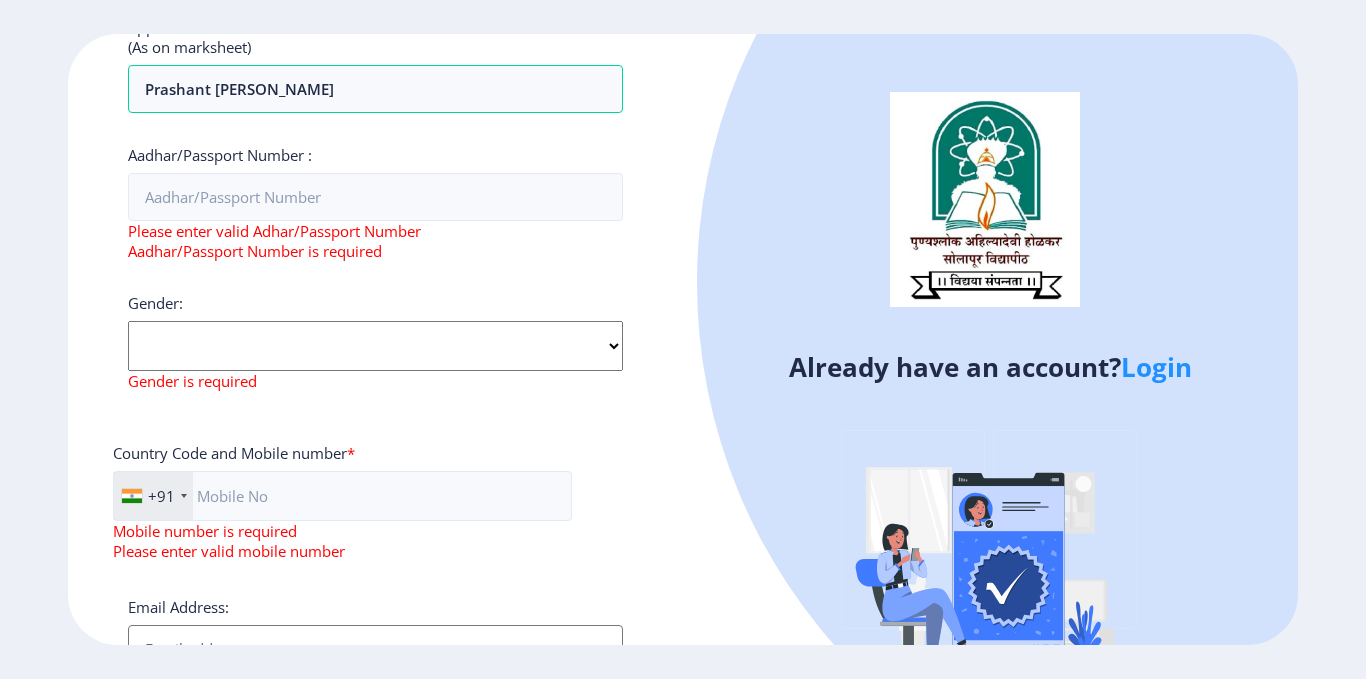 scroll, scrollTop: 360, scrollLeft: 0, axis: vertical 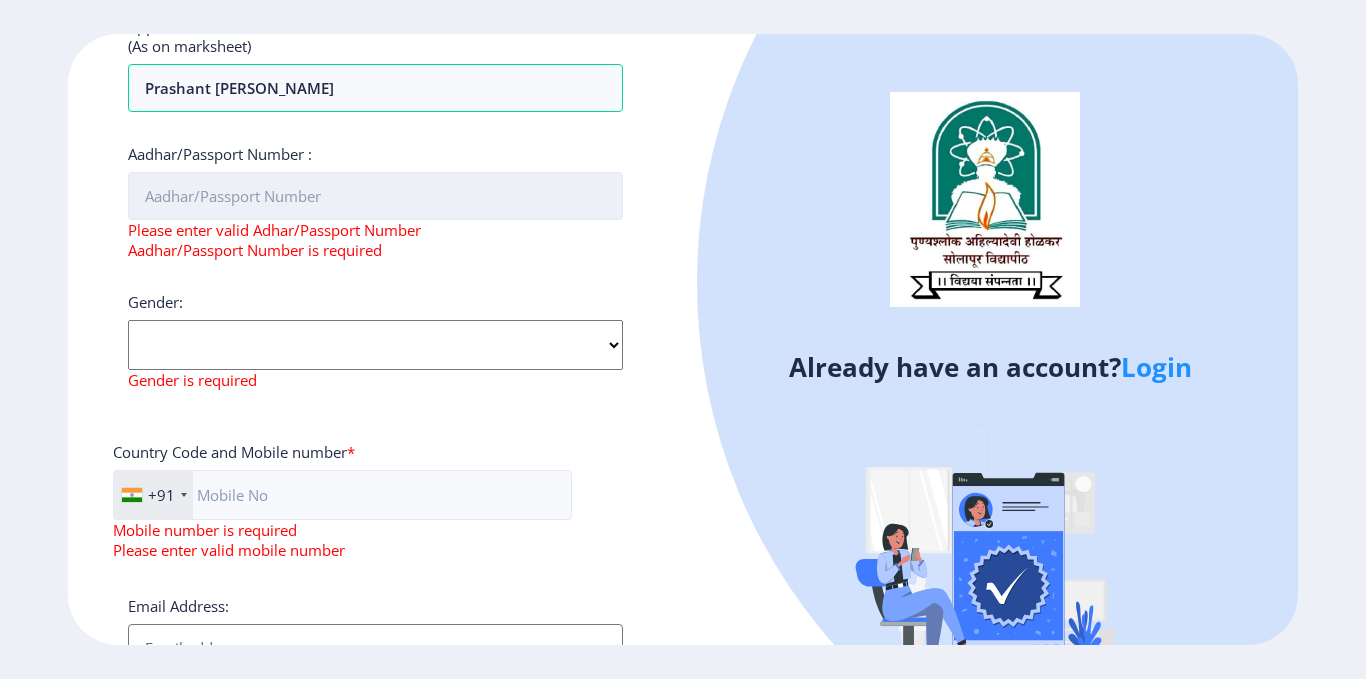 click on "Aadhar/Passport Number :" at bounding box center [375, 196] 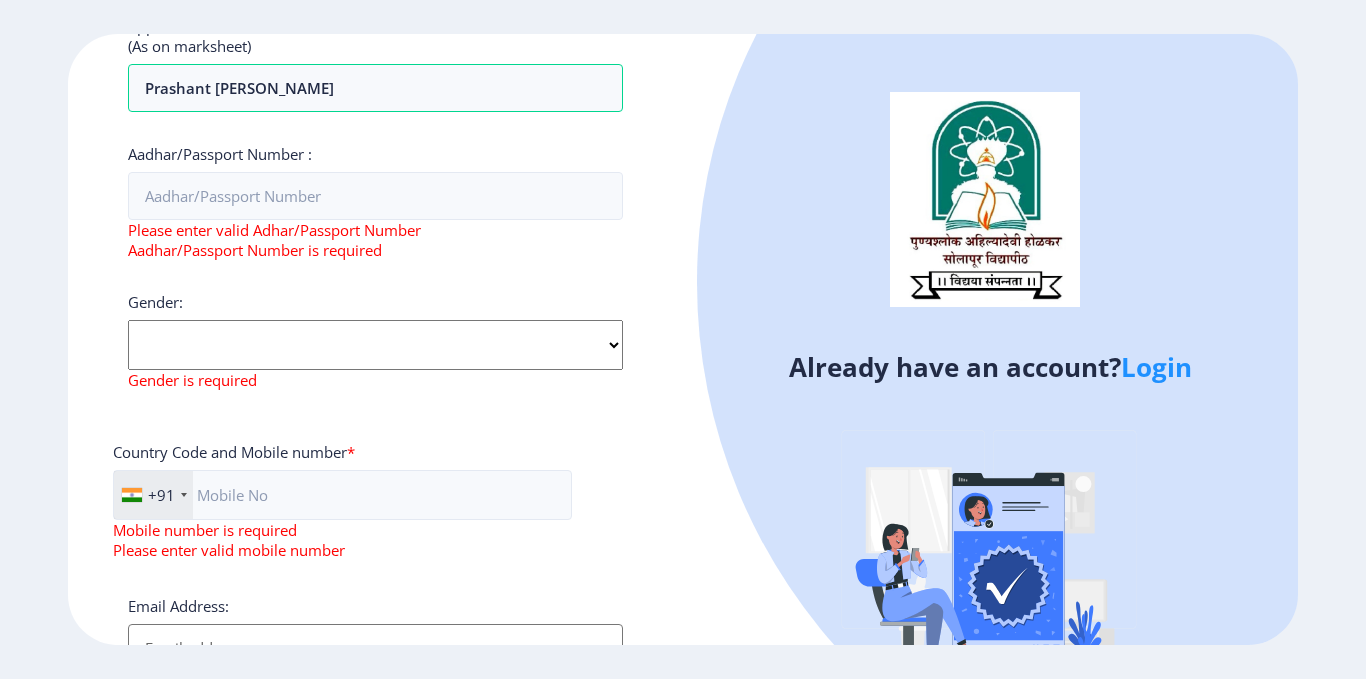 click on "Select Gender Male Female Other" 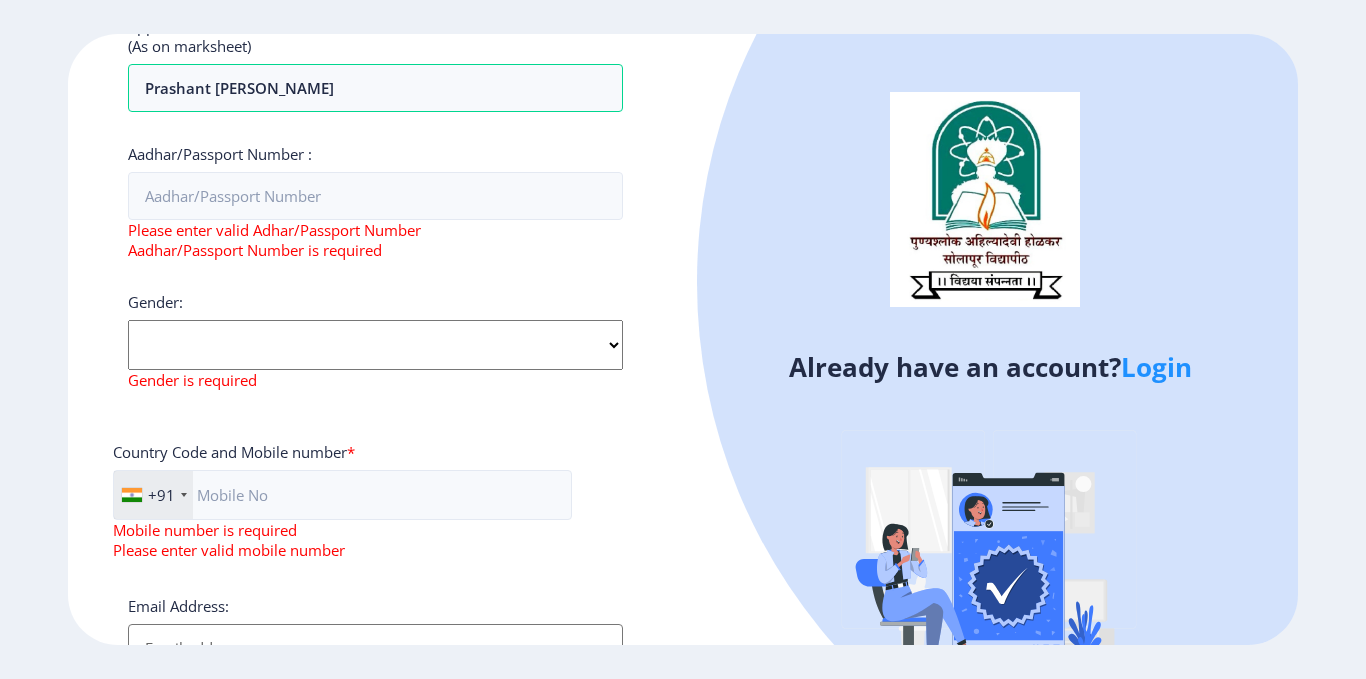 select on "[DEMOGRAPHIC_DATA]" 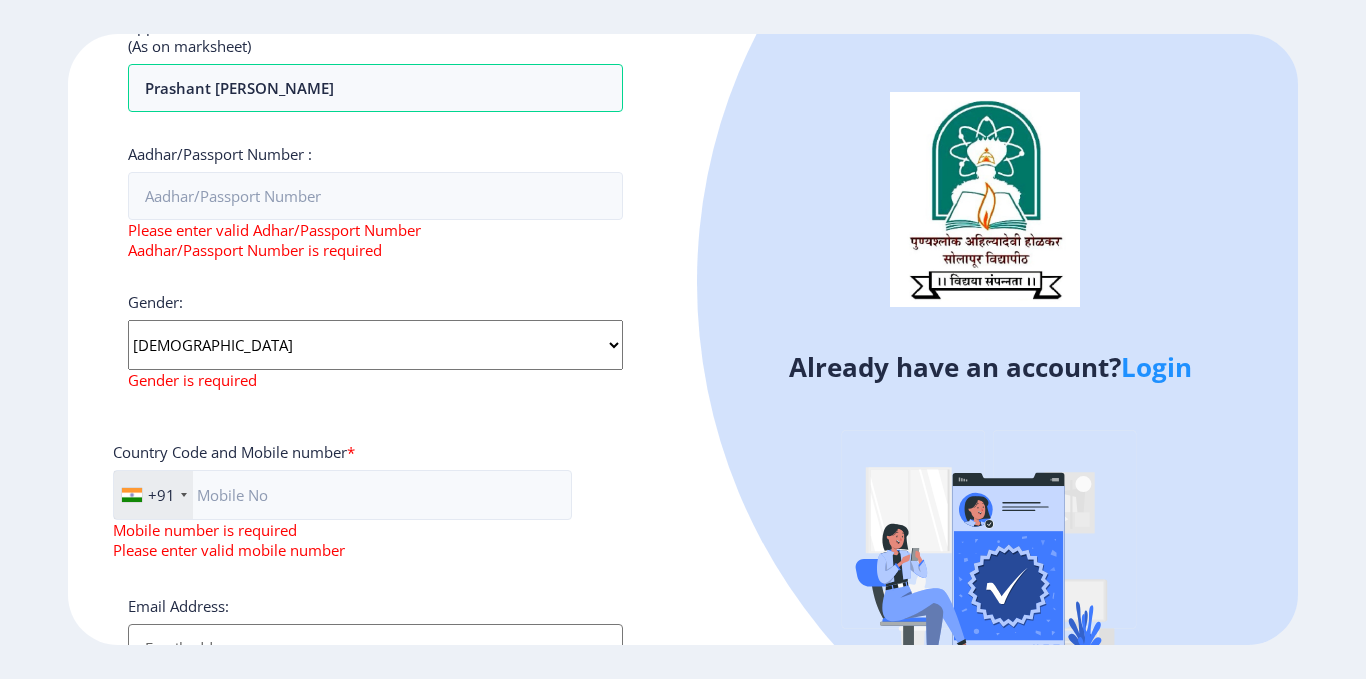 click on "Select Gender Male Female Other" 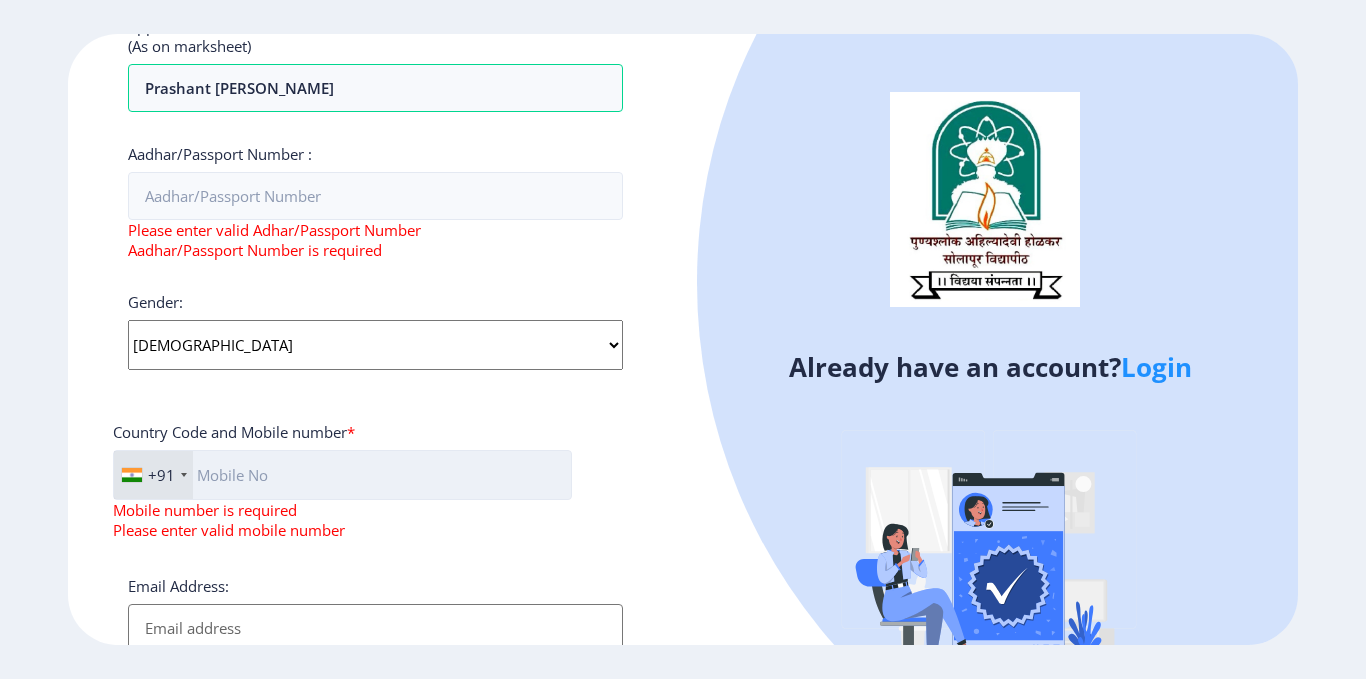click 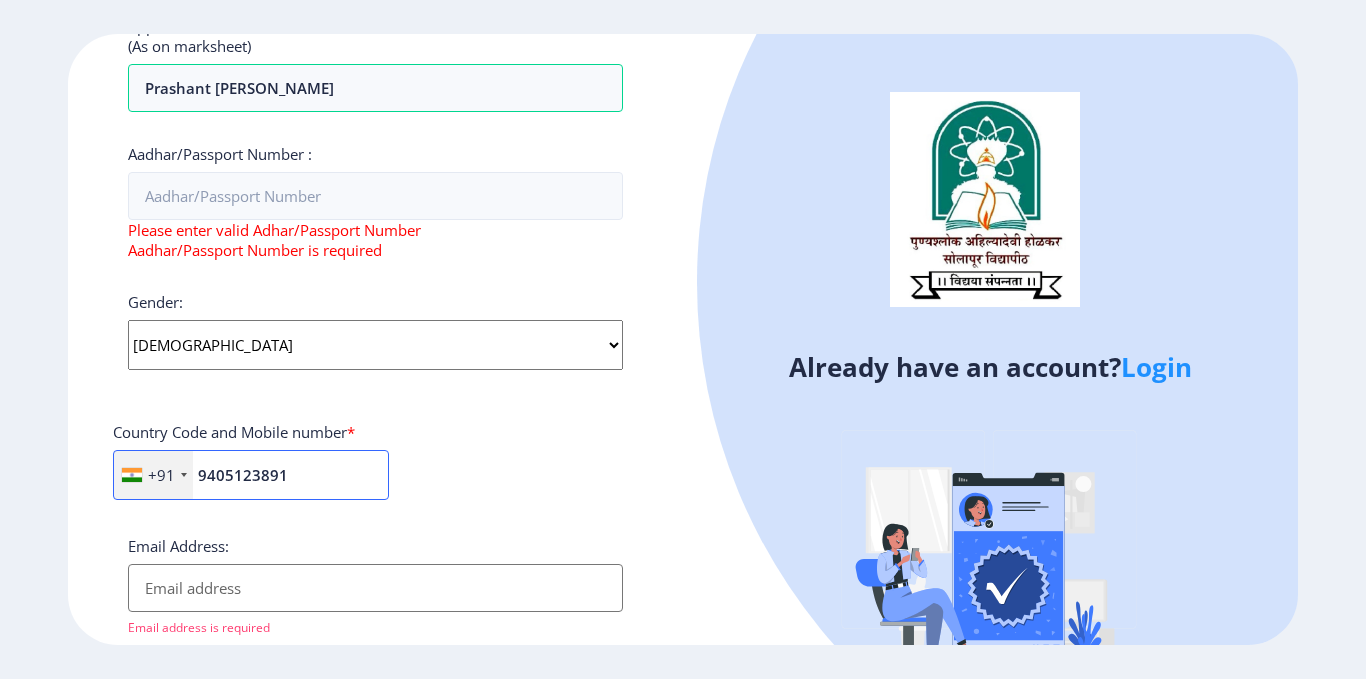 type on "9405123891" 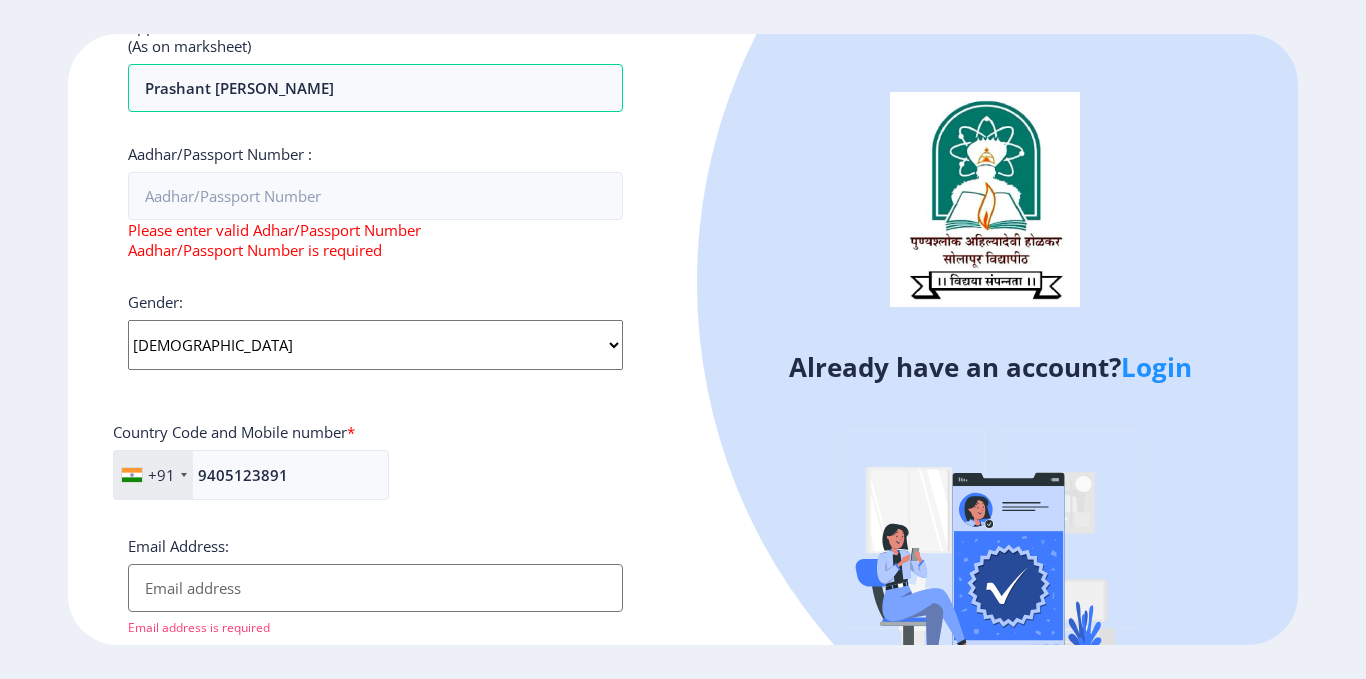 click on "Email Address:" at bounding box center [375, 588] 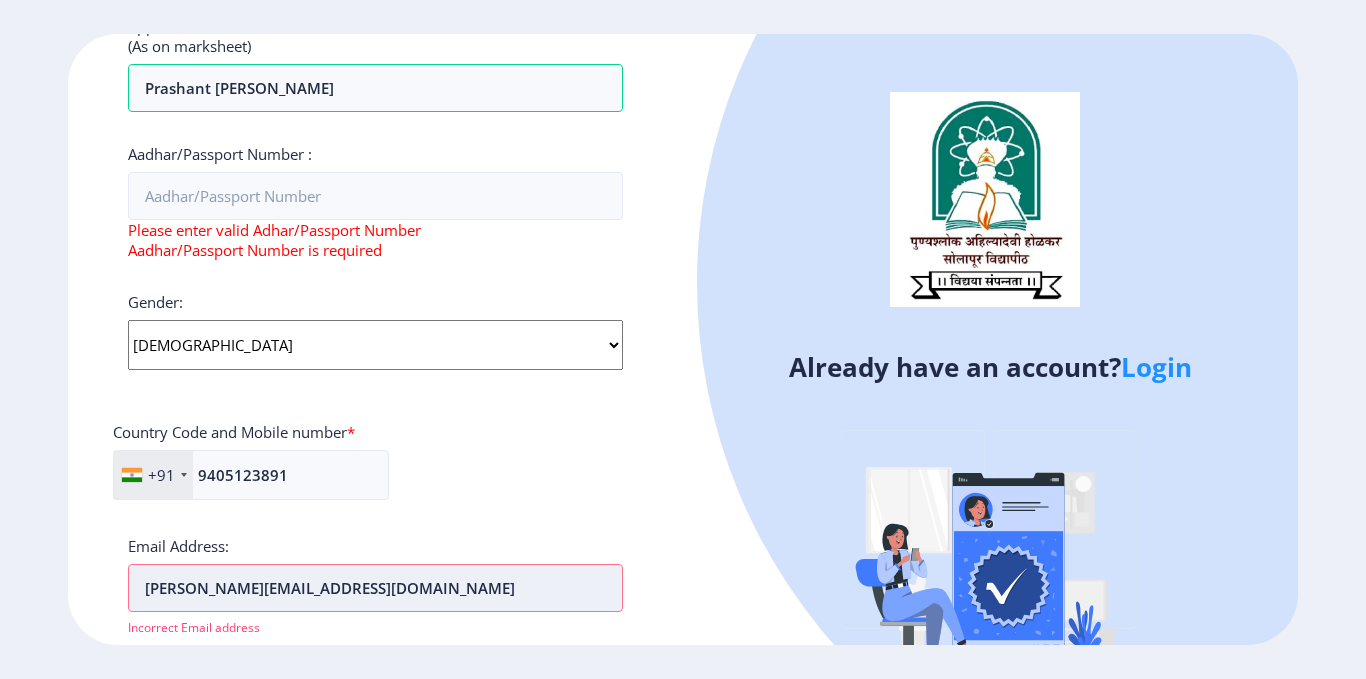 type on "p.kuchekar@gmail.com" 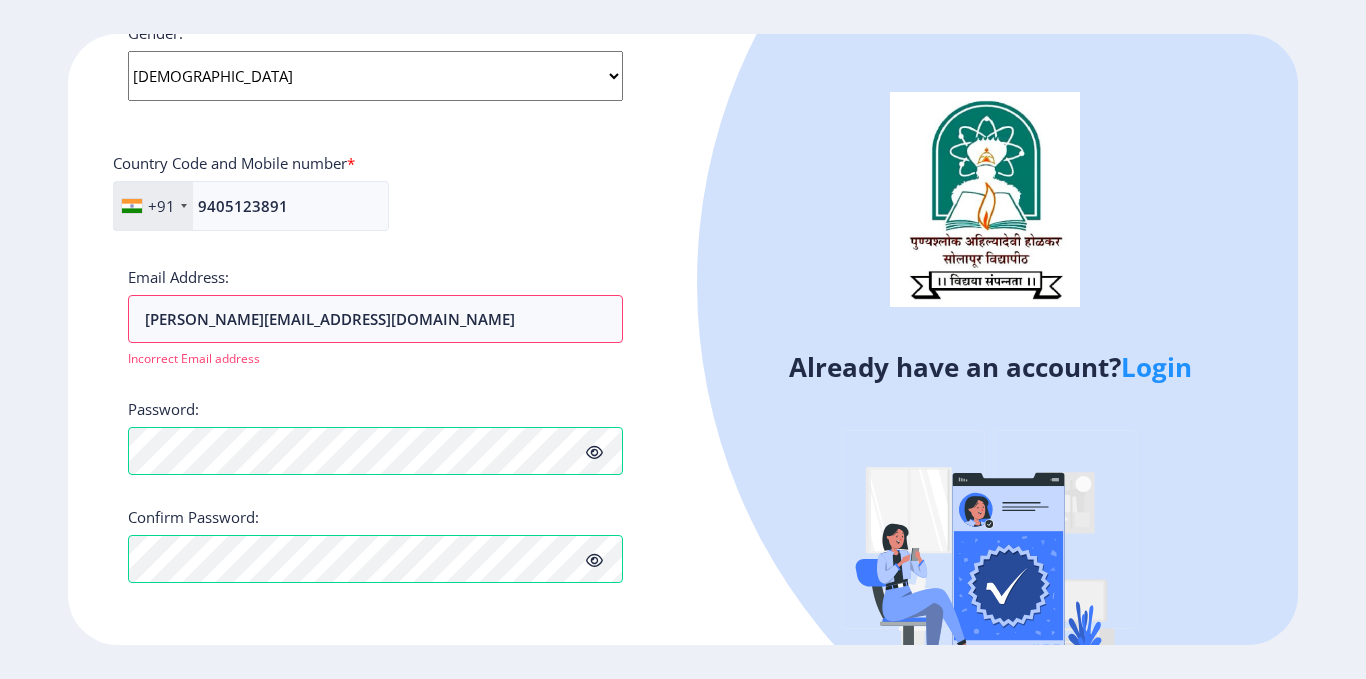 click on "Applicant First Name: Prashant Applicant Last Name: Kuchekar Applicant Full Name : (As on marksheet) Prashant Shashikant Kuchekar Aadhar/Passport Number :  Please enter valid Adhar/Passport Number Aadhar/Passport Number is required Gender: Select Gender Male Female Other  Country Code and Mobile number  *  +91 India (भारत) +91 Afghanistan (‫افغانستان‬‎) +93 Albania (Shqipëri) +355 Algeria (‫الجزائر‬‎) +213 American Samoa +1 Andorra +376 Angola +244 Anguilla +1 Antigua and Barbuda +1 Argentina +54 Armenia (Հայաստան) +374 Aruba +297 Australia +61 Austria (Österreich) +43 Azerbaijan (Azərbaycan) +994 Bahamas +1 Bahrain (‫البحرين‬‎) +973 Bangladesh (বাংলাদেশ) +880 Barbados +1 Belarus (Беларусь) +375 Belgium (België) +32 Belize +501 Benin (Bénin) +229 Bermuda +1 Bhutan (འབྲུག) +975 Bolivia +591 Bosnia and Herzegovina (Босна и Херцеговина) +387 Botswana +267 Brazil (Brasil) +55 +246 +1 Brunei +673 +359" 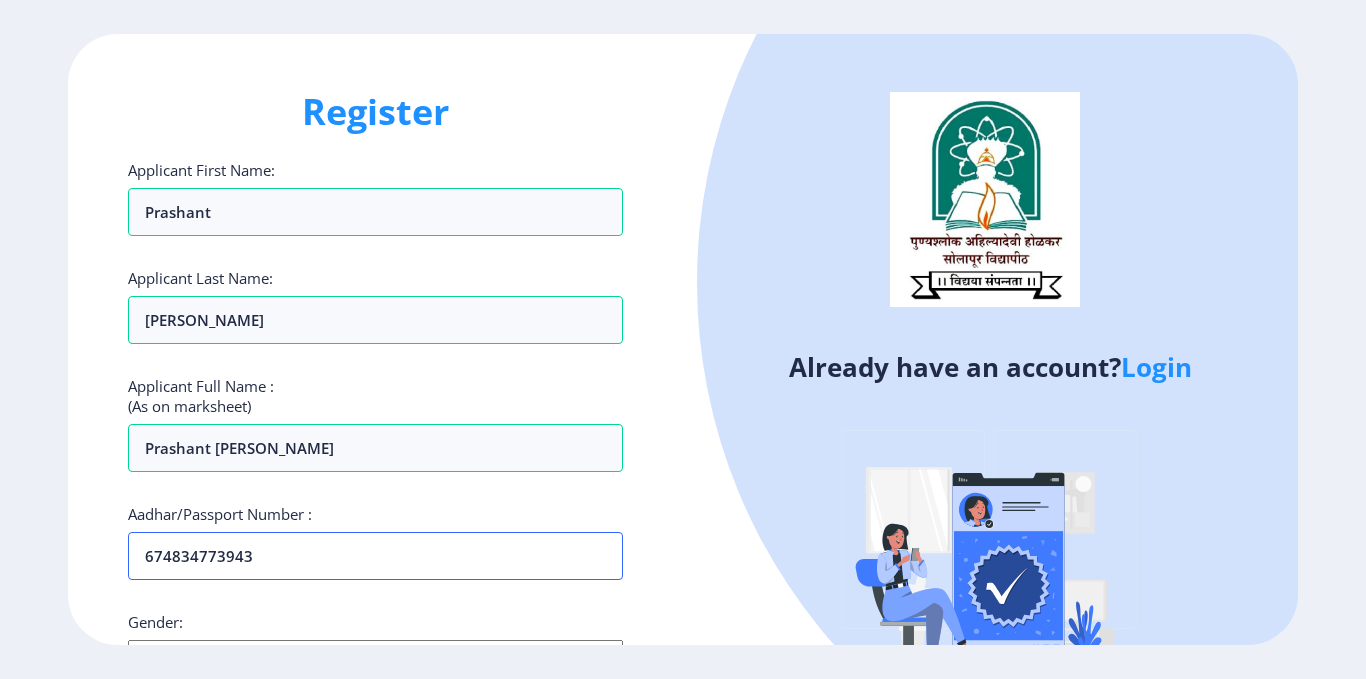 type on "674834773943" 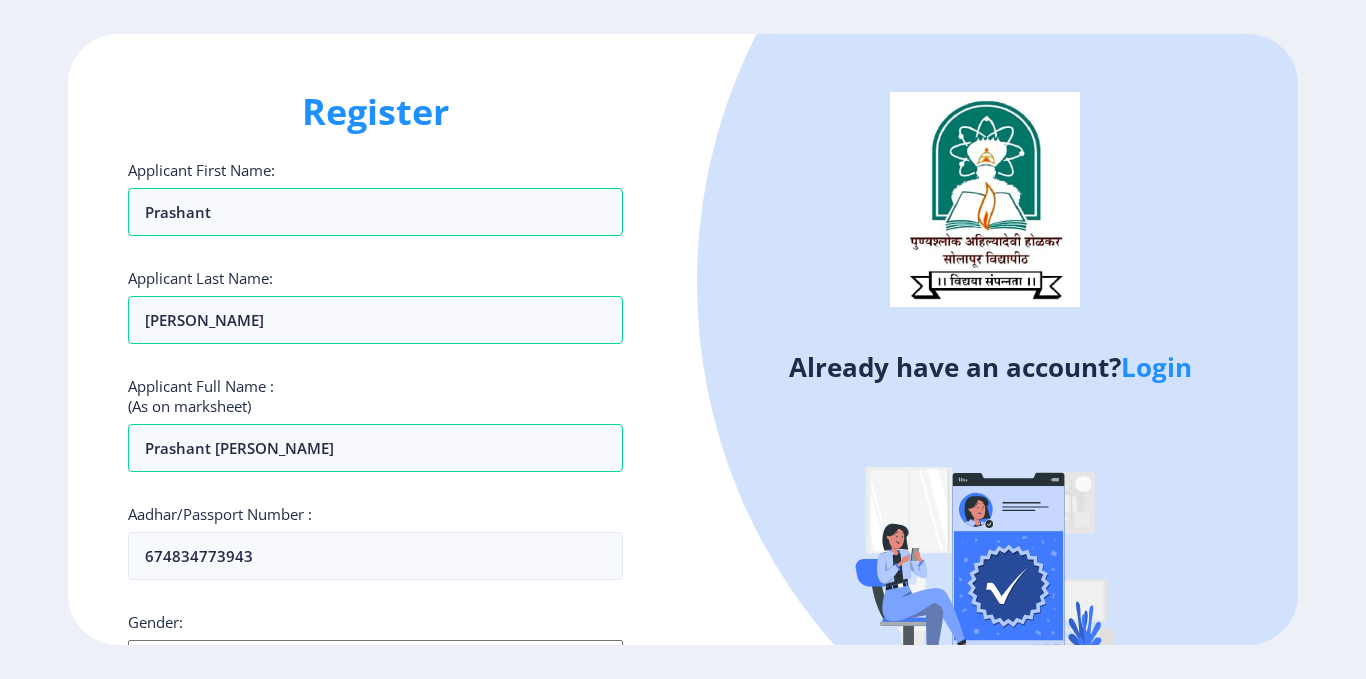 click on "Register Applicant First Name: Prashant Applicant Last Name: Kuchekar Applicant Full Name : (As on marksheet) Prashant Shashikant Kuchekar Aadhar/Passport Number :  674834773943 Gender: Select Gender Male Female Other  Country Code and Mobile number  *  +91 India (भारत) +91 Afghanistan (‫افغانستان‬‎) +93 Albania (Shqipëri) +355 Algeria (‫الجزائر‬‎) +213 American Samoa +1 Andorra +376 Angola +244 Anguilla +1 Antigua and Barbuda +1 Argentina +54 Armenia (Հայաստան) +374 Aruba +297 Australia +61 Austria (Österreich) +43 Azerbaijan (Azərbaycan) +994 Bahamas +1 Bahrain (‫البحرين‬‎) +973 Bangladesh (বাংলাদেশ) +880 Barbados +1 Belarus (Беларусь) +375 Belgium (België) +32 Belize +501 Benin (Bénin) +229 Bermuda +1 Bhutan (འབྲུག) +975 Bolivia +591 Bosnia and Herzegovina (Босна и Херцеговина) +387 Botswana +267 Brazil (Brasil) +55 British Indian Ocean Territory +246 British Virgin Islands +1 Brunei +673 +359" 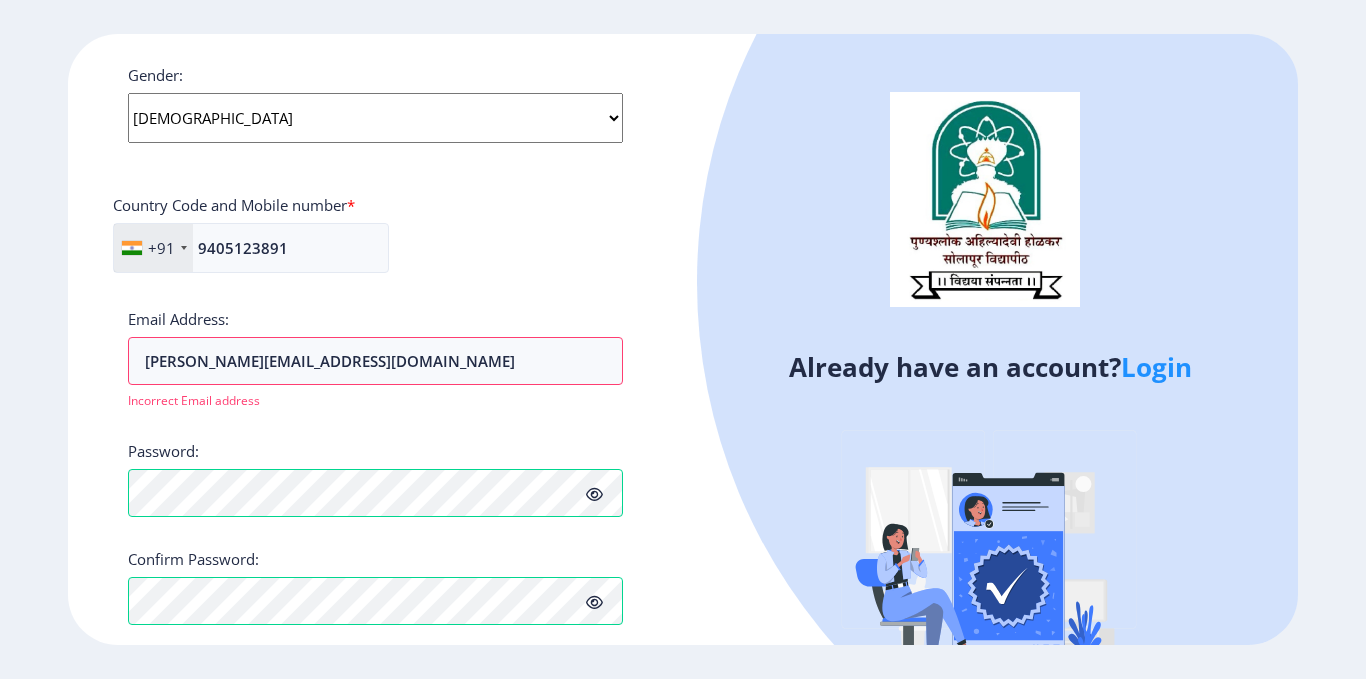 scroll, scrollTop: 637, scrollLeft: 0, axis: vertical 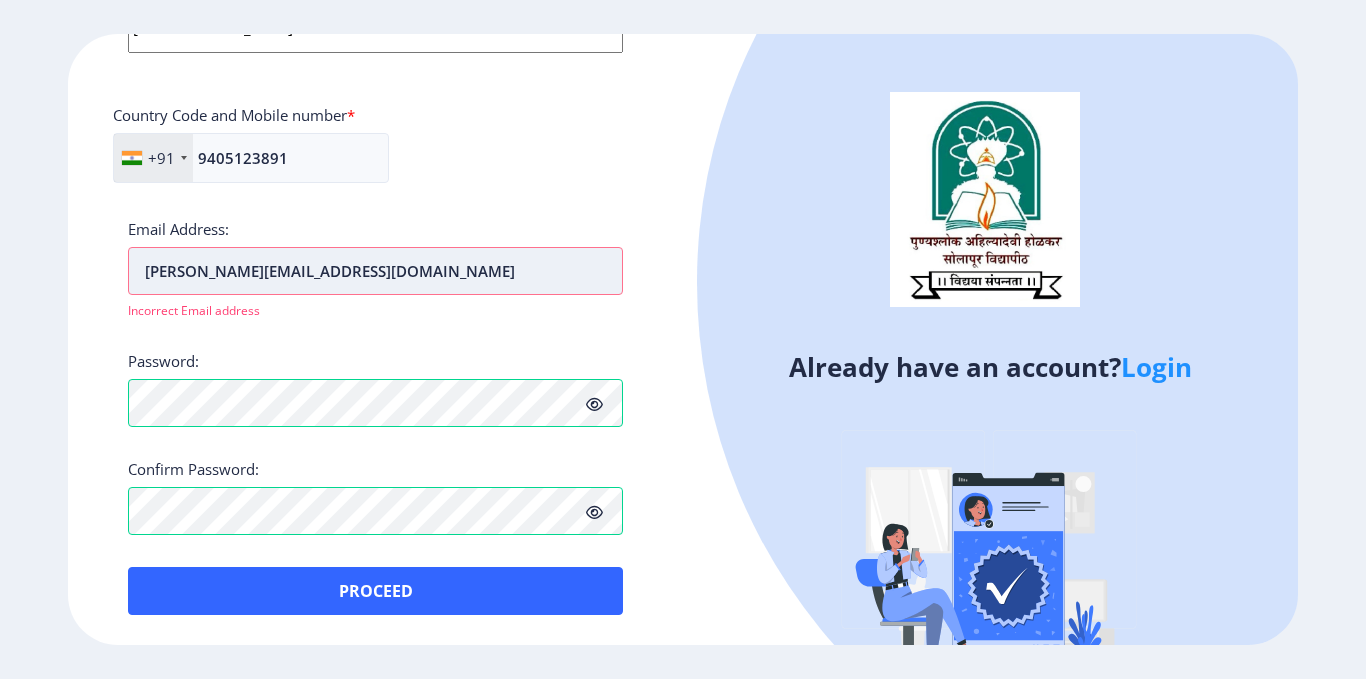 click on "p.kuchekar@gmail.com" at bounding box center [375, 271] 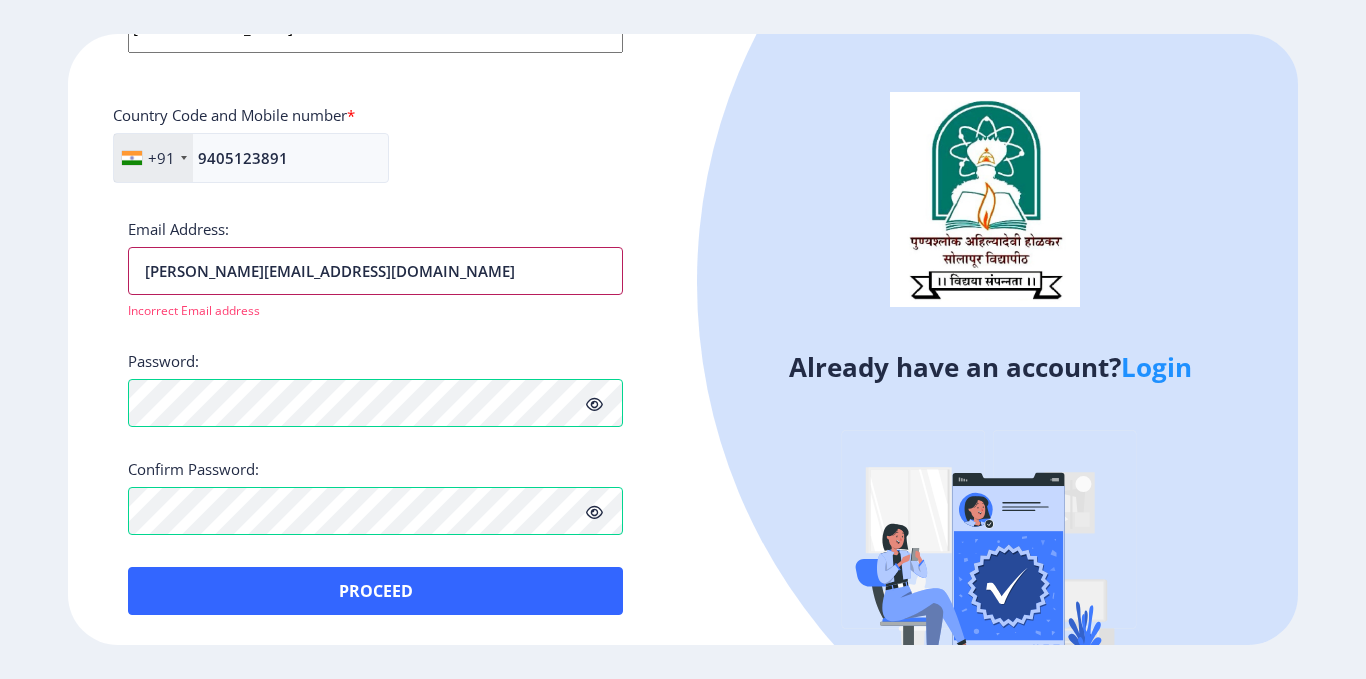 drag, startPoint x: 364, startPoint y: 275, endPoint x: 34, endPoint y: 303, distance: 331.18576 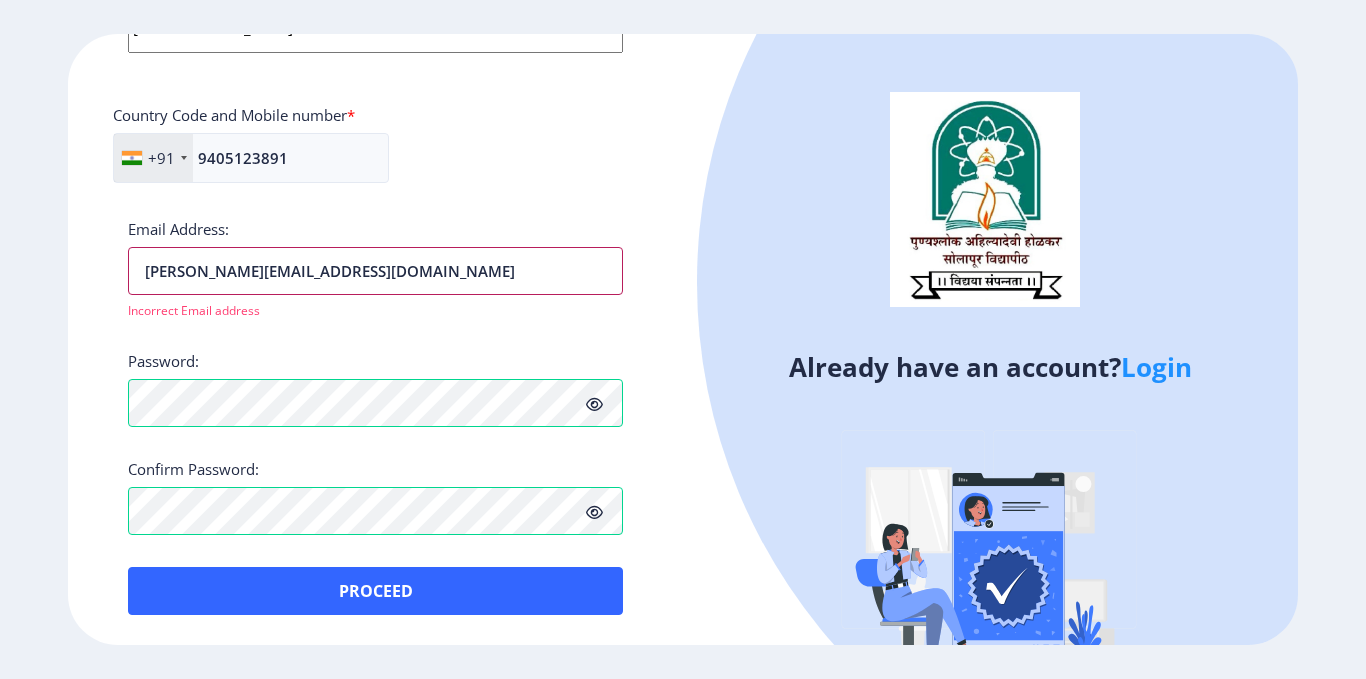type on "p.kuchekar@gmail.com" 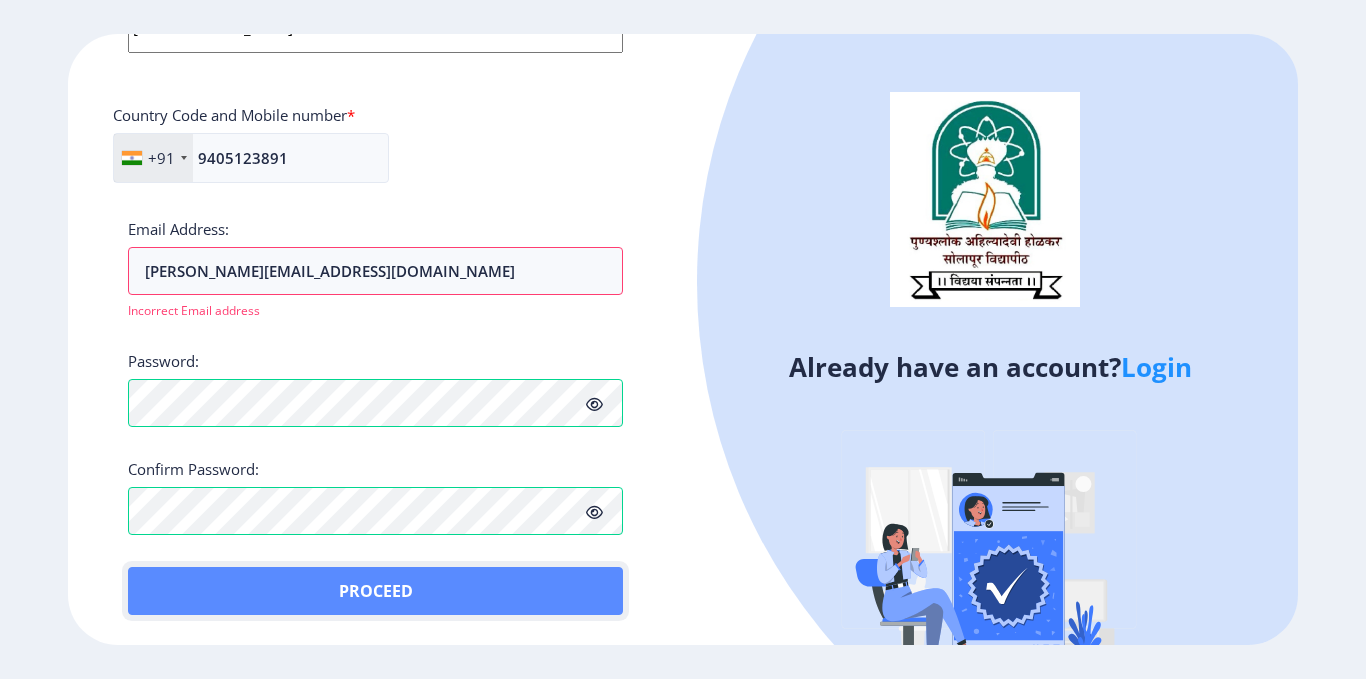 click on "Proceed" 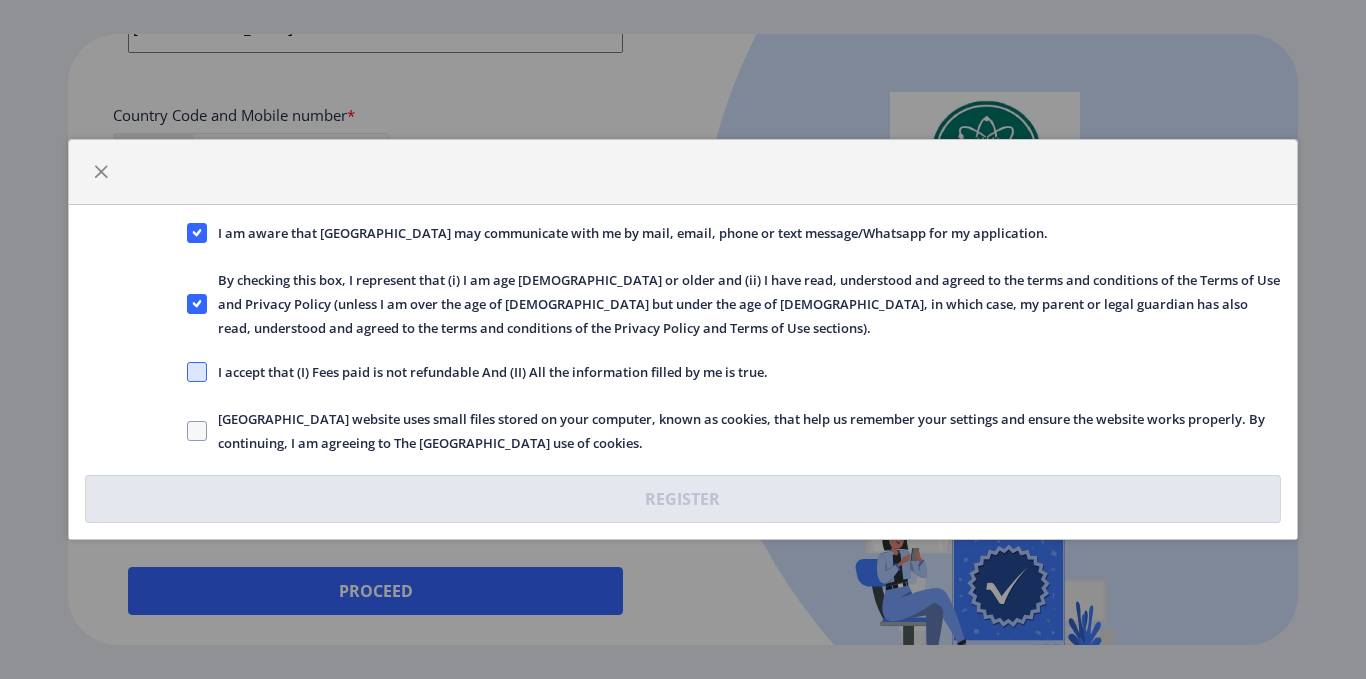 click 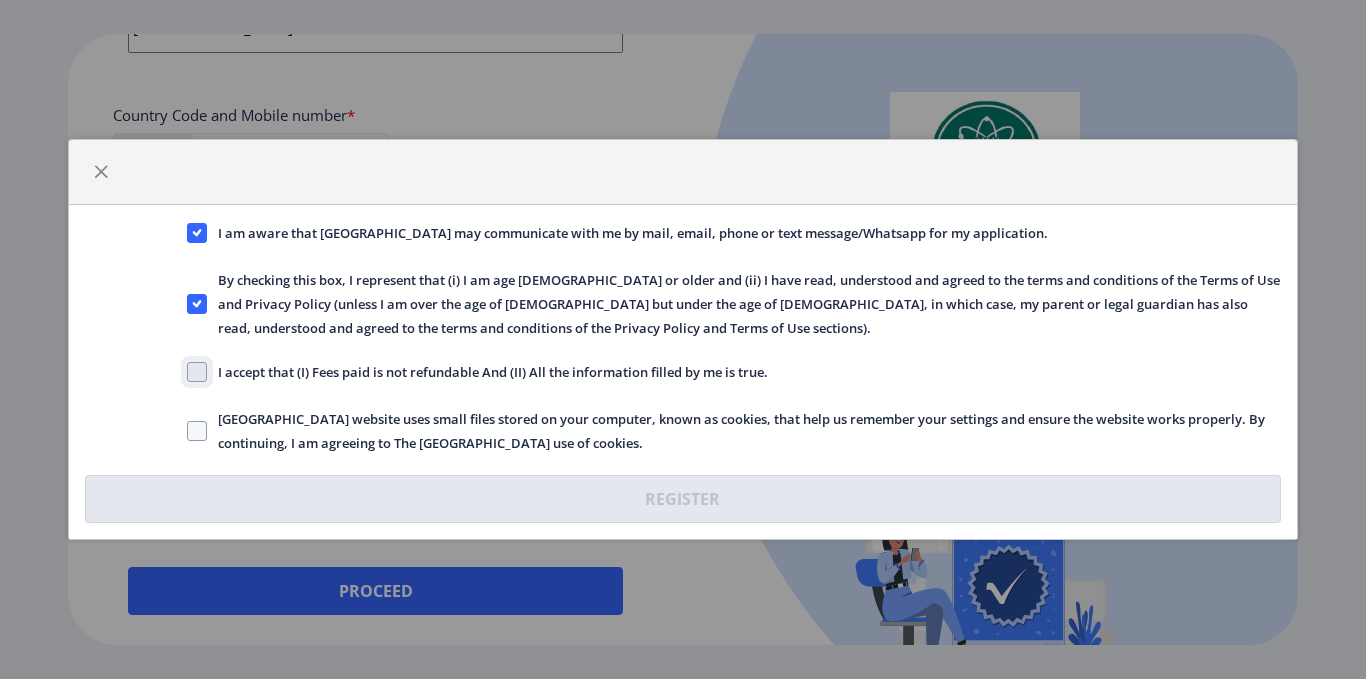 click on "I accept that (I) Fees paid is not refundable And (II) All the information filled by me is true." 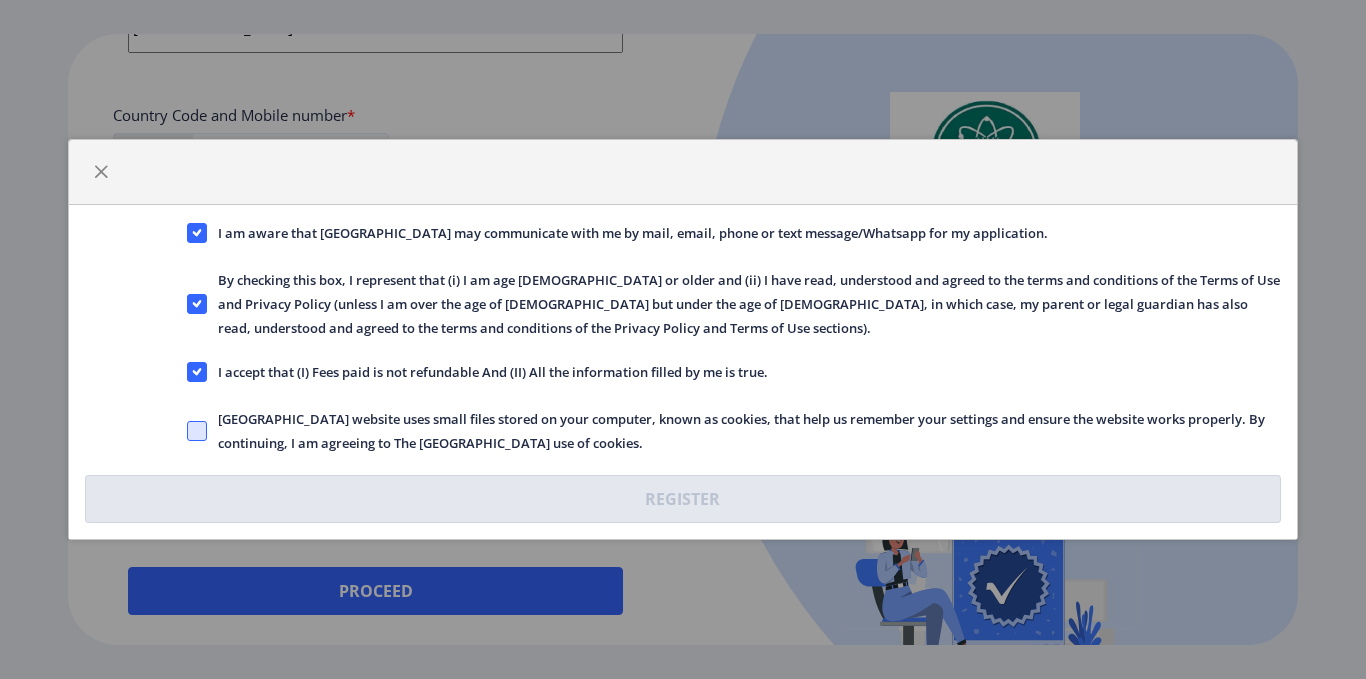 click 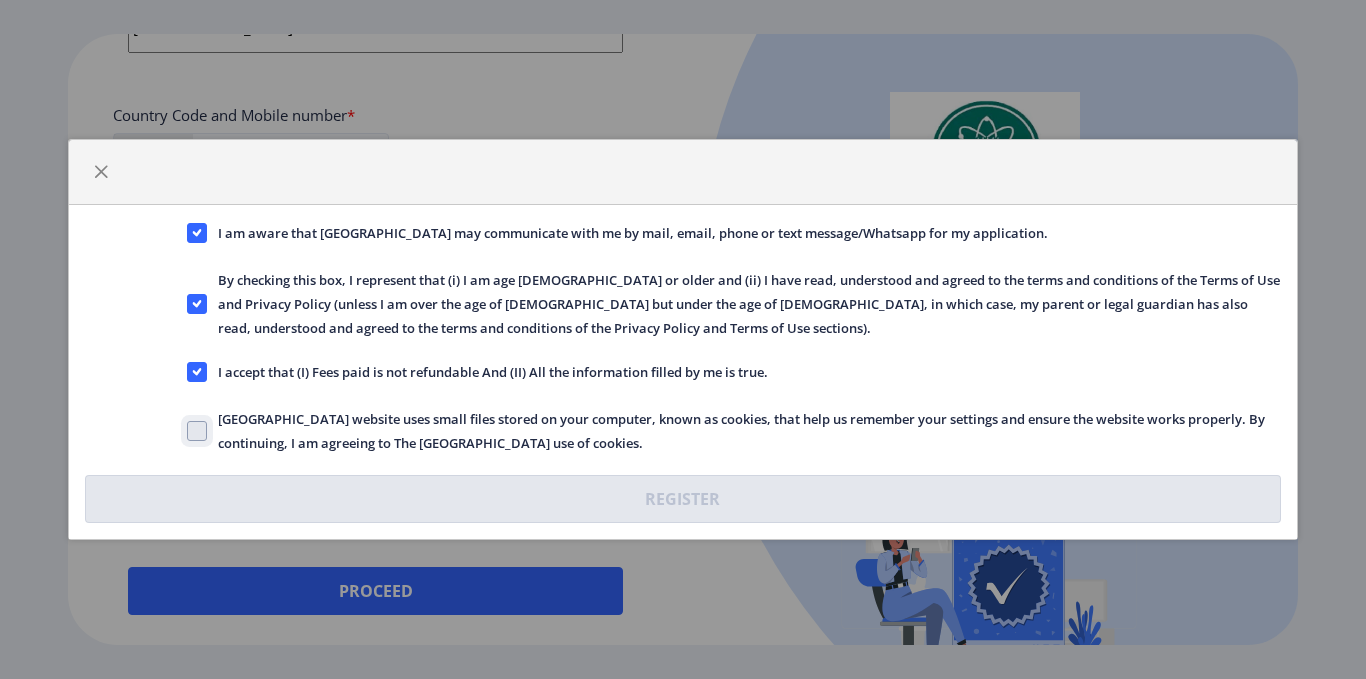 click on "Solapur University website uses small files stored on your computer, known as cookies, that help us remember your settings and ensure the website works properly. By continuing, I am agreeing to The Solapur University use of cookies." 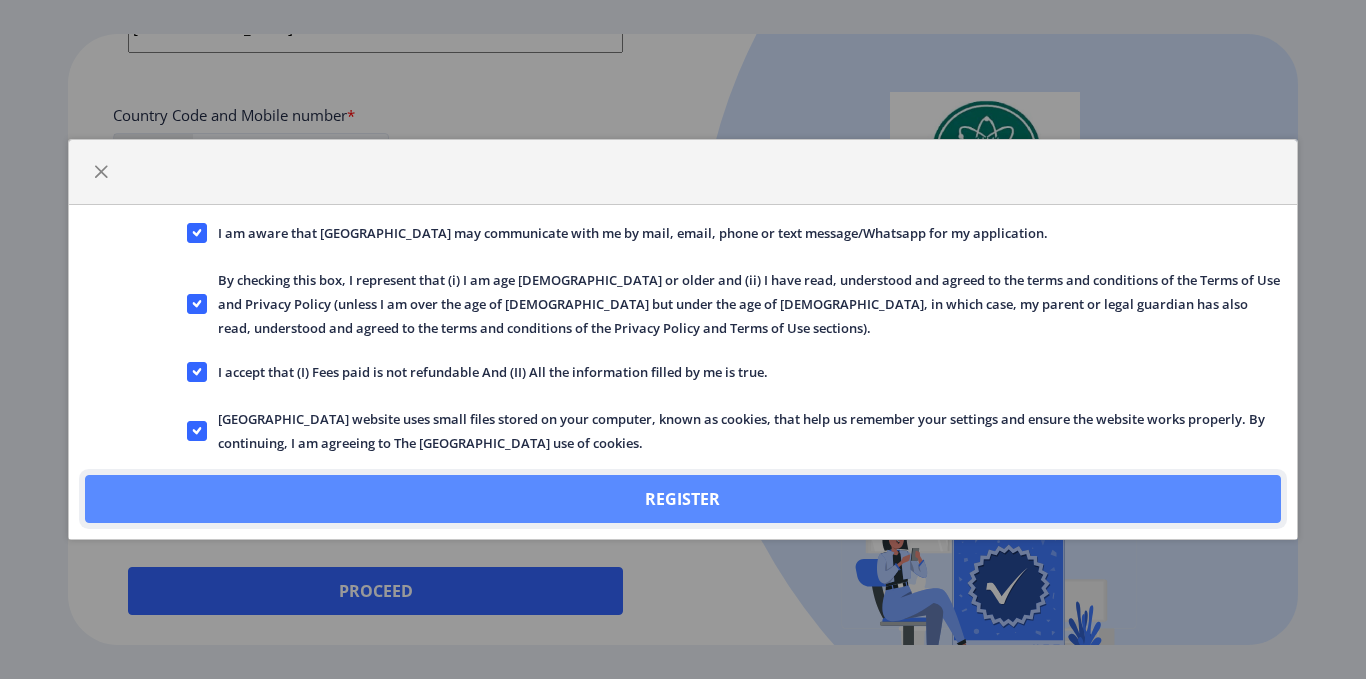 click on "Register" 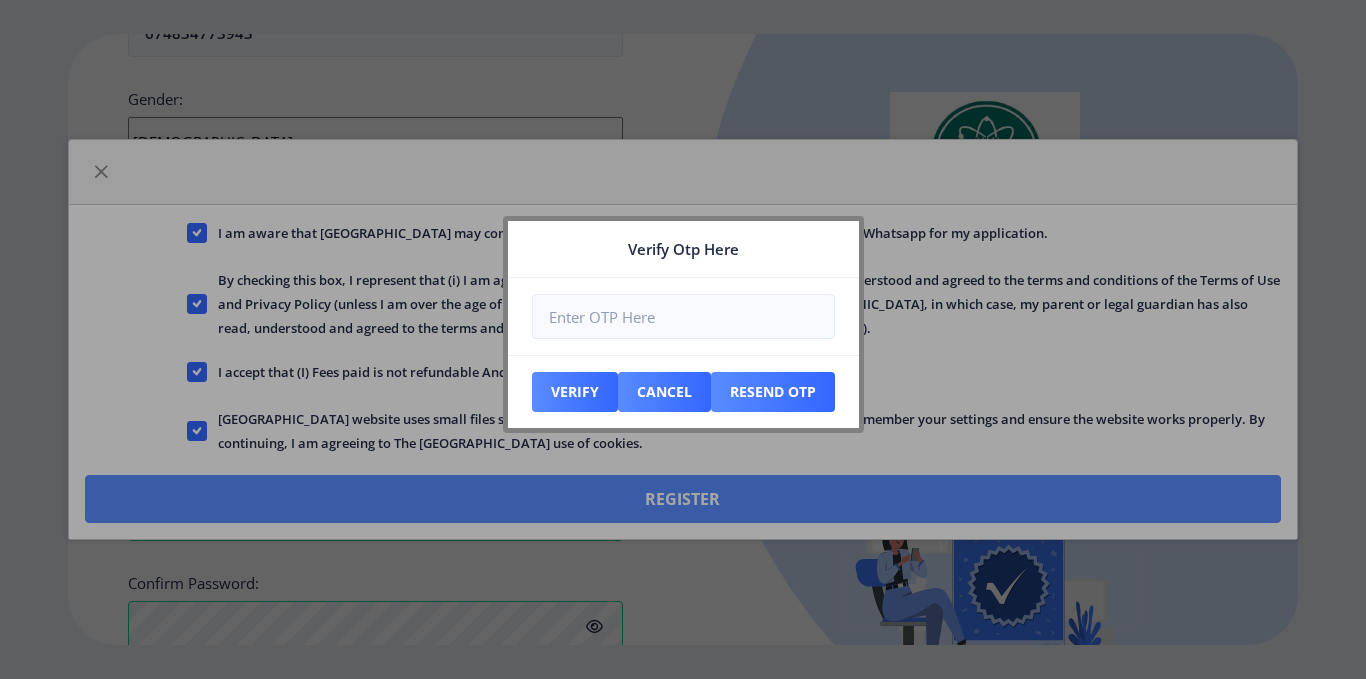 scroll, scrollTop: 751, scrollLeft: 0, axis: vertical 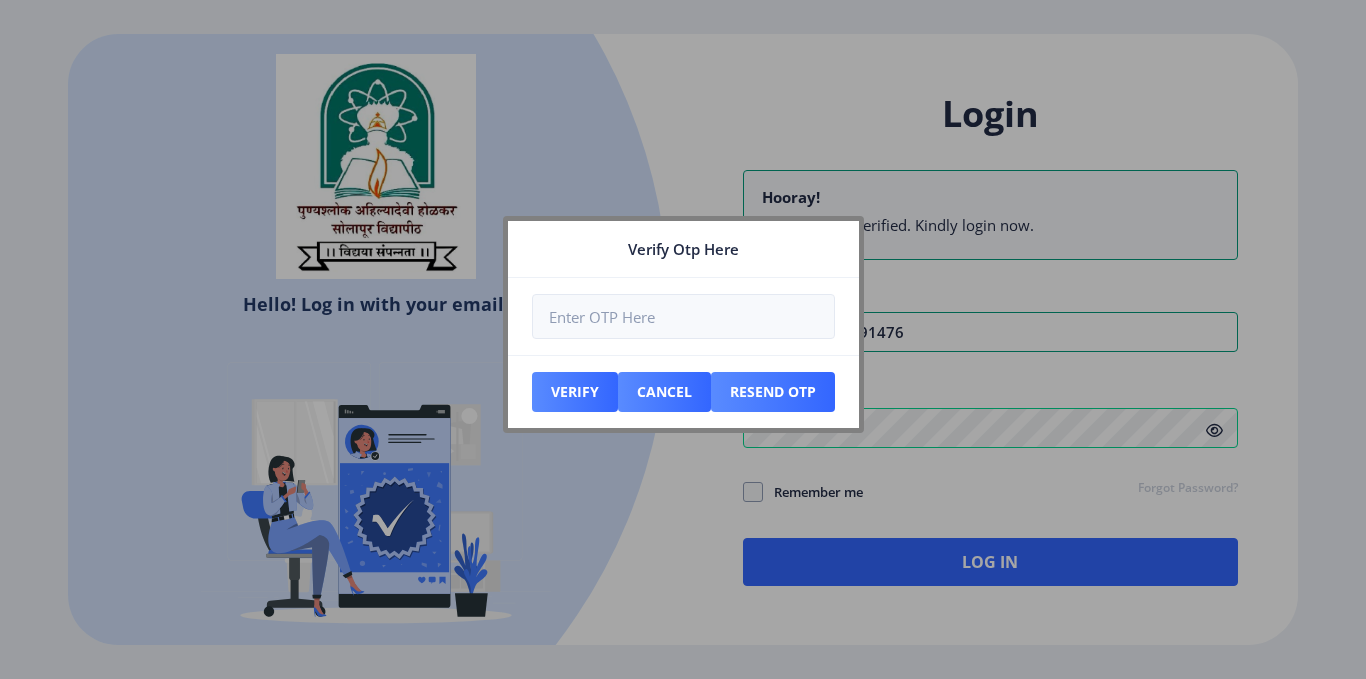 type on "p.kuchekar@gmail.com" 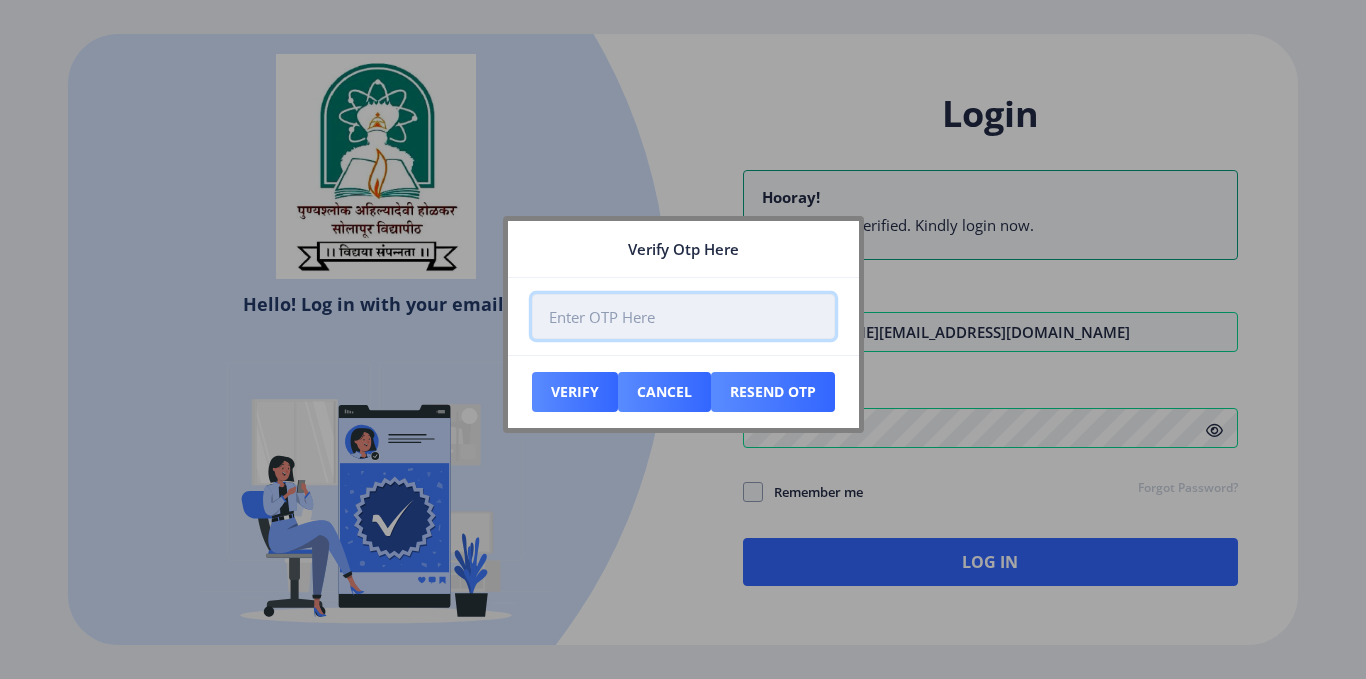 click at bounding box center [683, 316] 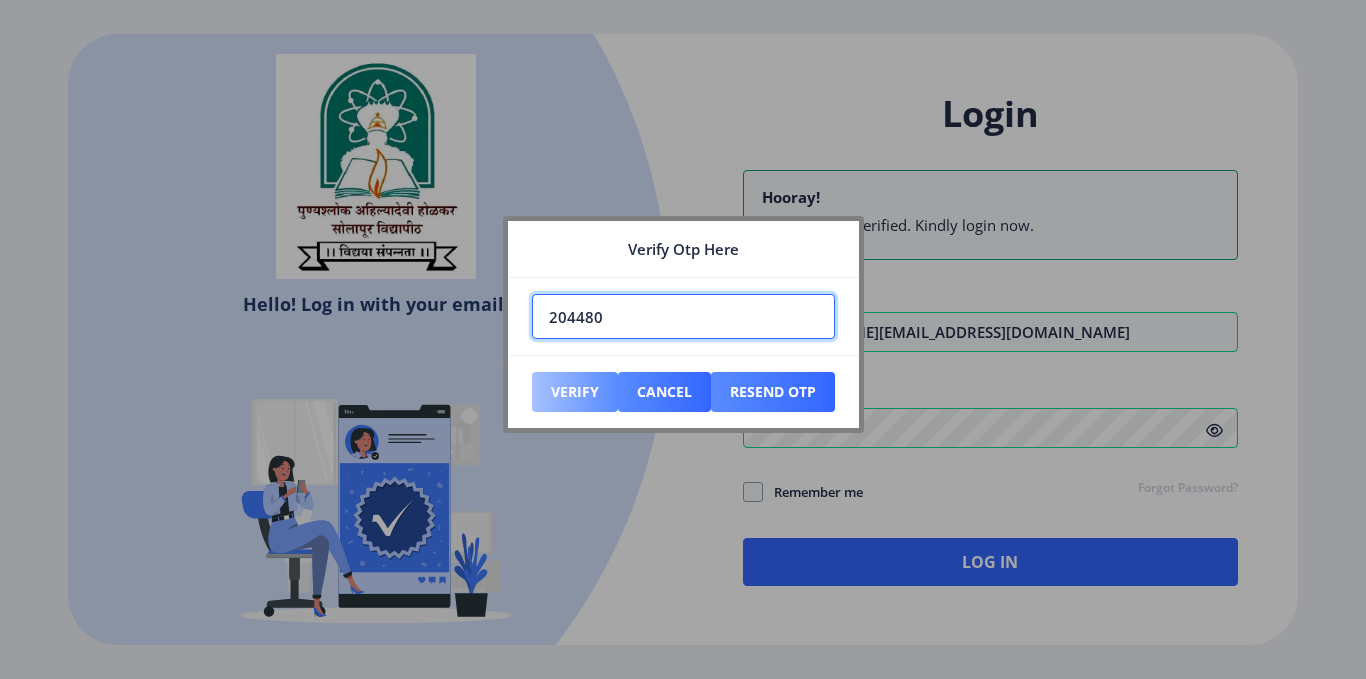 type on "204480" 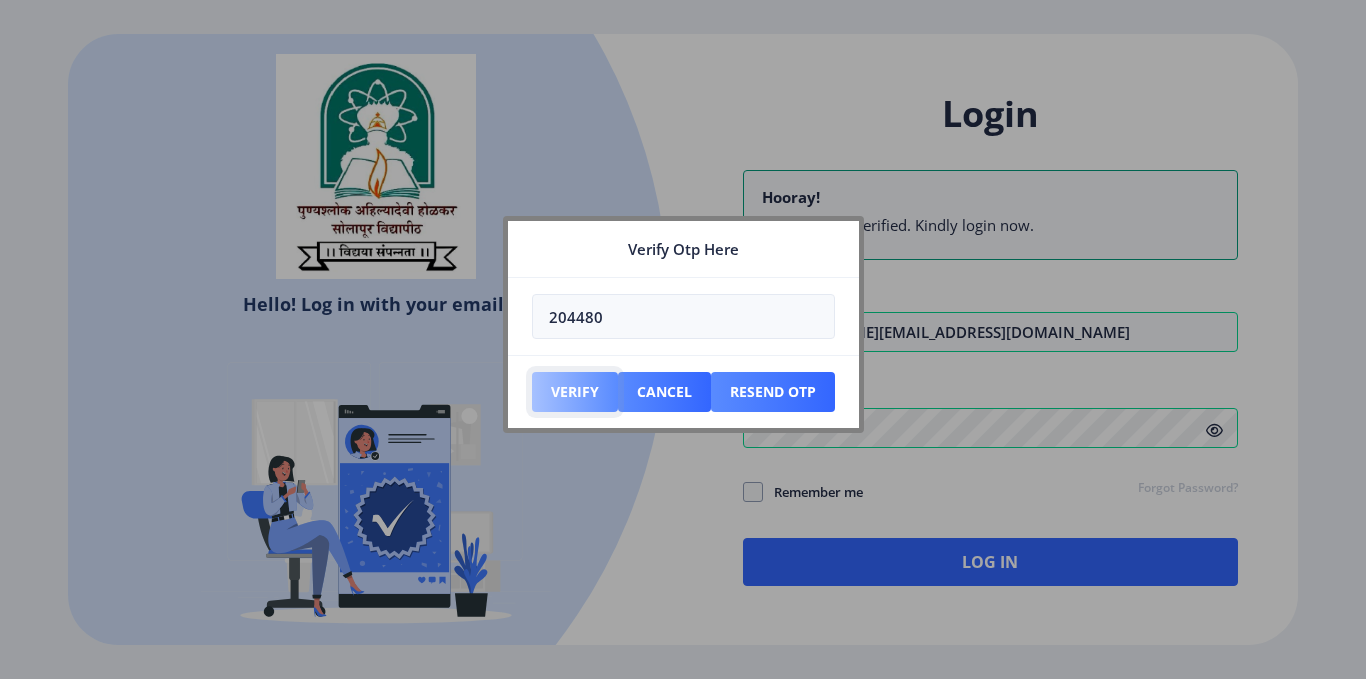 click on "Verify" at bounding box center [575, 392] 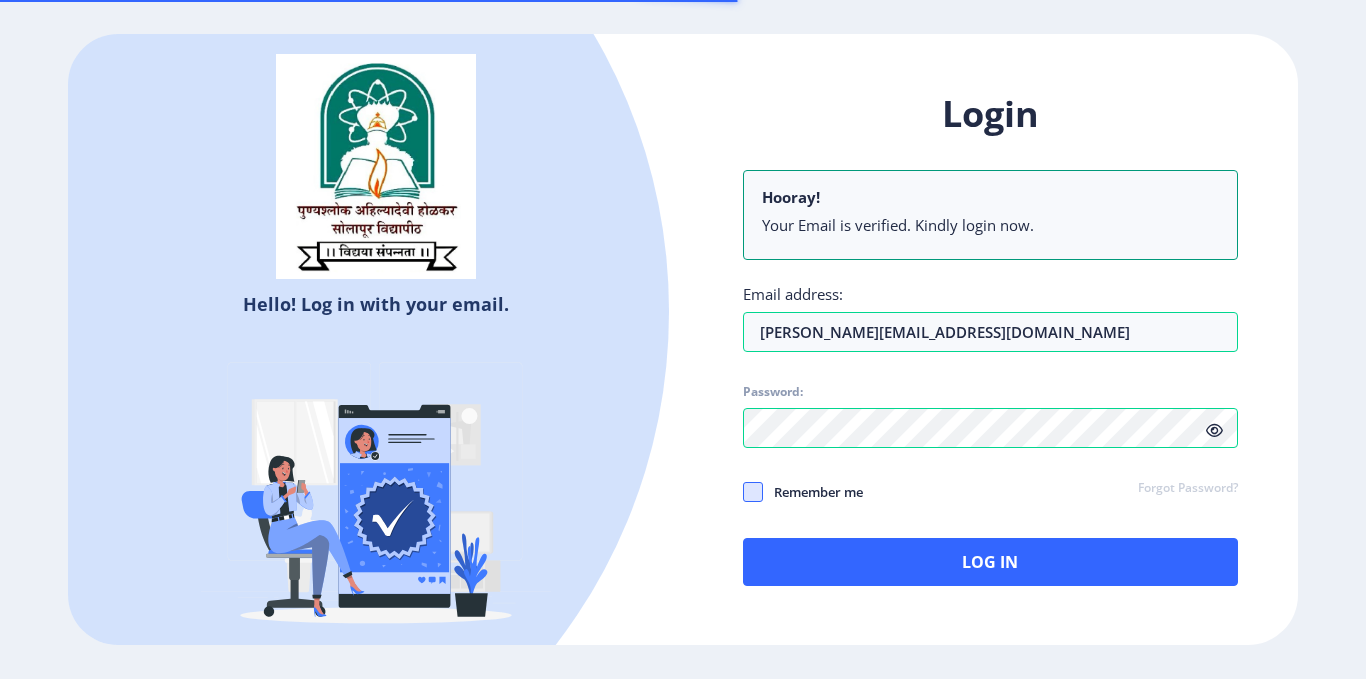 click 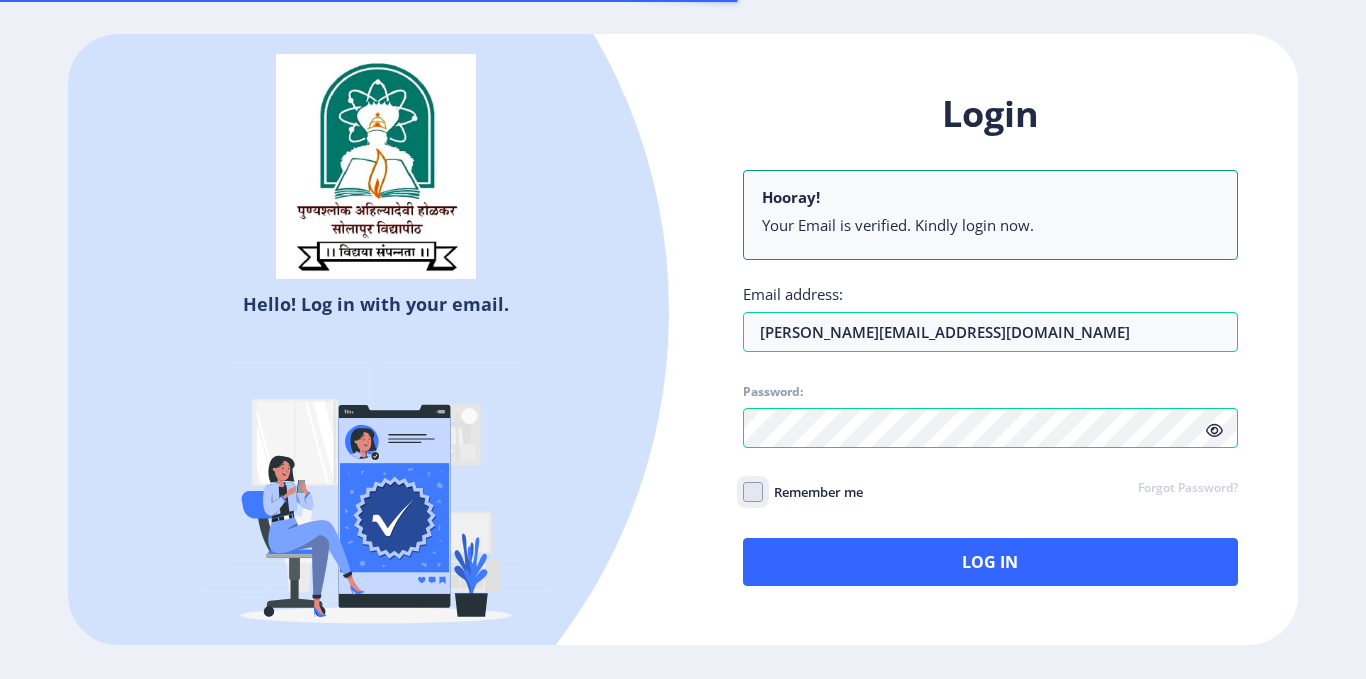 checkbox on "true" 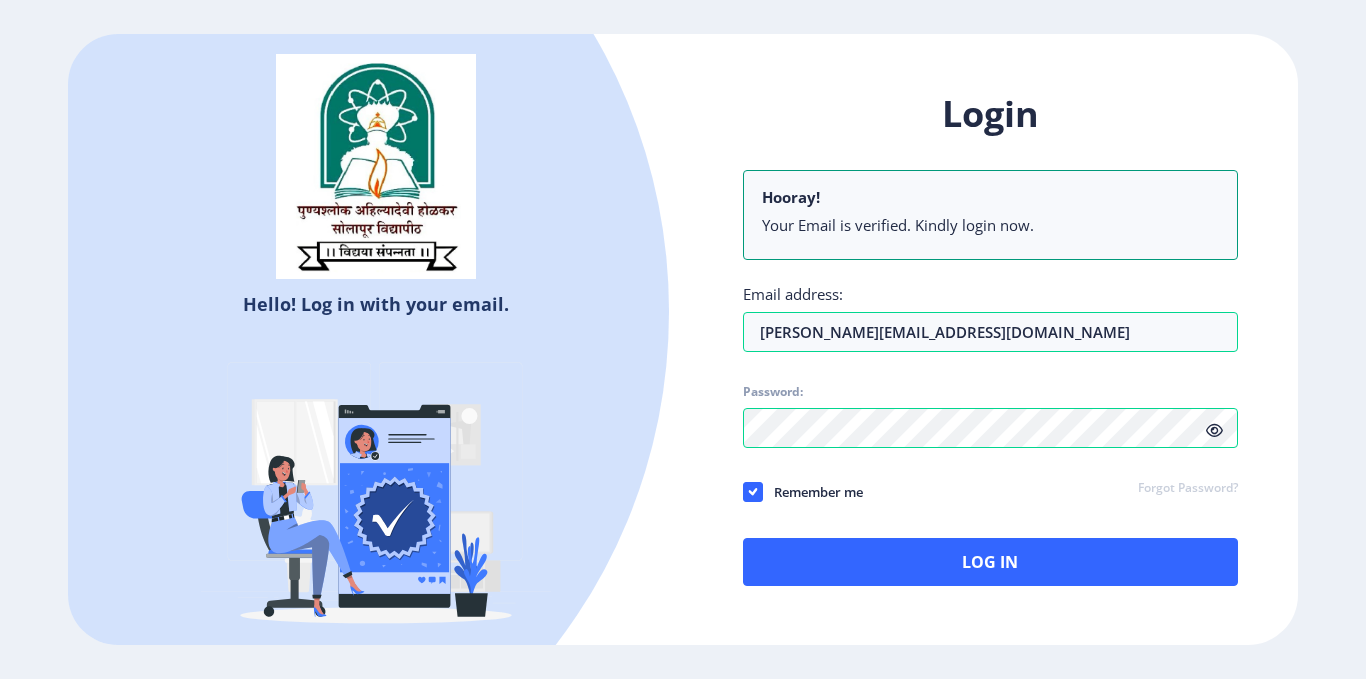 click 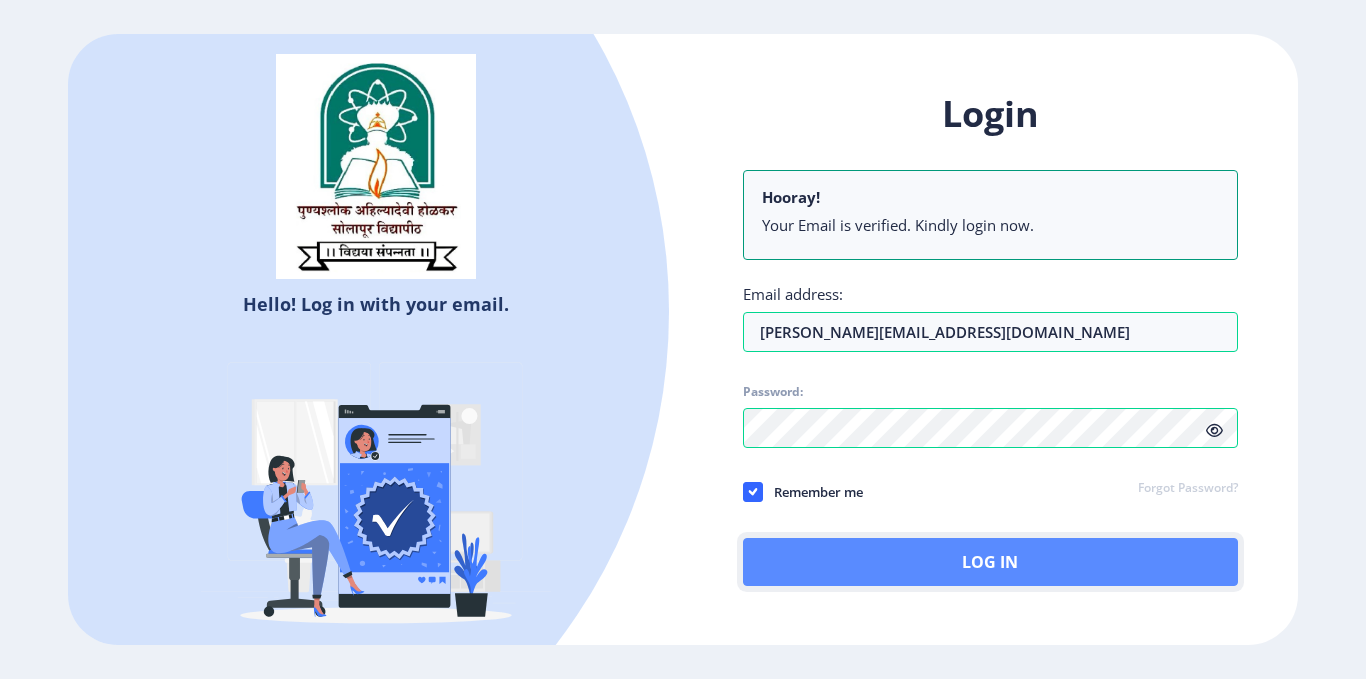 click on "Log In" 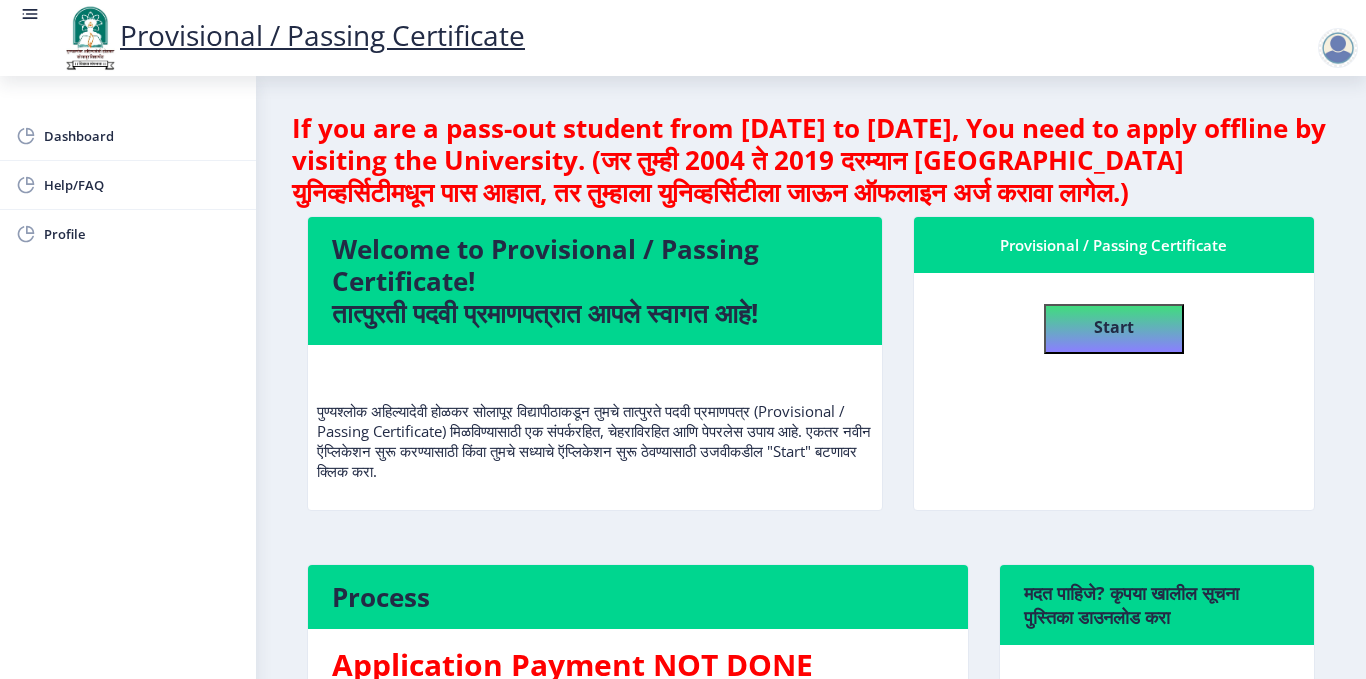 click on "Welcome to Provisional / Passing Certificate!   तात्पुरती पदवी प्रमाणपत्रात आपले स्वागत आहे!   पुण्यश्लोक अहिल्यादेवी होळकर सोलापूर विद्यापीठाकडून तुमचे तात्पुरते पदवी प्रमाणपत्र (Provisional / Passing Certificate) मिळविण्यासाठी एक संपर्करहित, चेहराविरहित आणि पेपरलेस उपाय आहे. एकतर नवीन ऍप्लिकेशन सुरू करण्यासाठी किंवा तुमचे सध्याचे ऍप्लिकेशन सुरू ठेवण्यासाठी उजवीकडील "Start" बटणावर क्लिक करा." 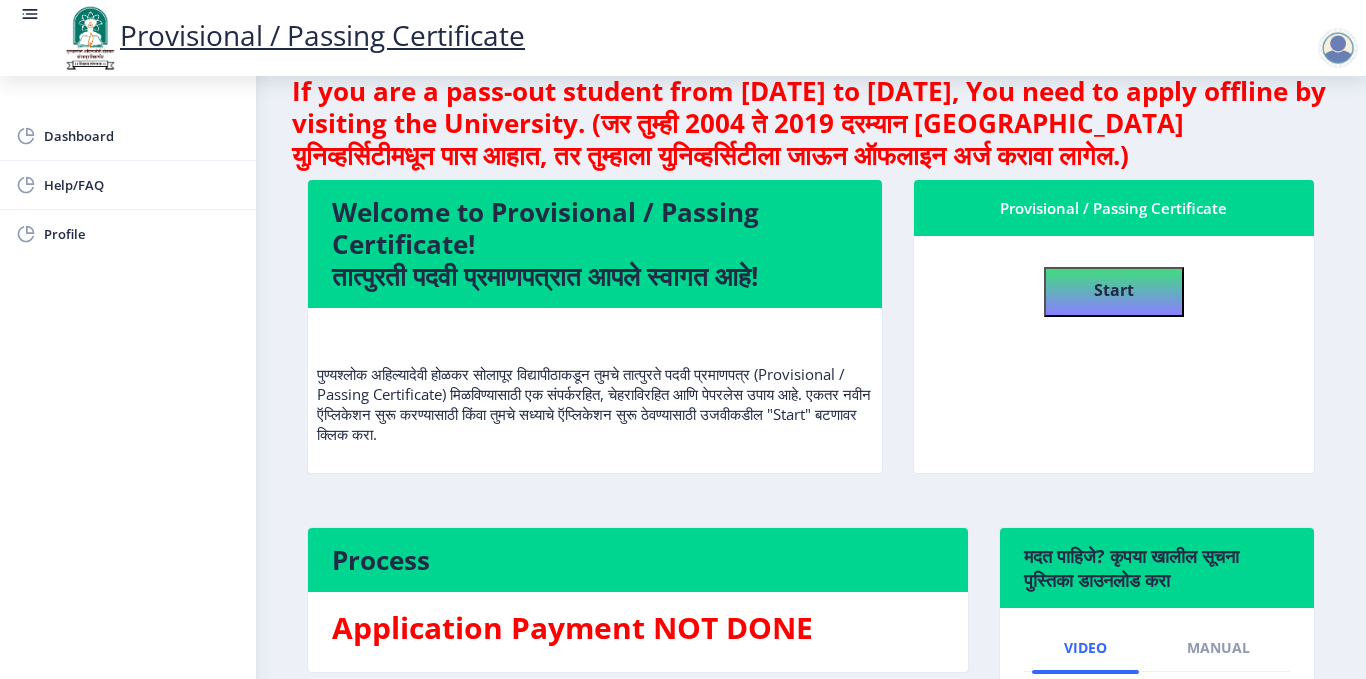 scroll, scrollTop: 0, scrollLeft: 0, axis: both 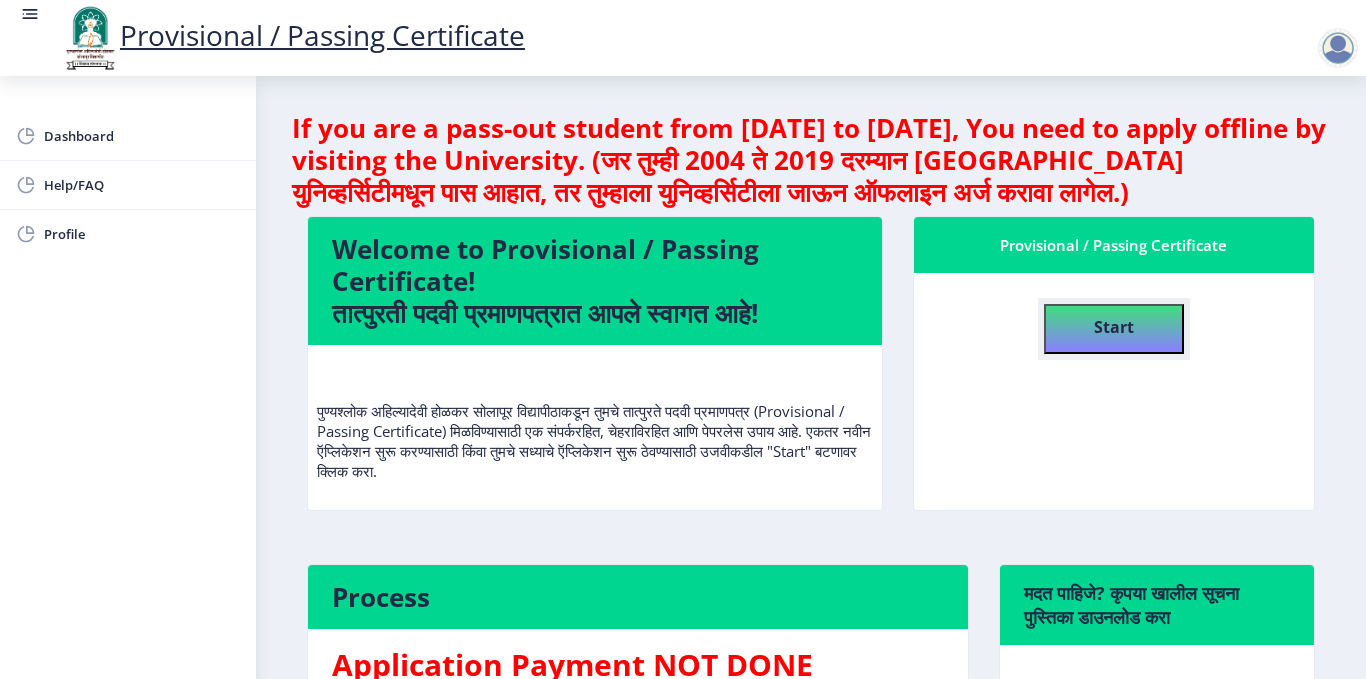 click on "Start" 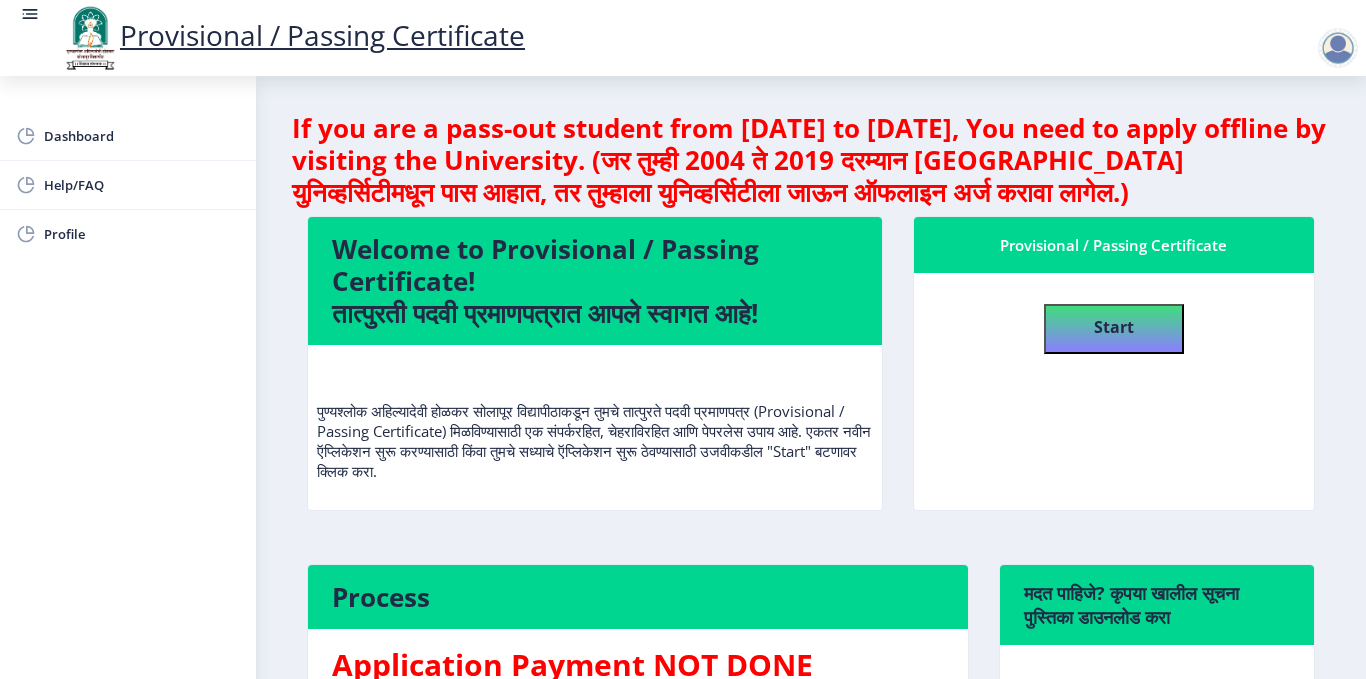 select 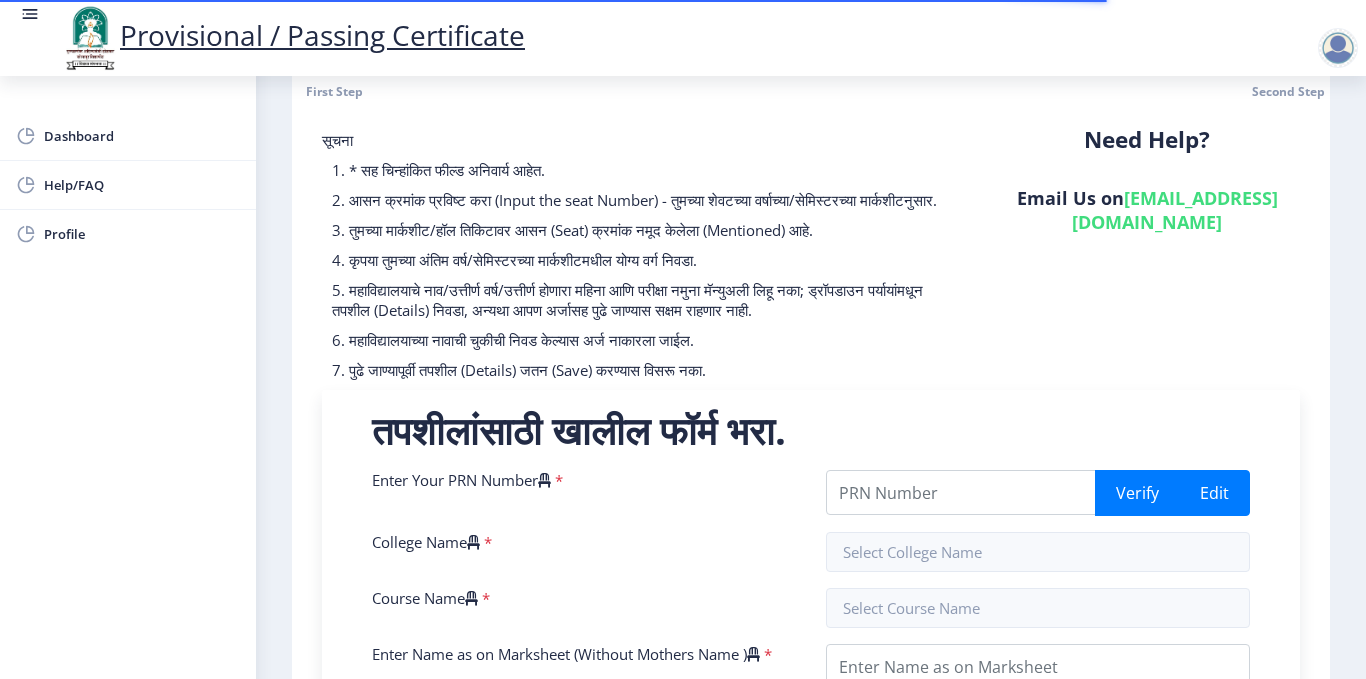 scroll, scrollTop: 200, scrollLeft: 0, axis: vertical 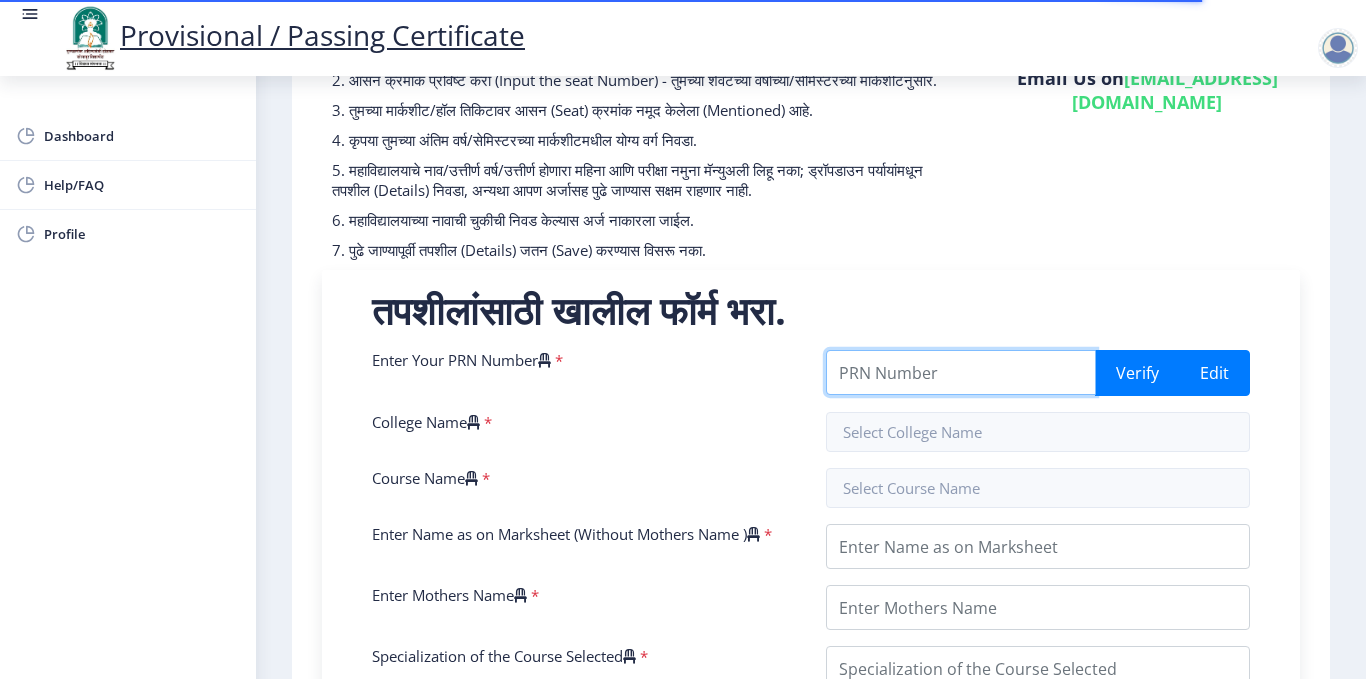click on "Enter Your PRN Number" at bounding box center (961, 372) 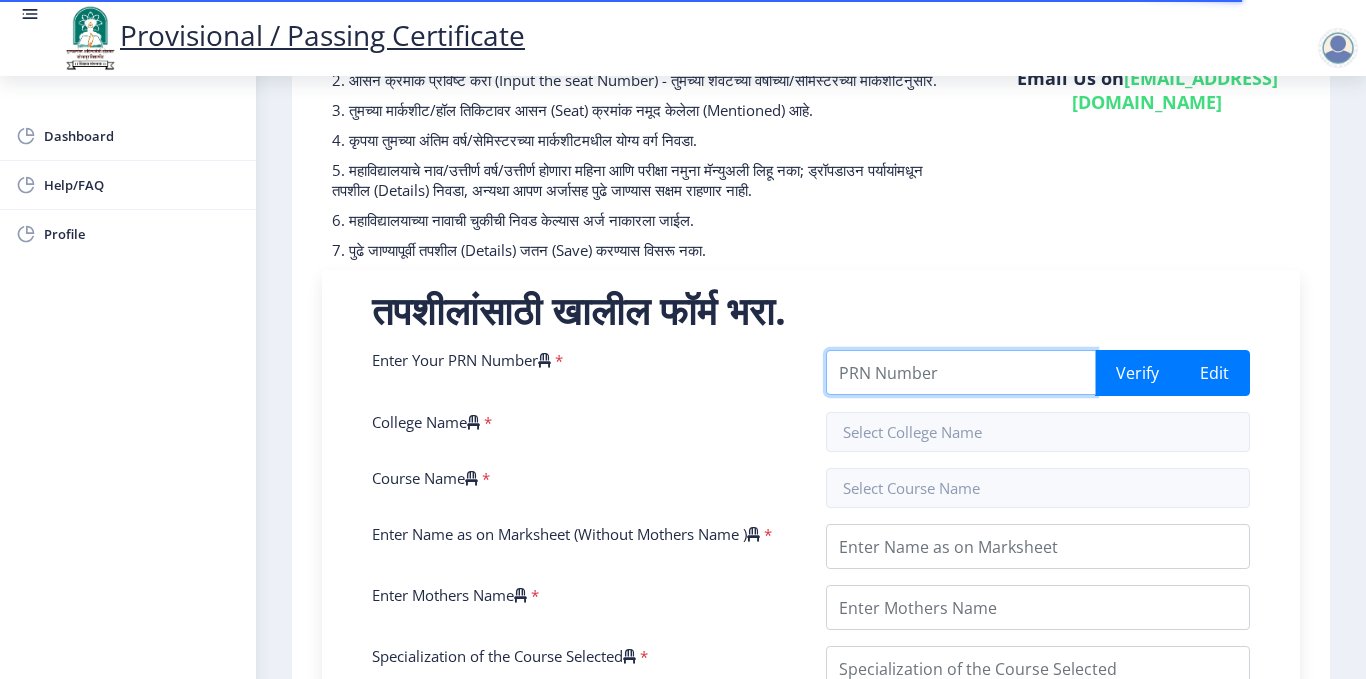 click on "Enter Your PRN Number" at bounding box center (961, 372) 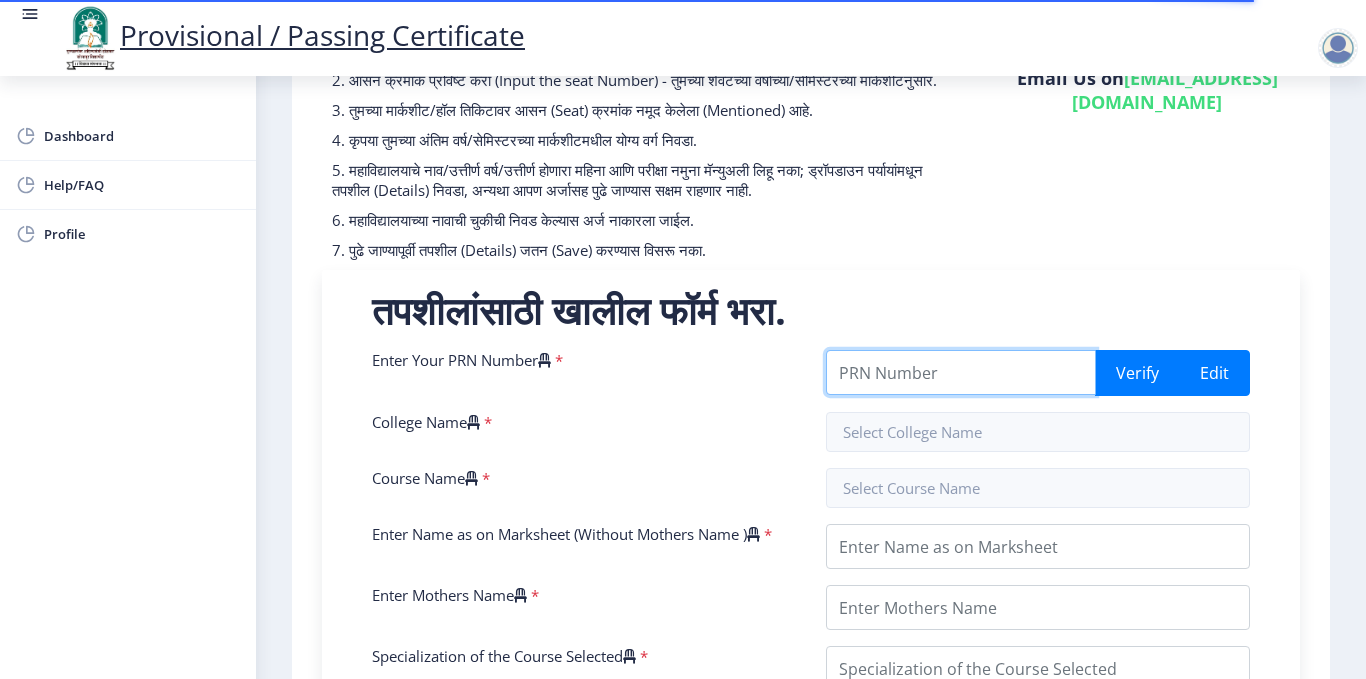 click on "Enter Your PRN Number" at bounding box center (961, 372) 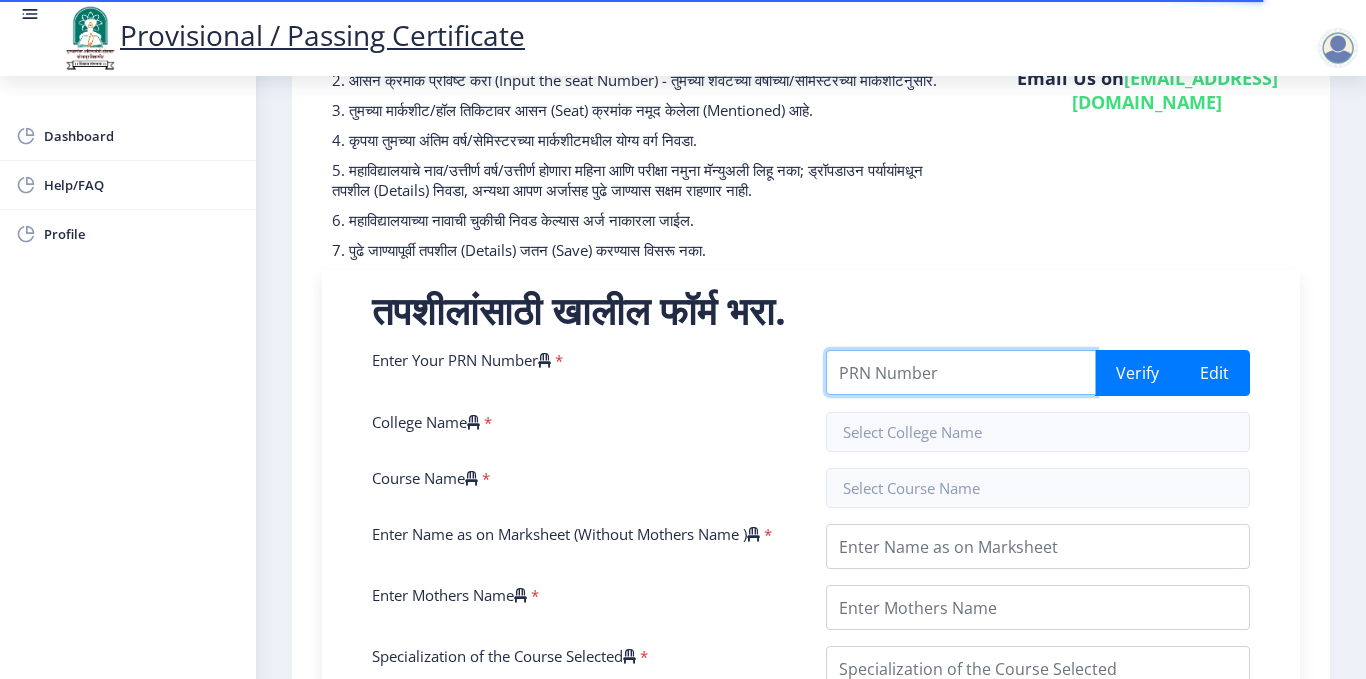 click on "Enter Your PRN Number" at bounding box center [961, 372] 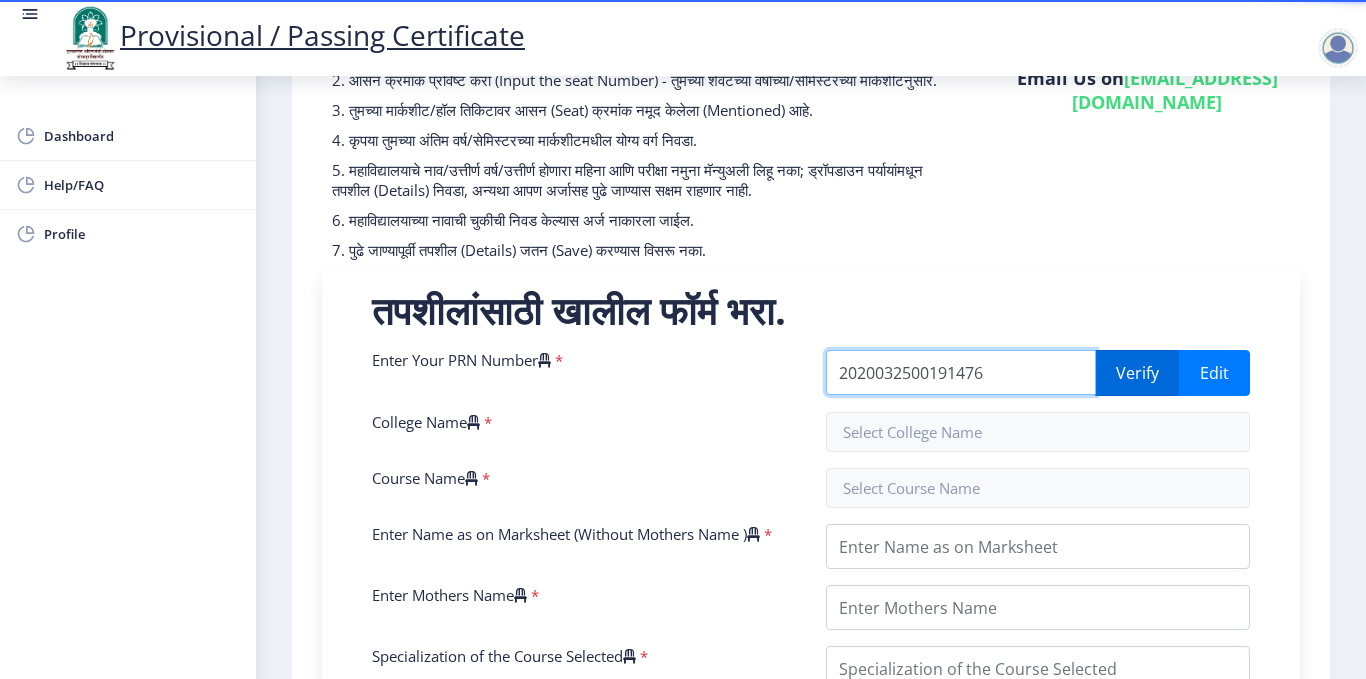 type on "2020032500191476" 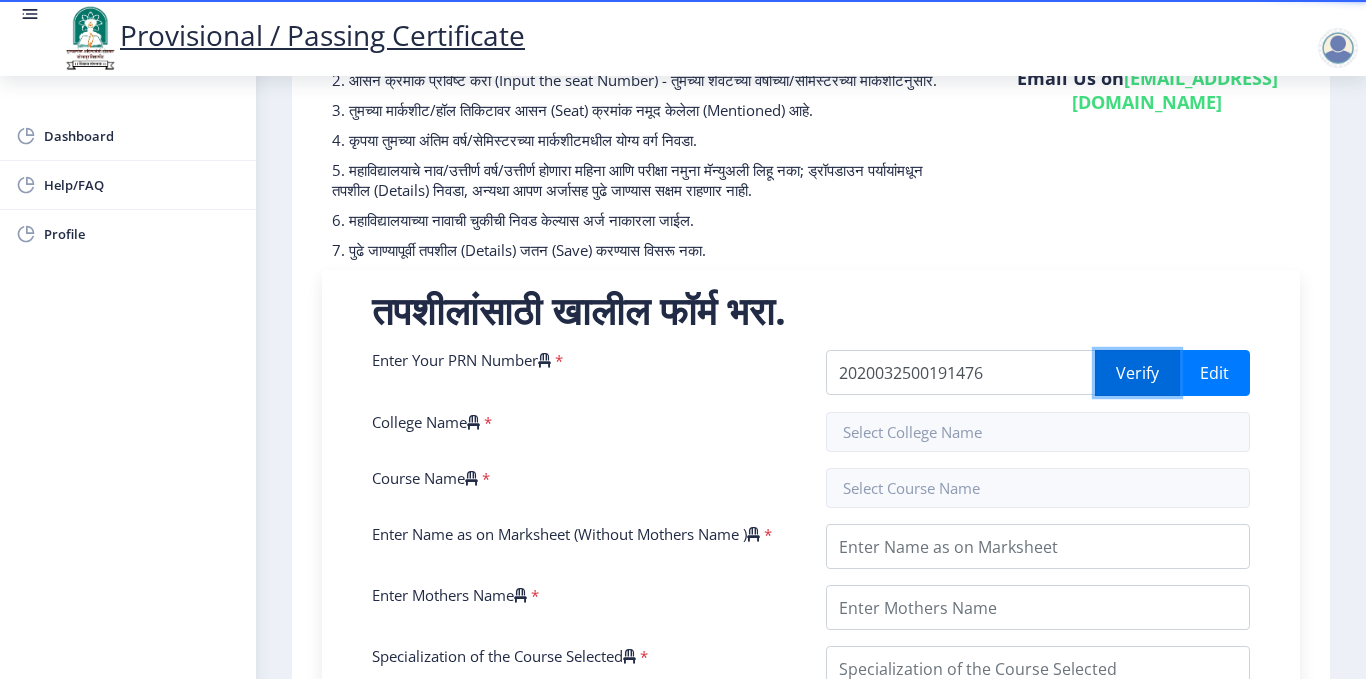 click on "Verify" at bounding box center [1137, 373] 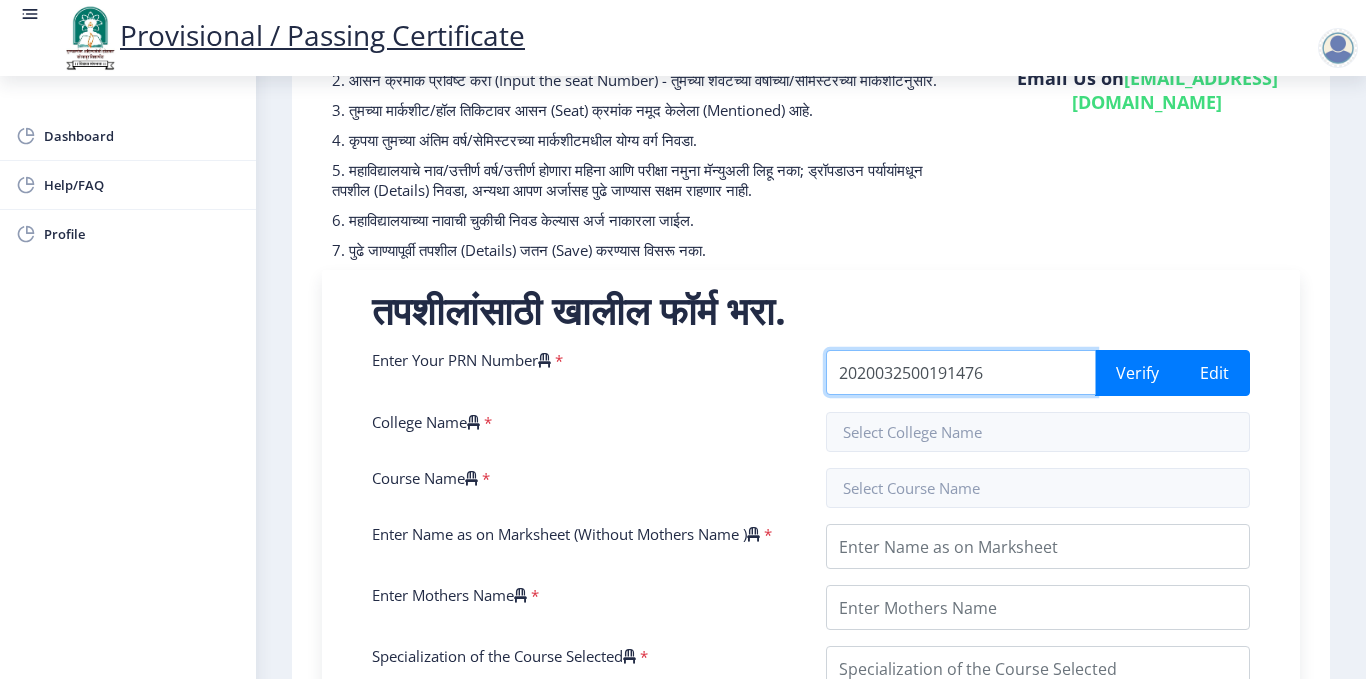 click on "2020032500191476" at bounding box center [961, 372] 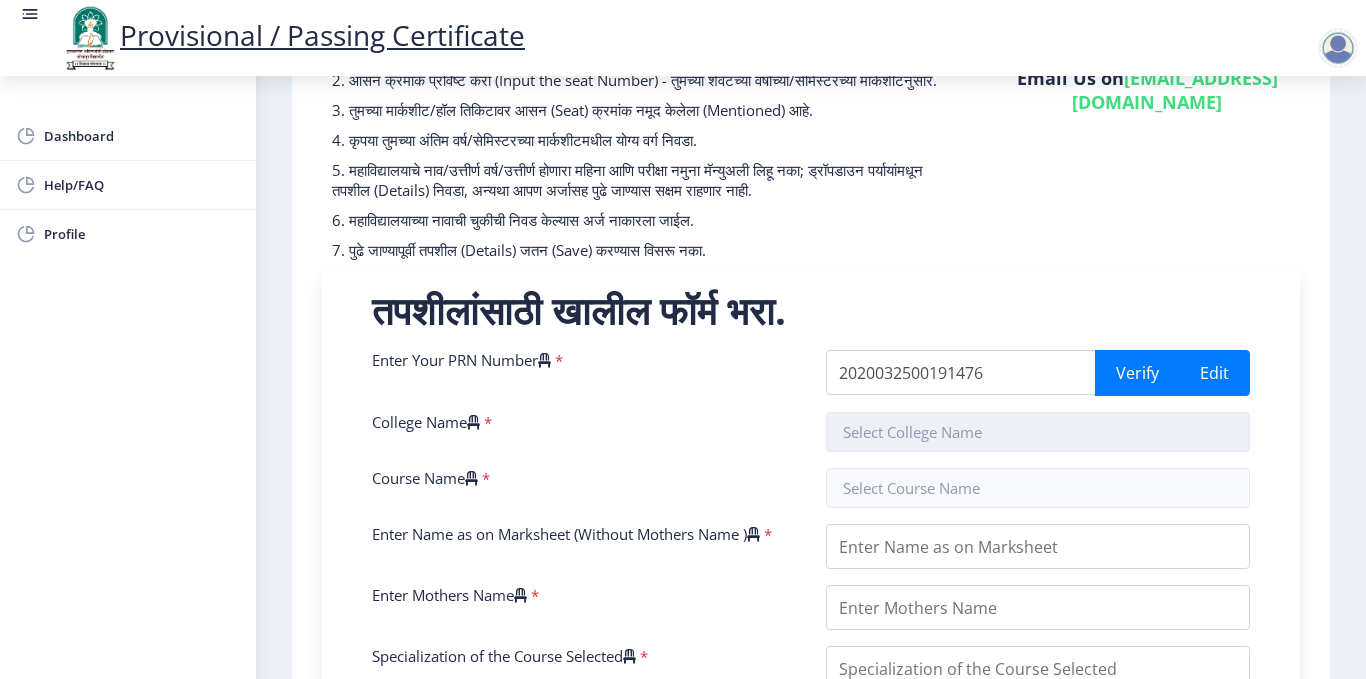 click at bounding box center [1038, 432] 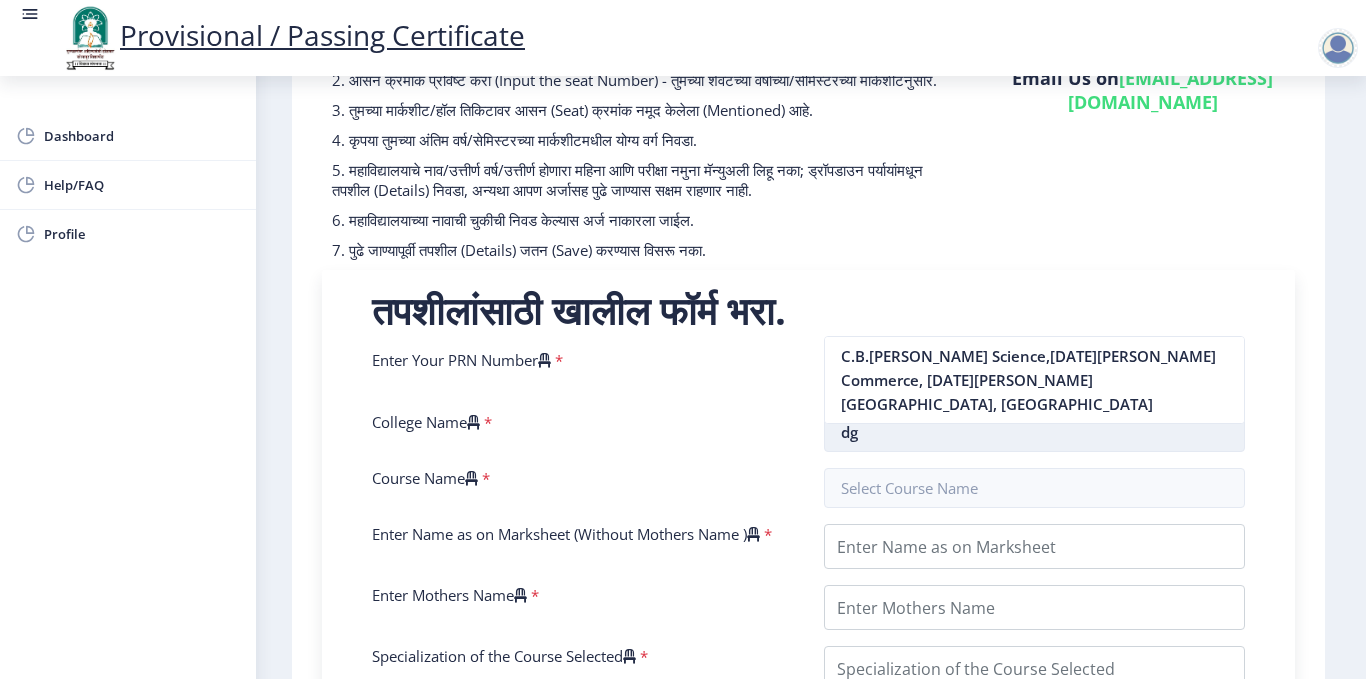 type on "d" 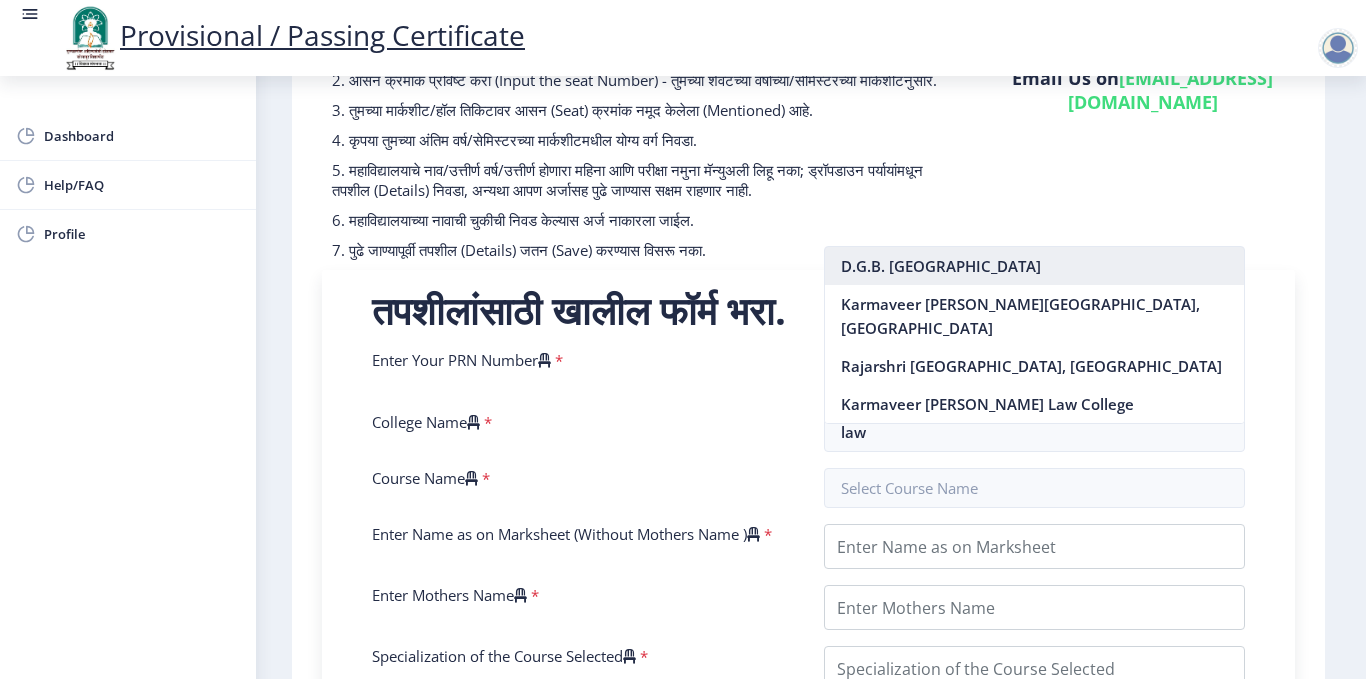 click on "D.G.B. Dayanand Law College" at bounding box center (1035, 266) 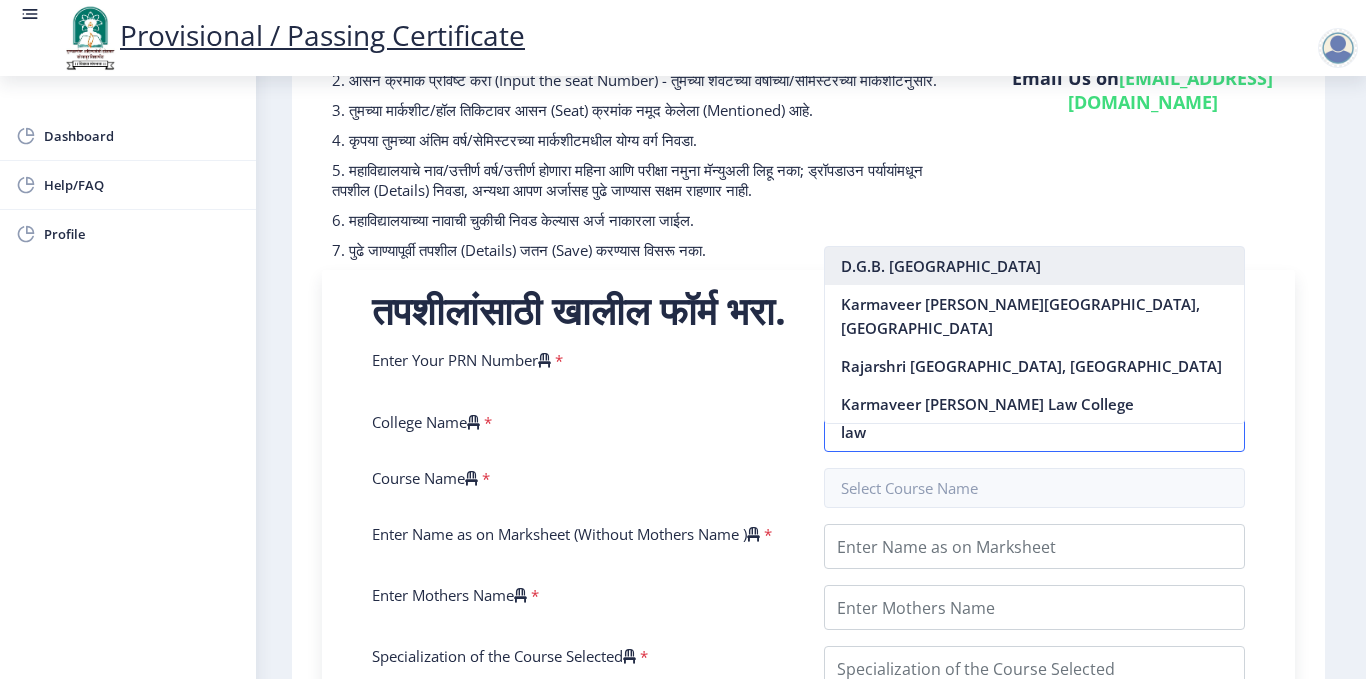 type on "D.G.B. Dayanand Law College" 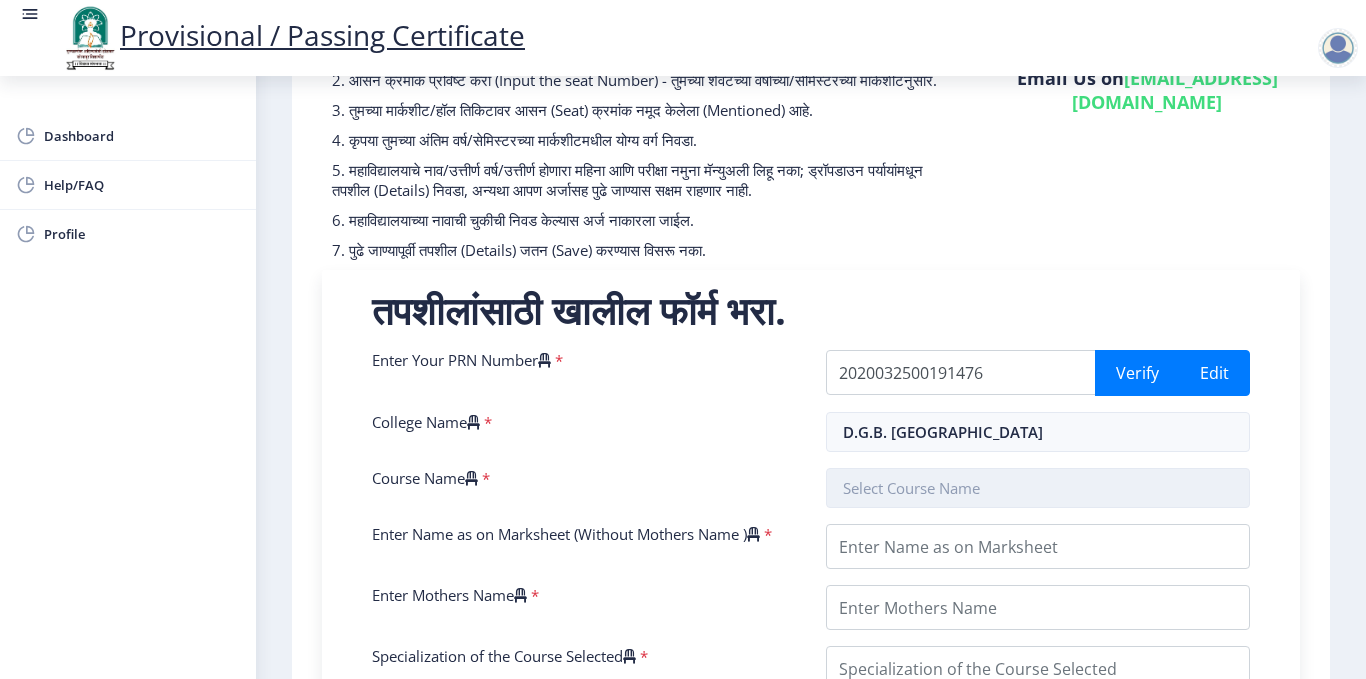 click at bounding box center (1038, 488) 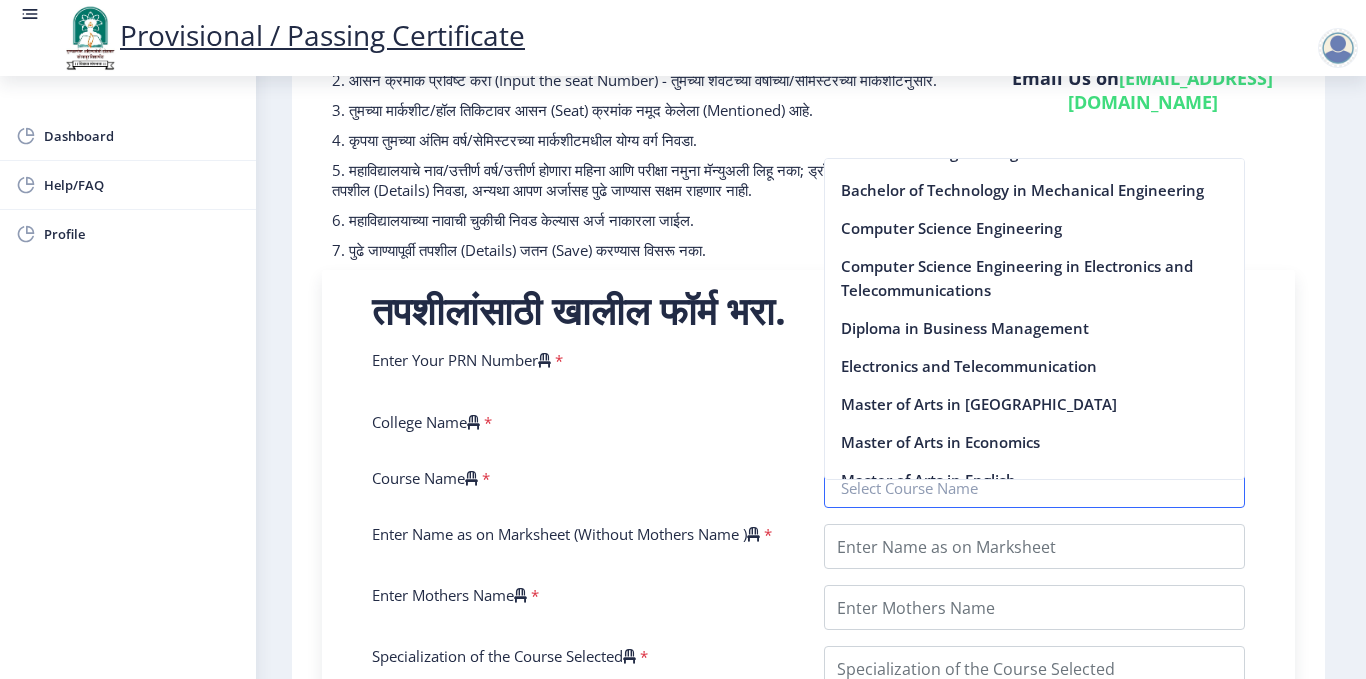 scroll, scrollTop: 1400, scrollLeft: 0, axis: vertical 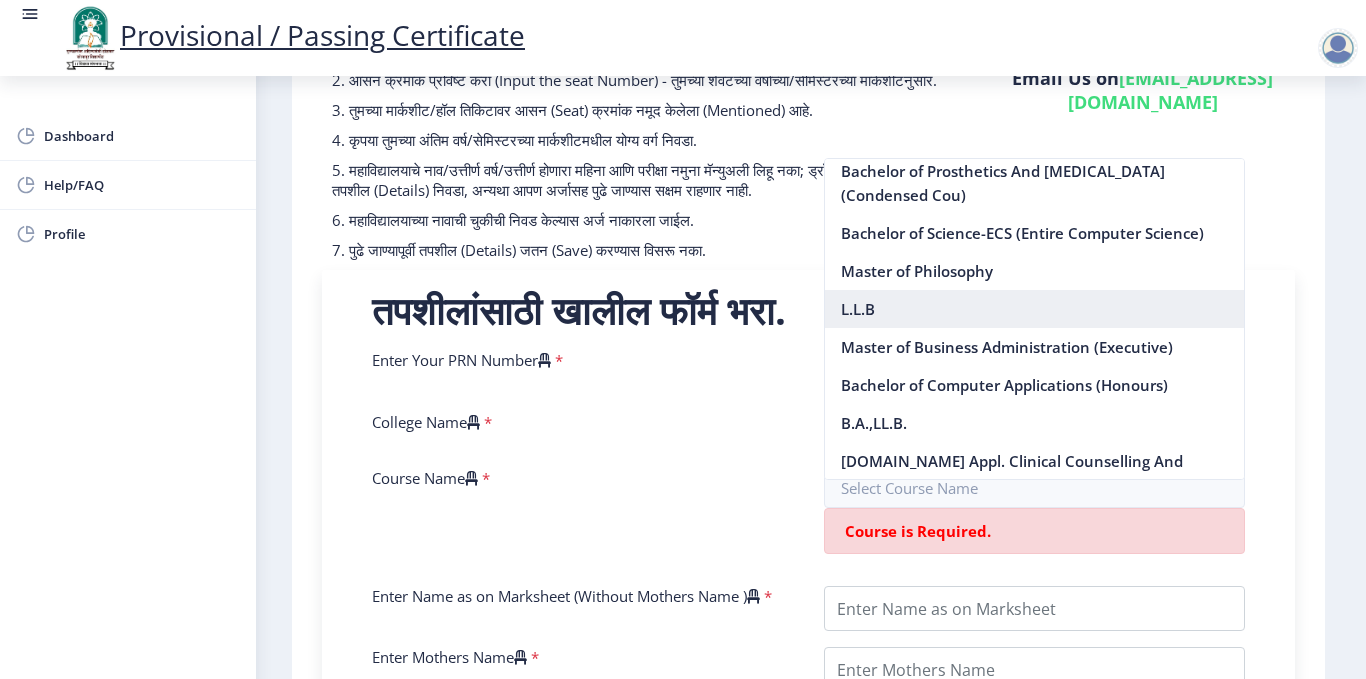 click on "L.L.B" at bounding box center [1035, 309] 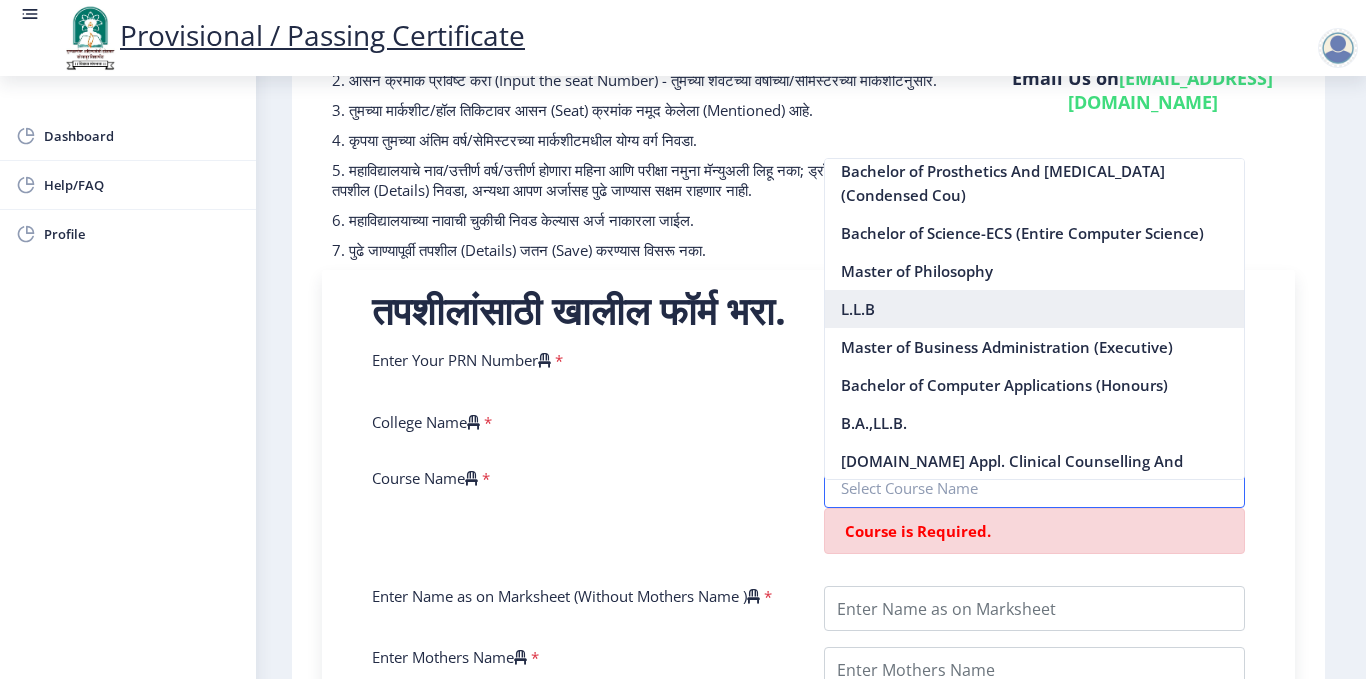 type on "L.L.B" 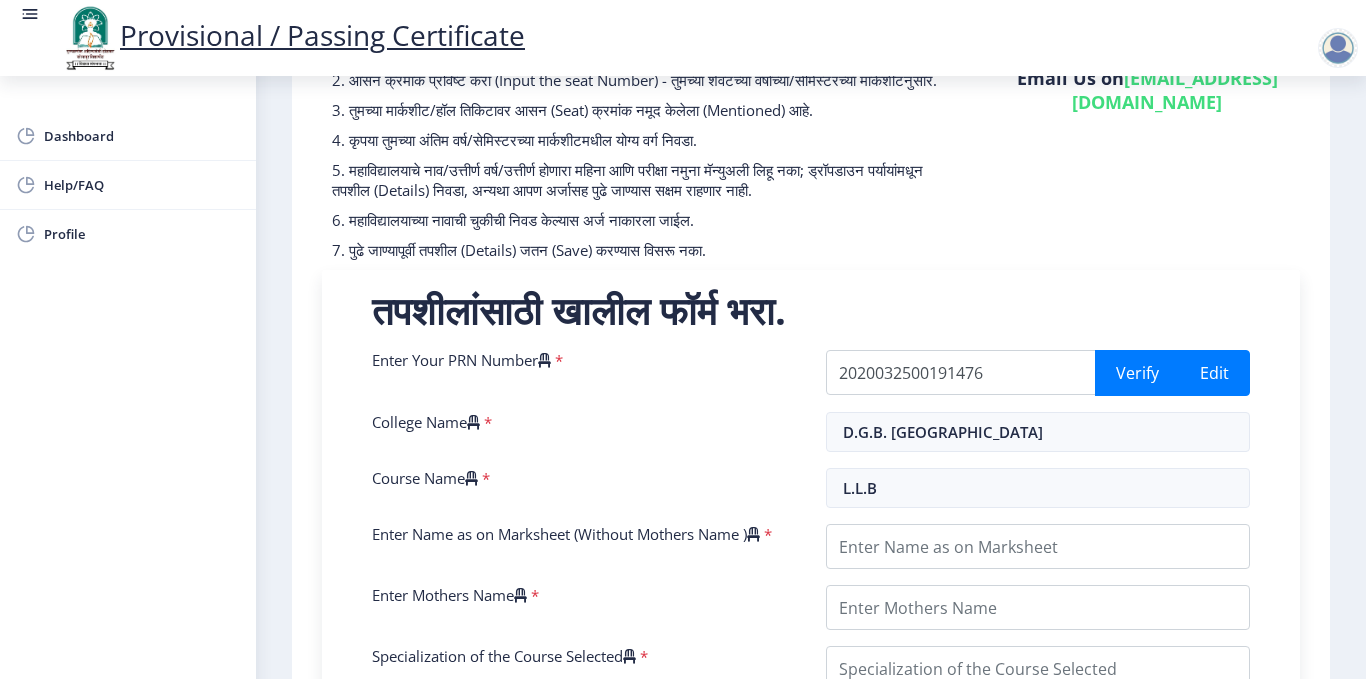 click on "तपशीलांसाठी खालील फॉर्म भरा.   Enter Your PRN Number    * 2020032500191476 Verify Edit College Name   * D.G.B. Dayanand Law College Course Name   * L.L.B  Enter Name as on Marksheet (Without Mothers Name )   *  Enter Mothers Name    *  Specialization of the Course Selected    *  Reason    *  Enter Your Last Year/Semester Marksheet Seat Number   * Enter Your last year/semester Class Obtained in Exam   * Select result/class  DISTINCTION   FIRST CLASS   HIGHER SECOND CLASS   SECOND CLASS   PASS CLASS   SUCCESSFUL   OUTSTANDING - EXEMPLARY  Grade O Grade A+ Grade A Grade B+ Grade B Grade C+ Grade C Grade F/FC Grade F Grade D Grade E FIRST CLASS WITH DISTINCTION Select Regular/External   *  Select Regular/External   Regular  External  Special Select ATKT   *  Select AT/KT   None ATKT  Enter Passing Year   *  2025   2024   2023   2022   2021   2020   2019   2018   2017   2016   2015   2014   2013   2012   2011   2010   2009   2008   2007  *" at bounding box center (811, 797) 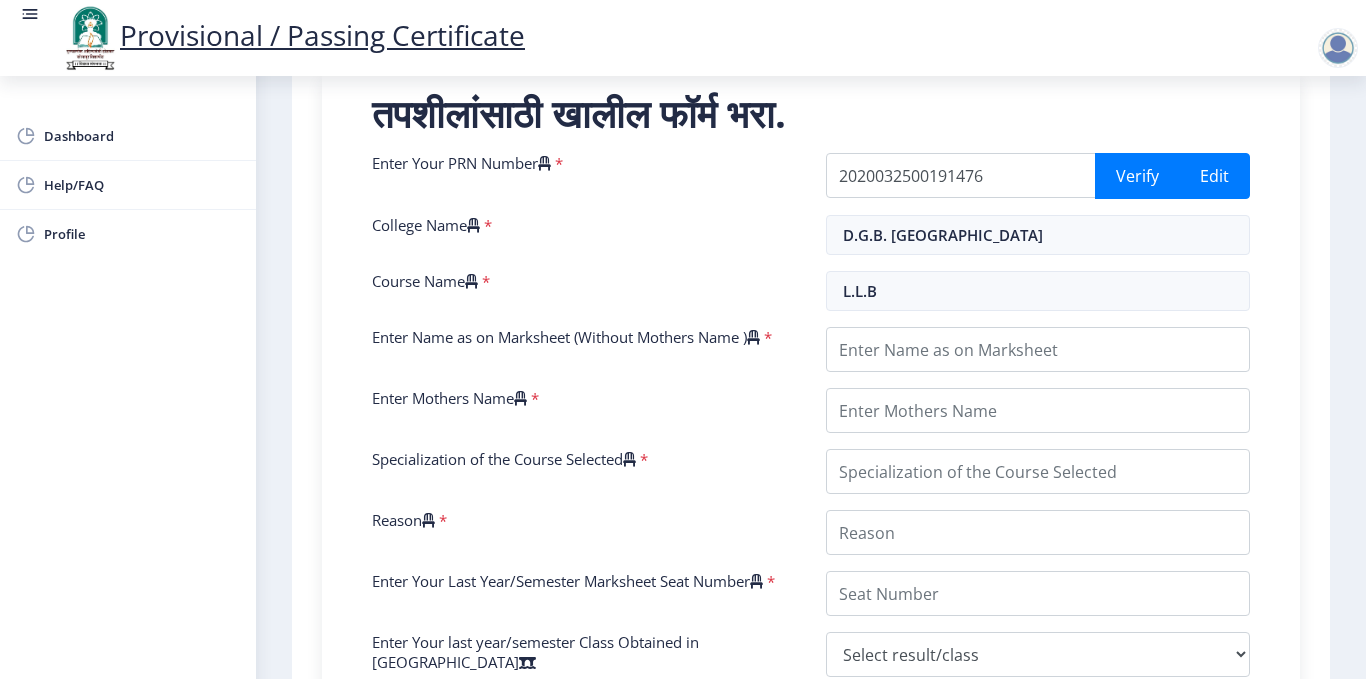 scroll, scrollTop: 400, scrollLeft: 0, axis: vertical 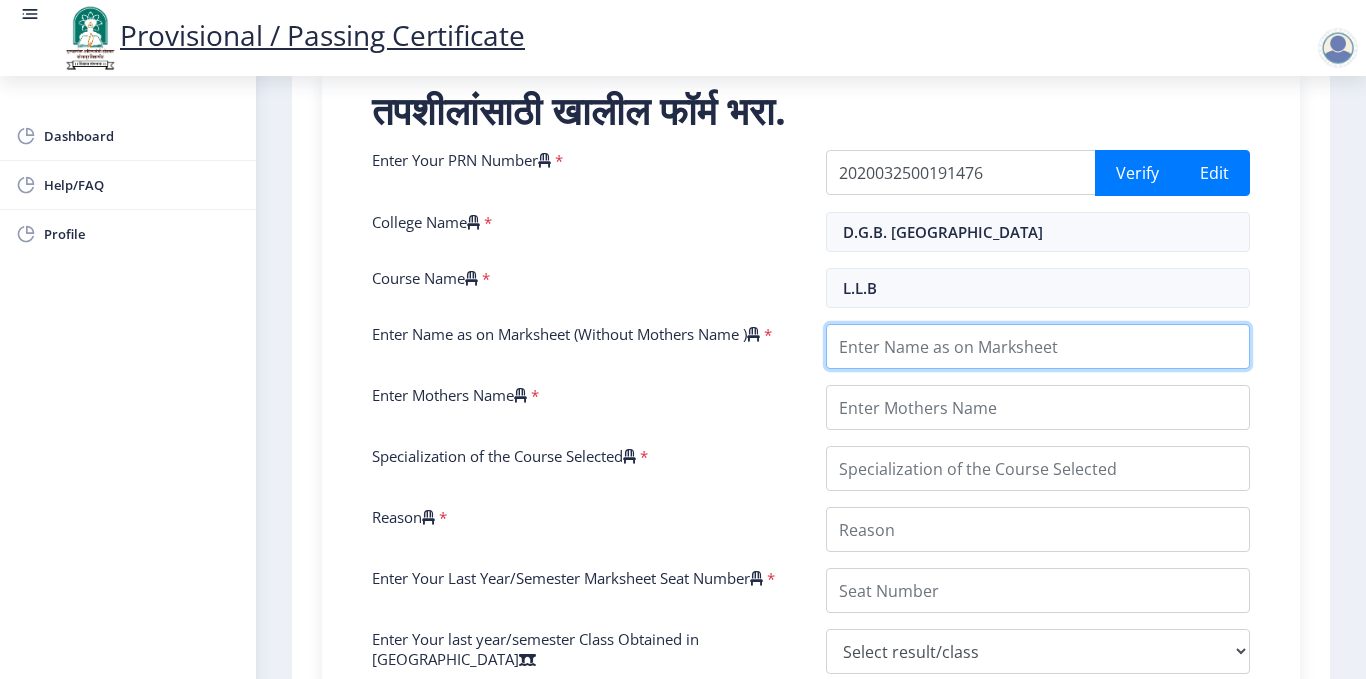 click on "Enter Name as on Marksheet (Without Mothers Name )" at bounding box center (1038, 346) 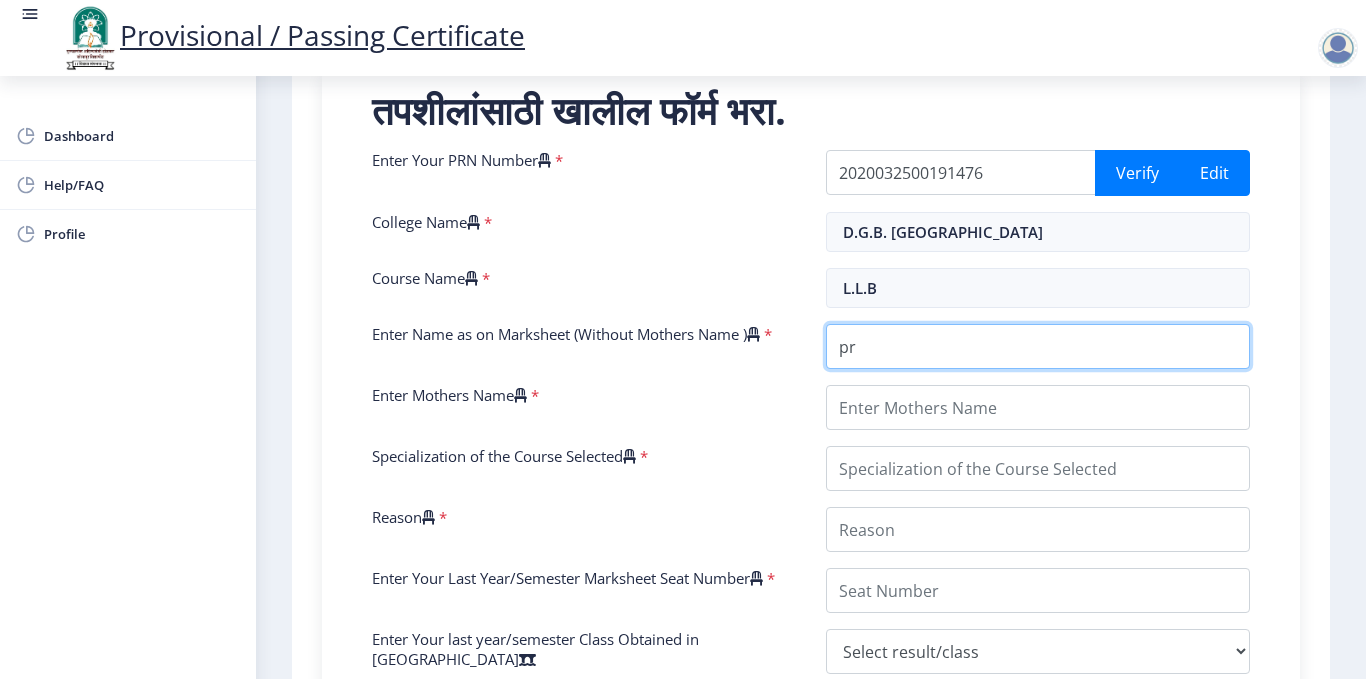 type on "p" 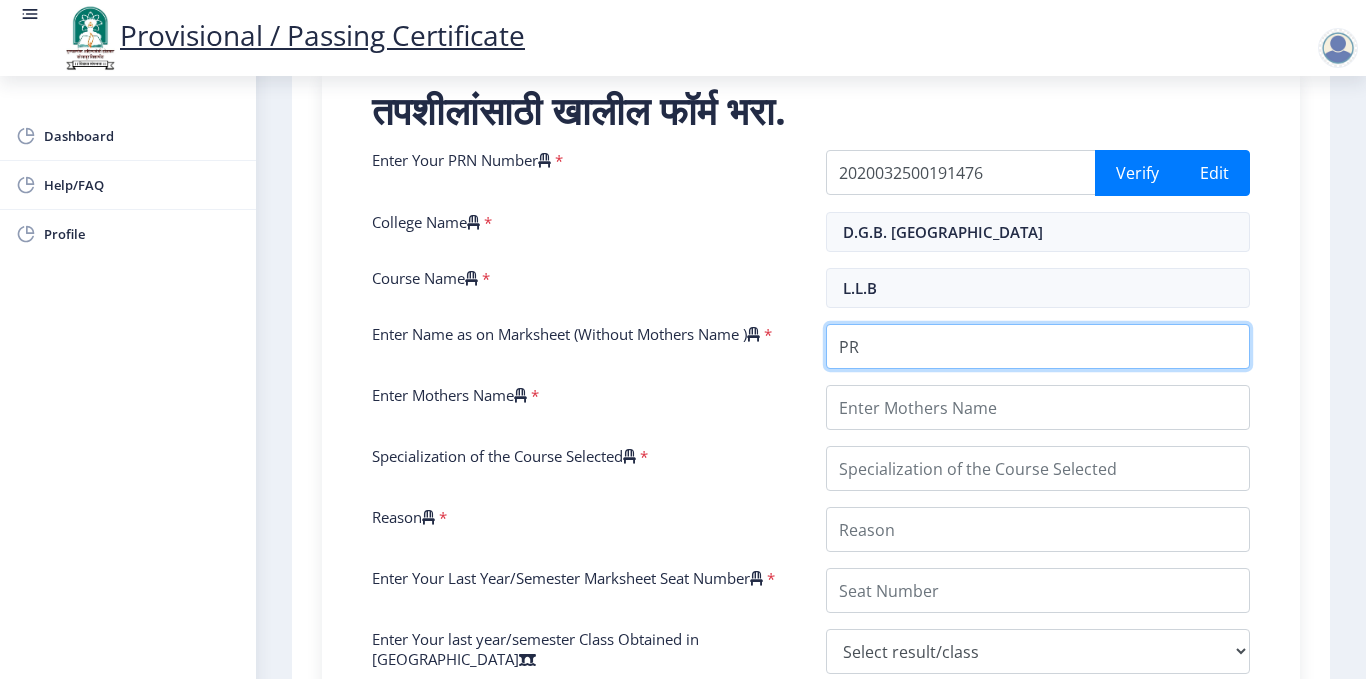 type on "P" 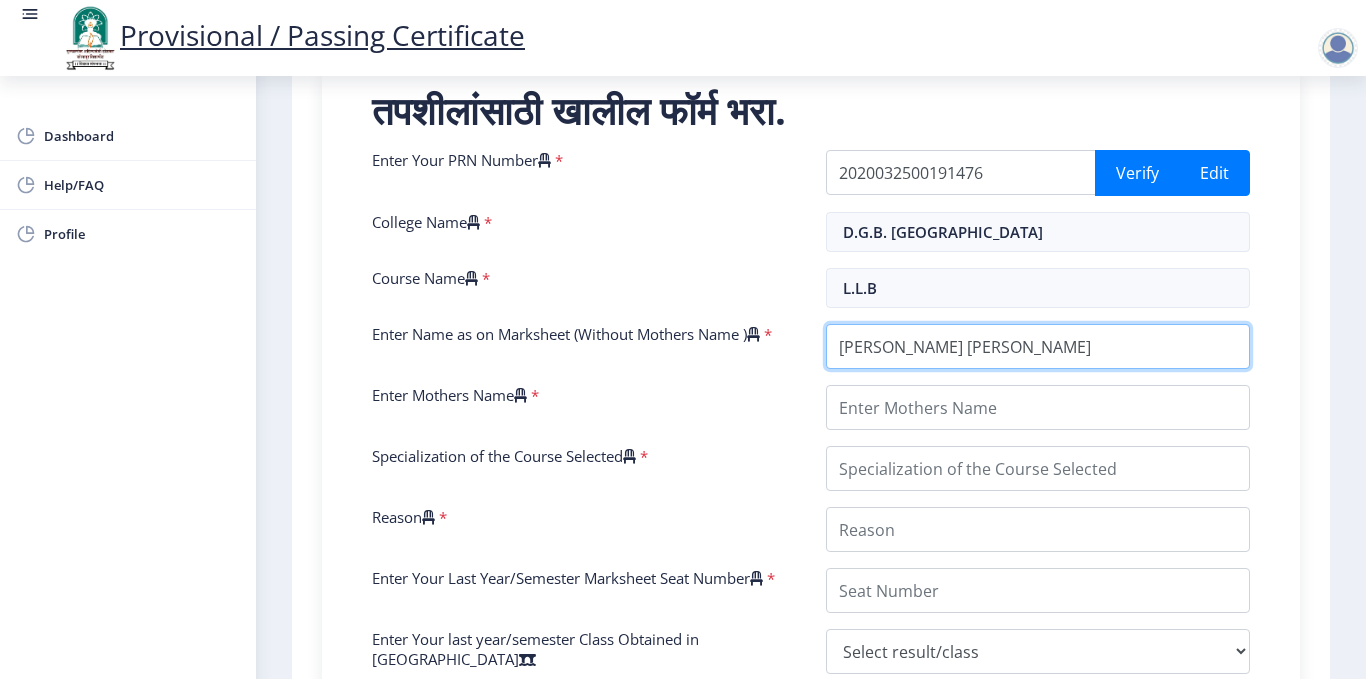 type on "KUCHEKAR PRASHANT SHASHIKANT" 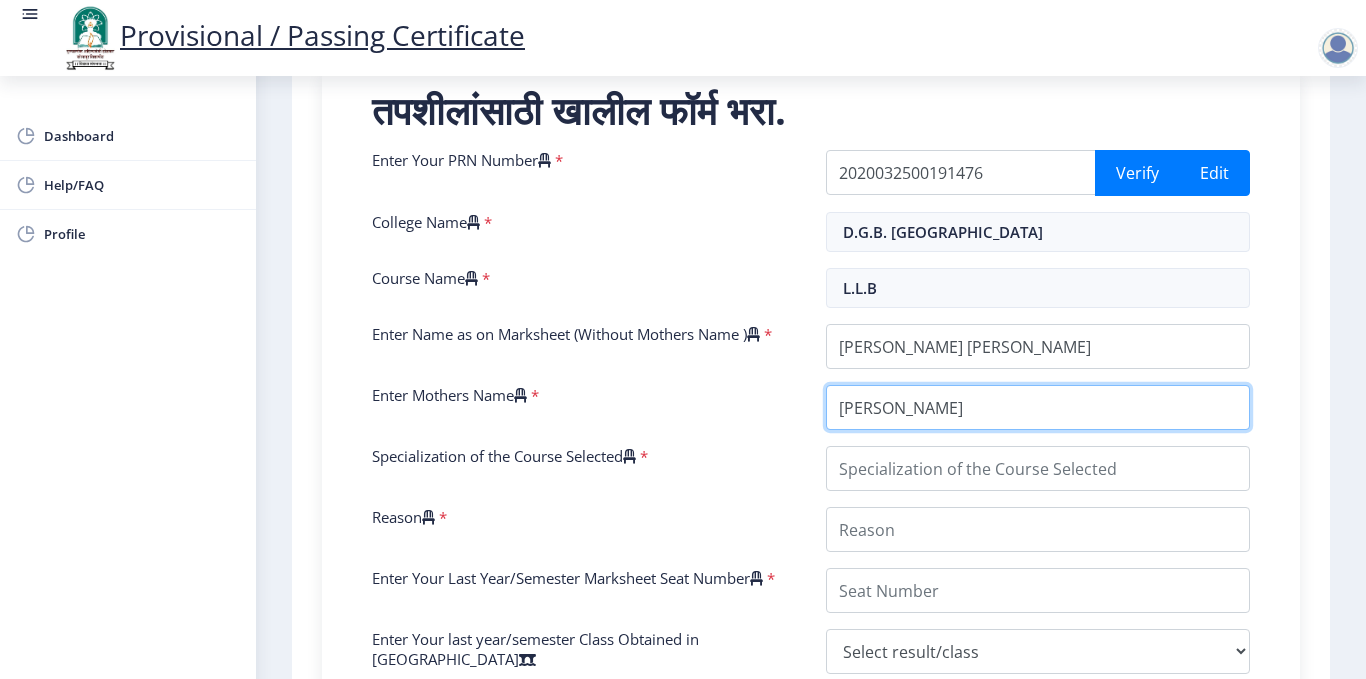 type on "SUNANDA" 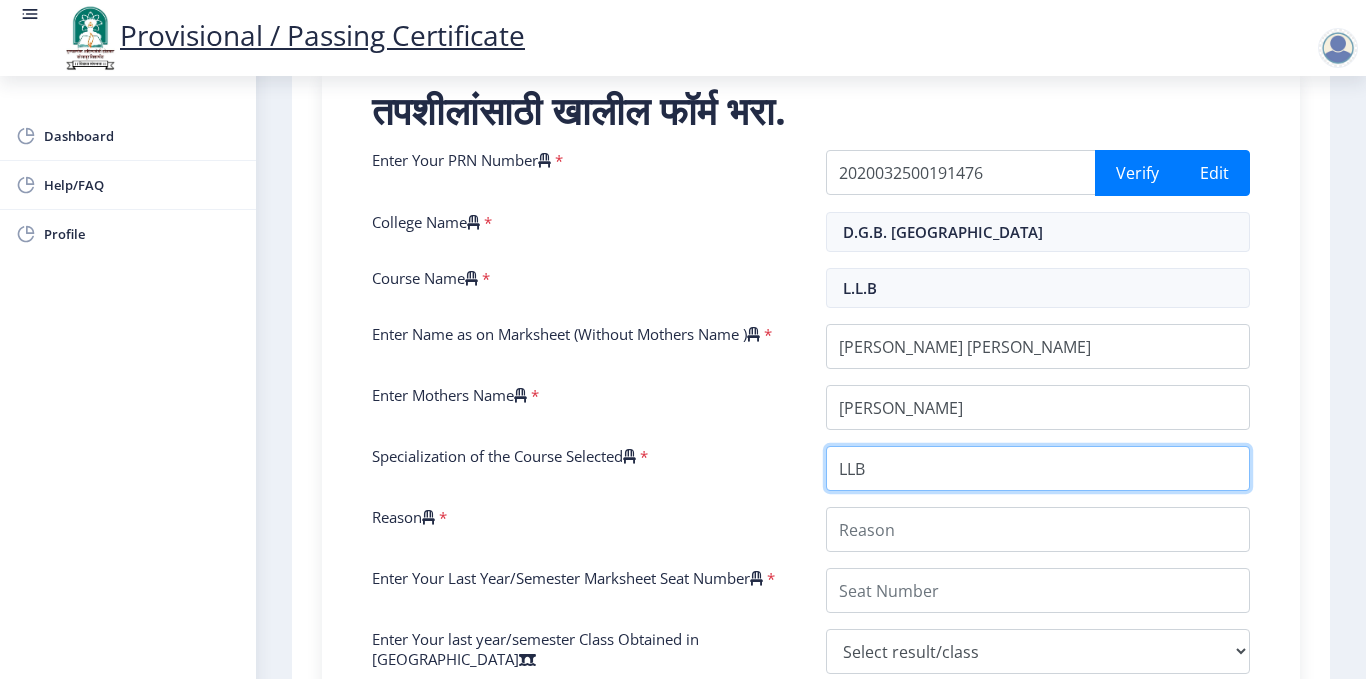 type on "LLB" 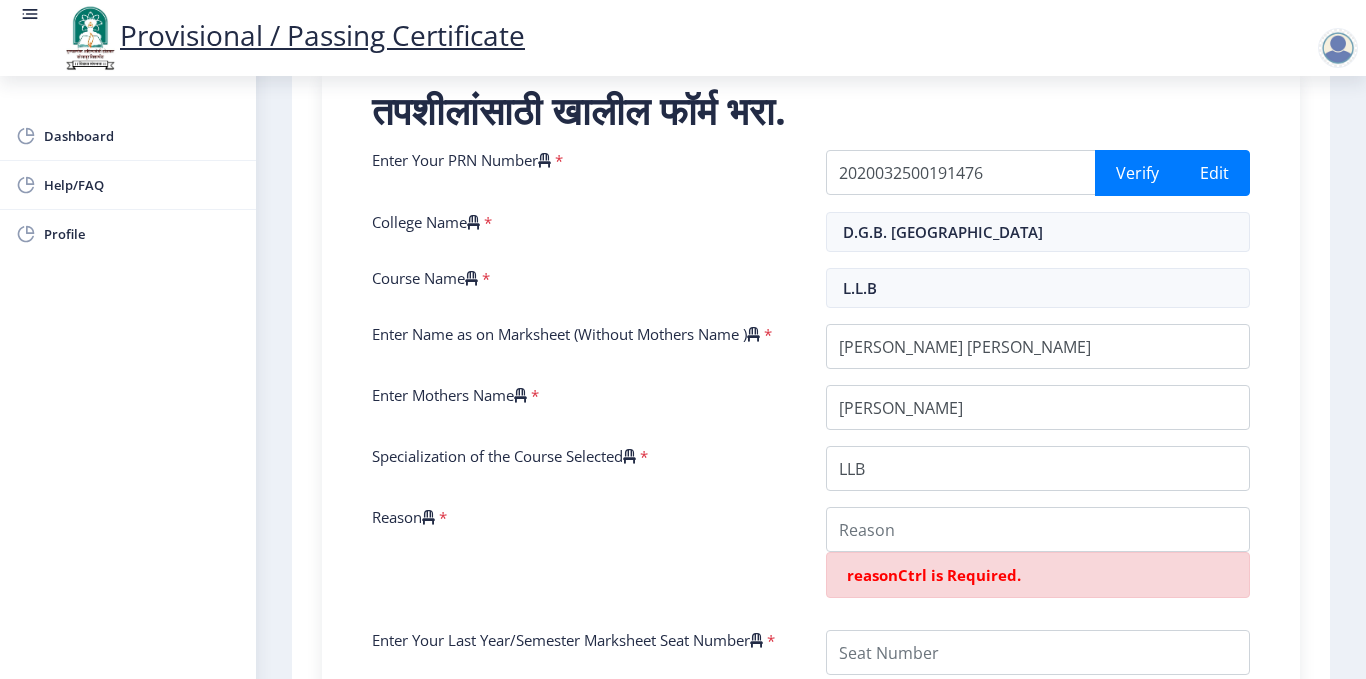 click on "Reason    *" at bounding box center [584, 560] 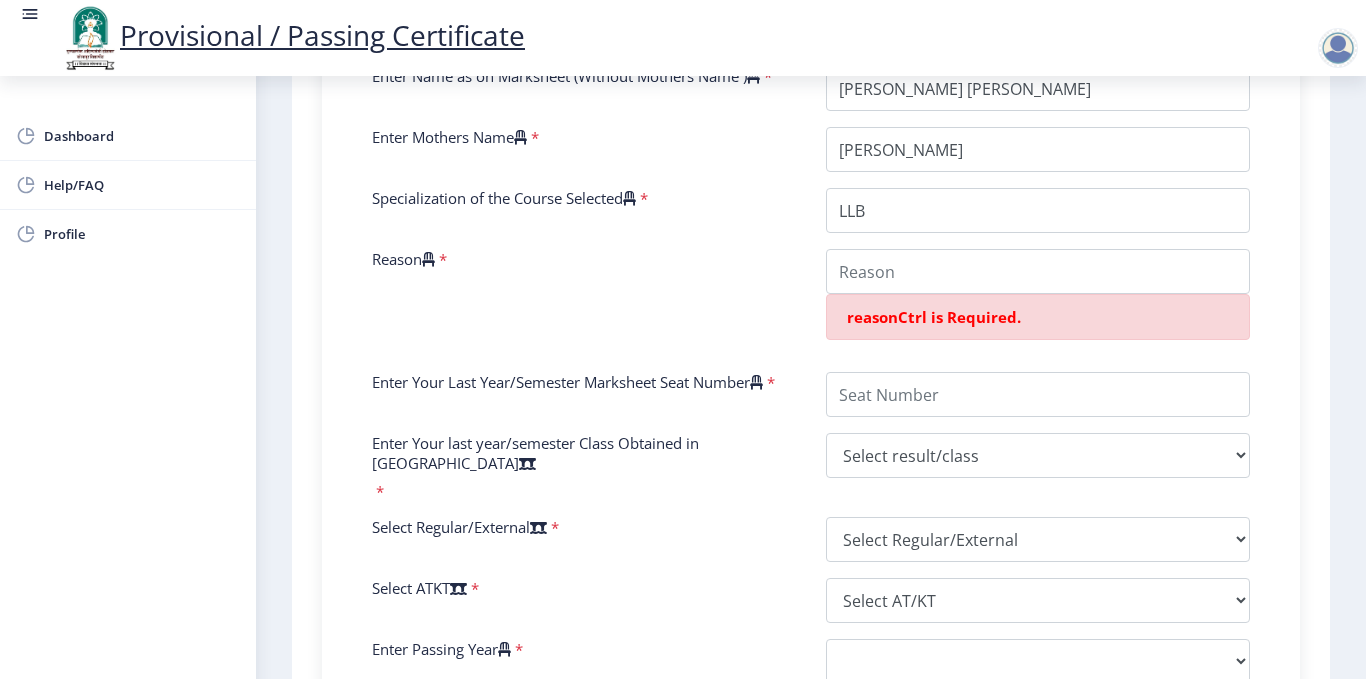 scroll, scrollTop: 760, scrollLeft: 0, axis: vertical 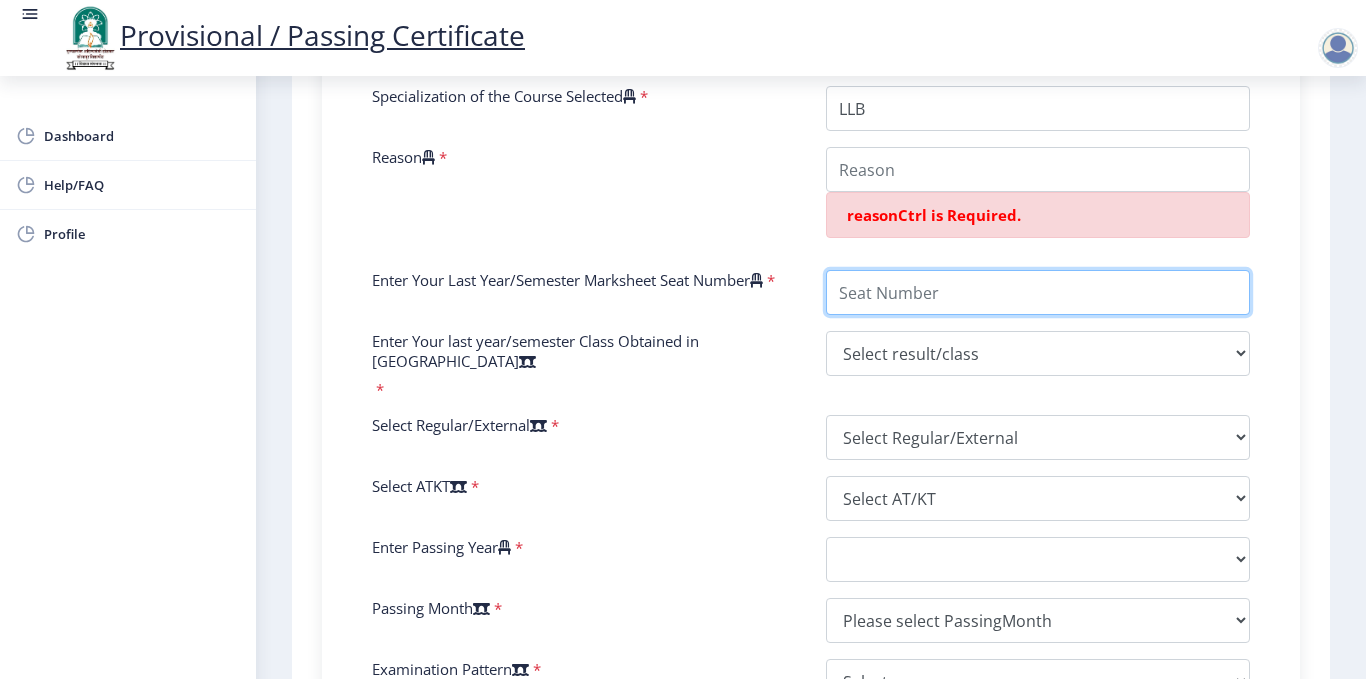 click on "Enter Your Last Year/Semester Marksheet Seat Number" at bounding box center [1038, 292] 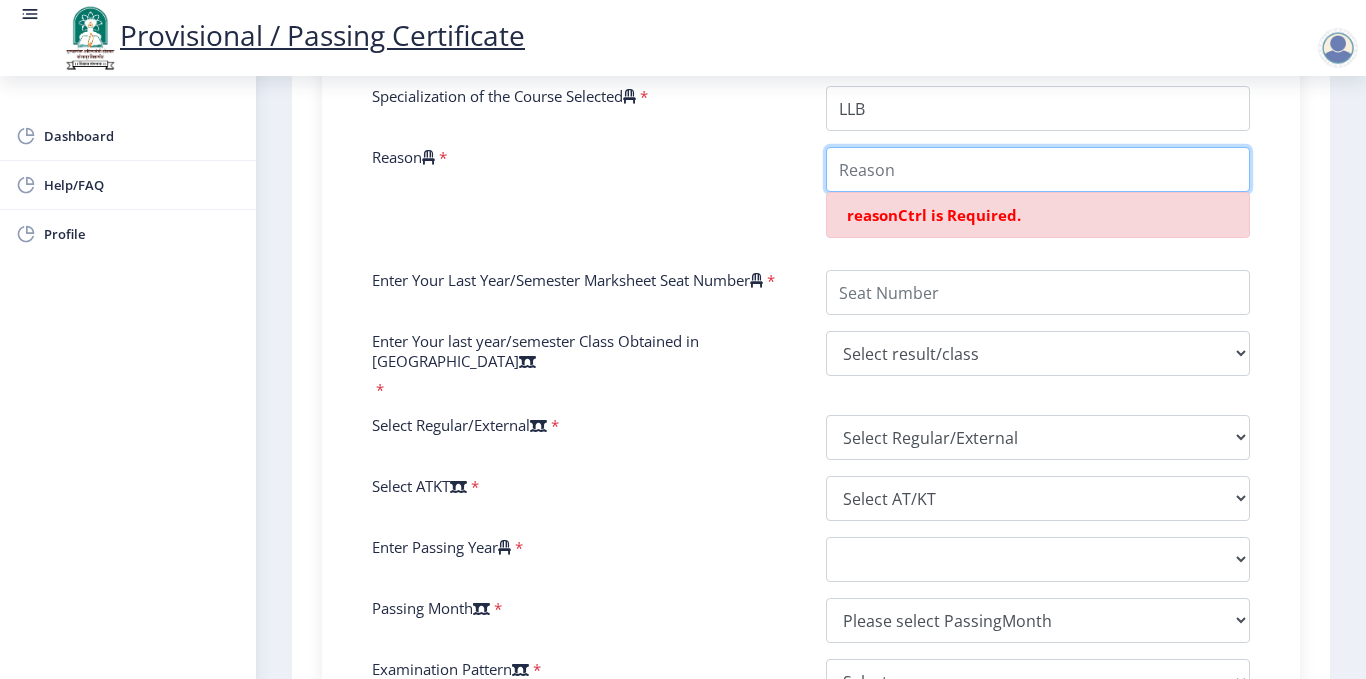 click on "Reason" at bounding box center (1038, 169) 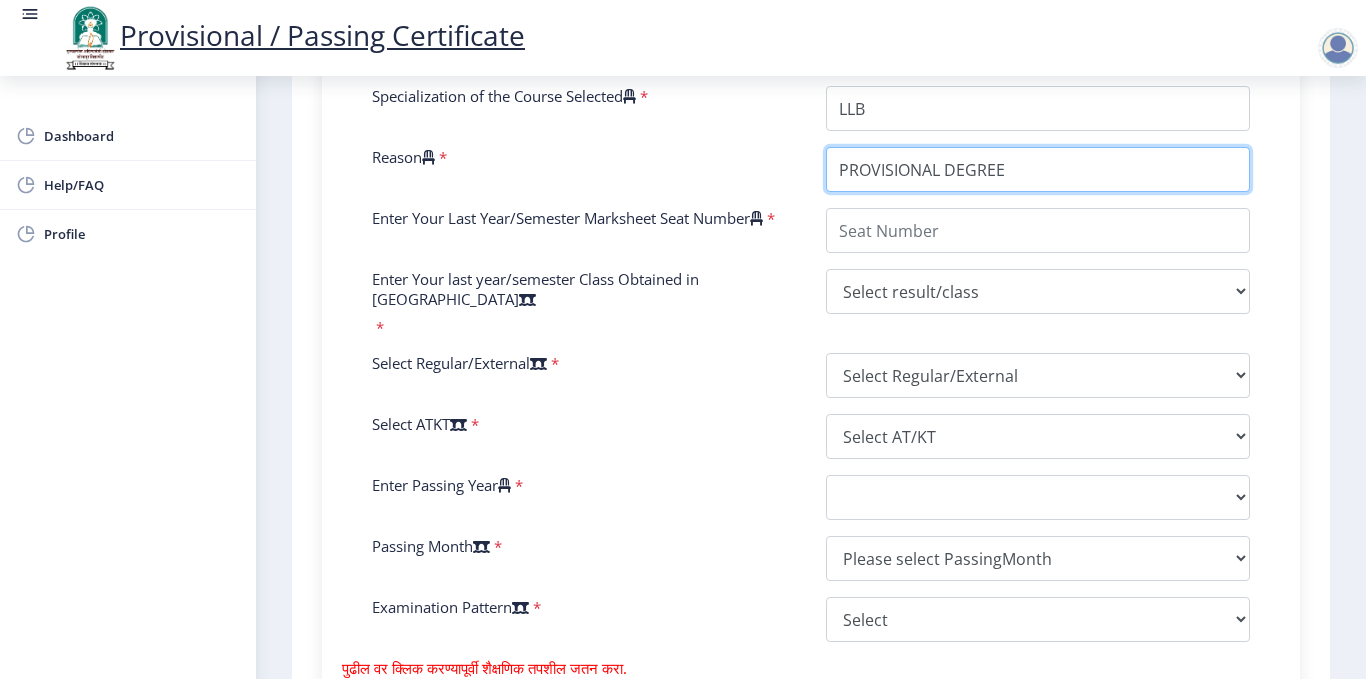 type on "PROVISIONAL DEGREE" 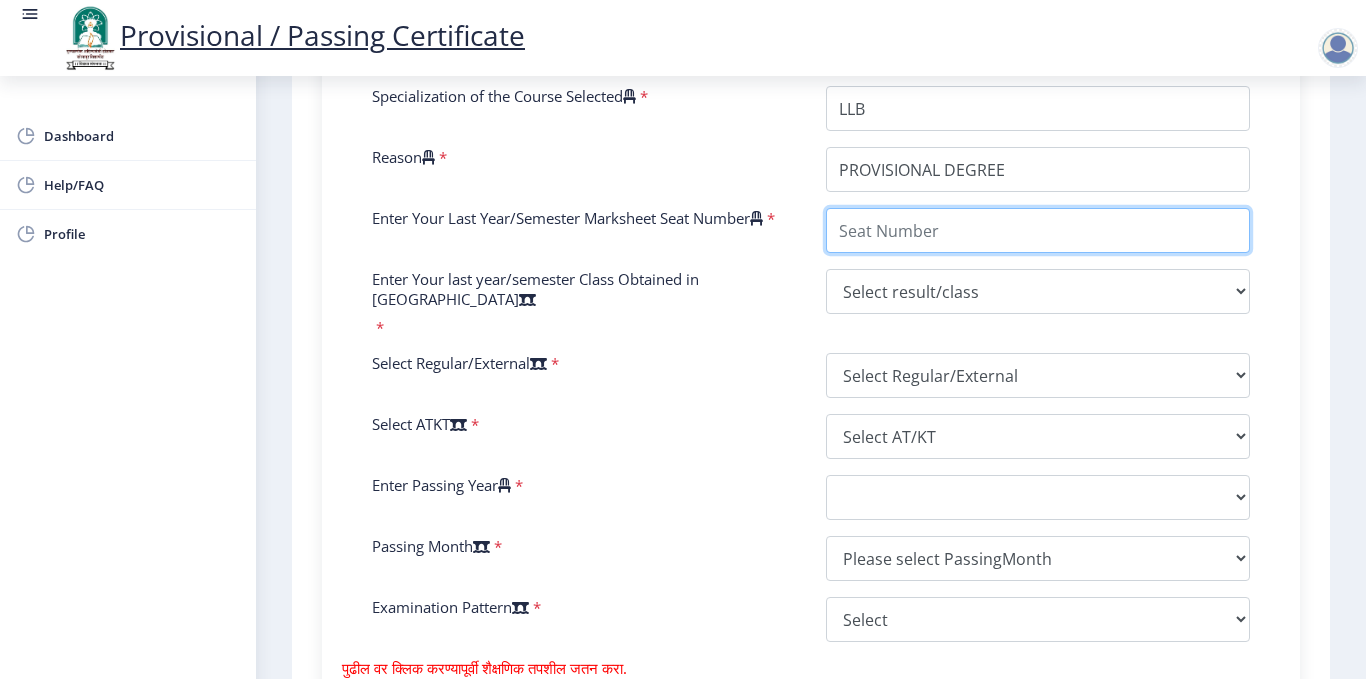 click on "Enter Your Last Year/Semester Marksheet Seat Number" at bounding box center [1038, 230] 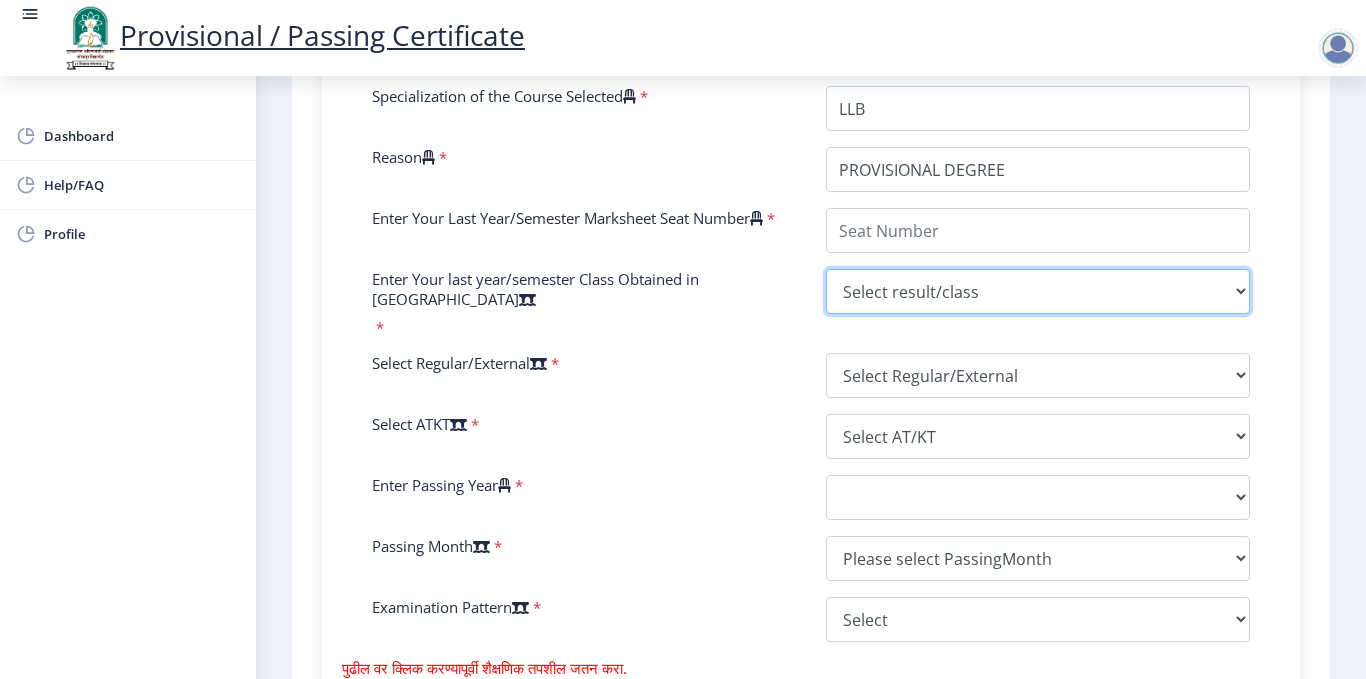 click on "Select result/class  DISTINCTION   FIRST CLASS   HIGHER SECOND CLASS   SECOND CLASS   PASS CLASS   SUCCESSFUL   OUTSTANDING - EXEMPLARY  Grade O Grade A+ Grade A Grade B+ Grade B Grade C+ Grade C Grade F/FC Grade F Grade D Grade E FIRST CLASS WITH DISTINCTION" at bounding box center [1038, 291] 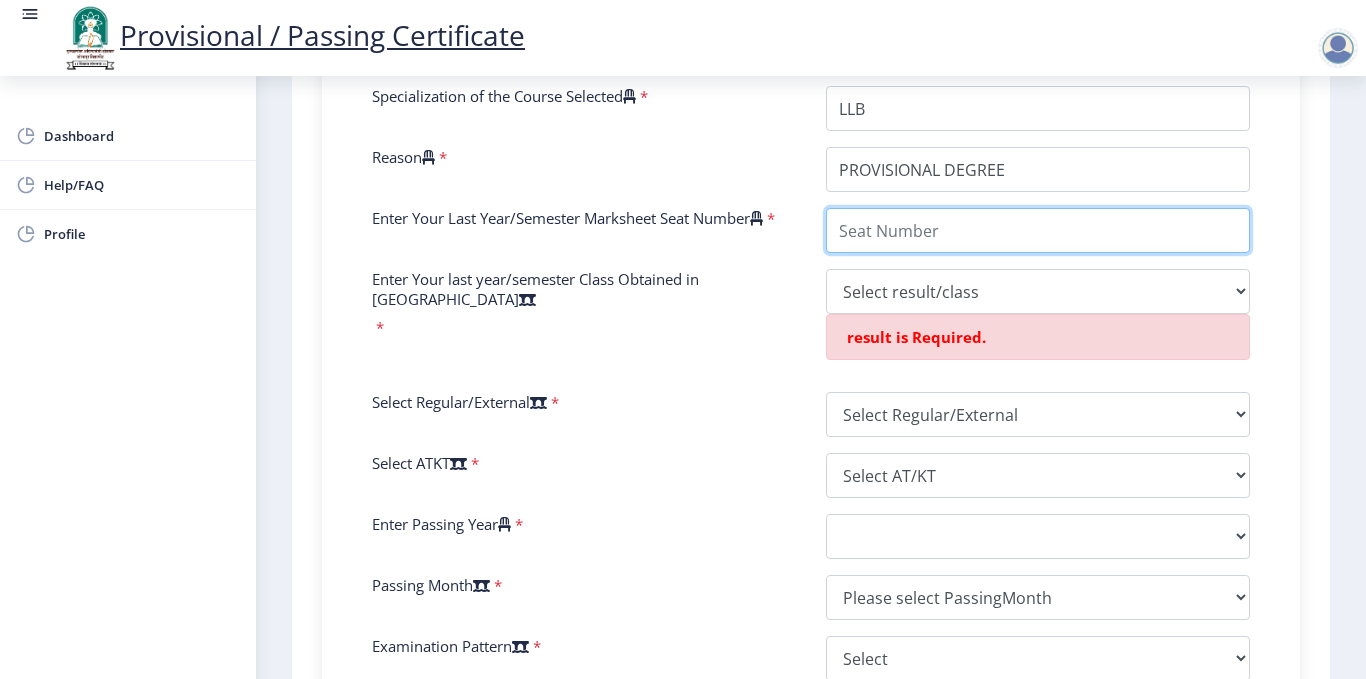click on "Enter Your Last Year/Semester Marksheet Seat Number" at bounding box center [1038, 230] 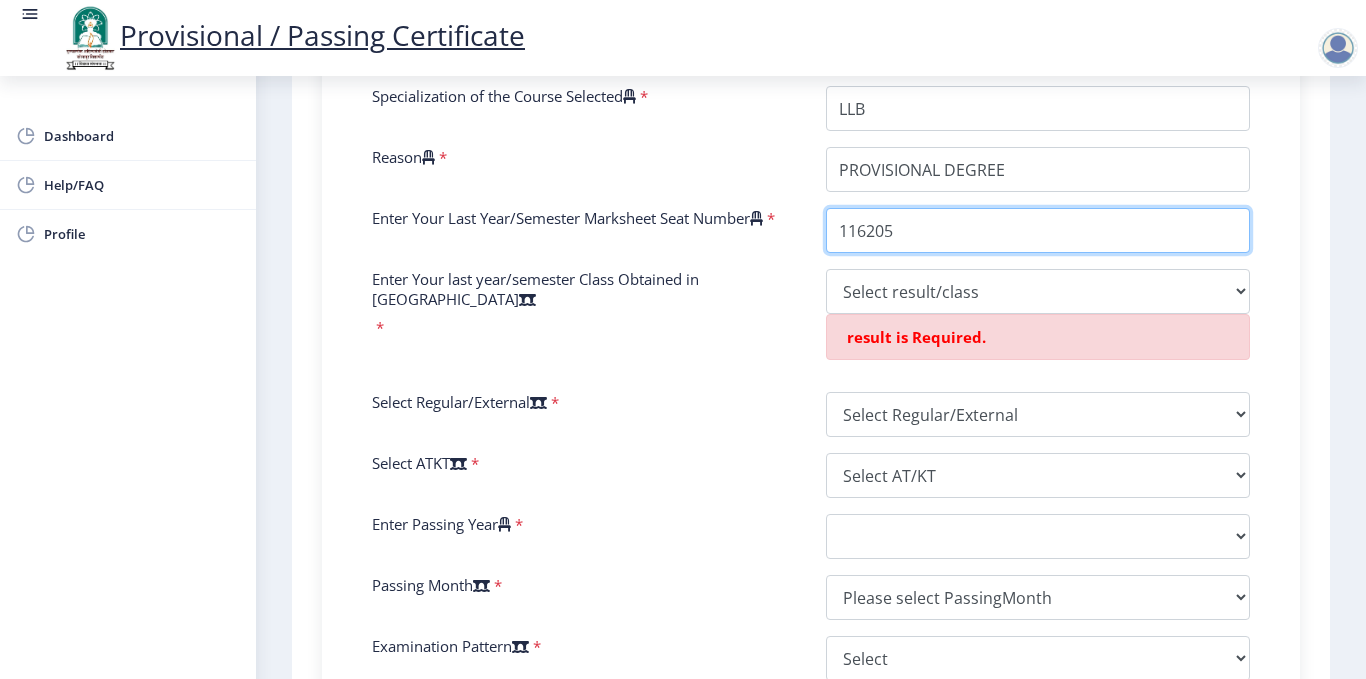 type on "116205" 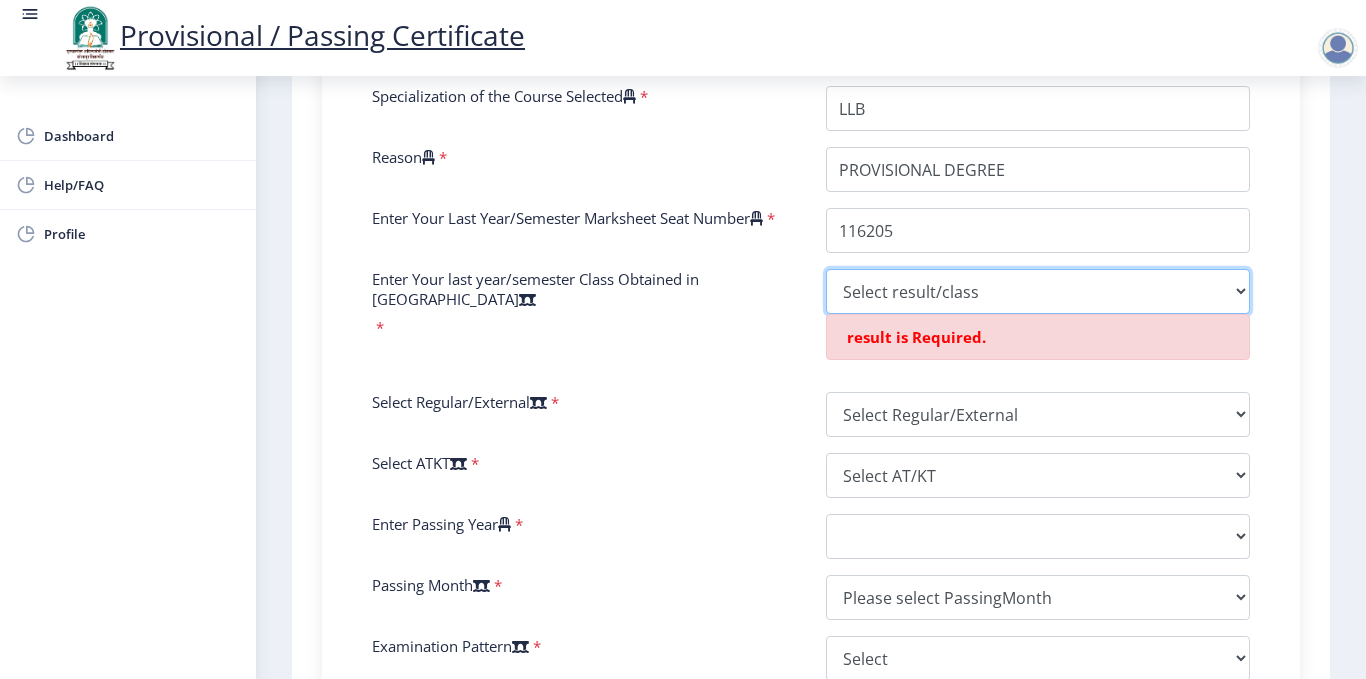 click on "Select result/class  DISTINCTION   FIRST CLASS   HIGHER SECOND CLASS   SECOND CLASS   PASS CLASS   SUCCESSFUL   OUTSTANDING - EXEMPLARY  Grade O Grade A+ Grade A Grade B+ Grade B Grade C+ Grade C Grade F/FC Grade F Grade D Grade E FIRST CLASS WITH DISTINCTION" at bounding box center (1038, 291) 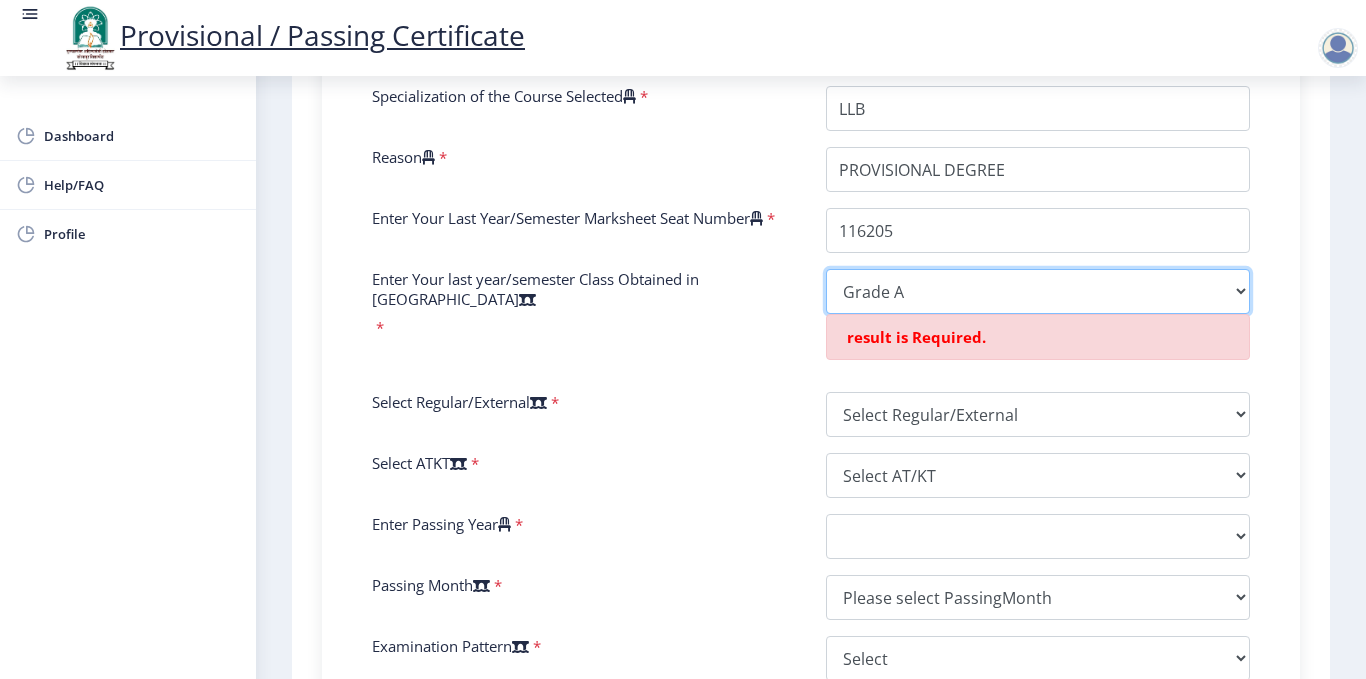 click on "Select result/class  DISTINCTION   FIRST CLASS   HIGHER SECOND CLASS   SECOND CLASS   PASS CLASS   SUCCESSFUL   OUTSTANDING - EXEMPLARY  Grade O Grade A+ Grade A Grade B+ Grade B Grade C+ Grade C Grade F/FC Grade F Grade D Grade E FIRST CLASS WITH DISTINCTION" at bounding box center [1038, 291] 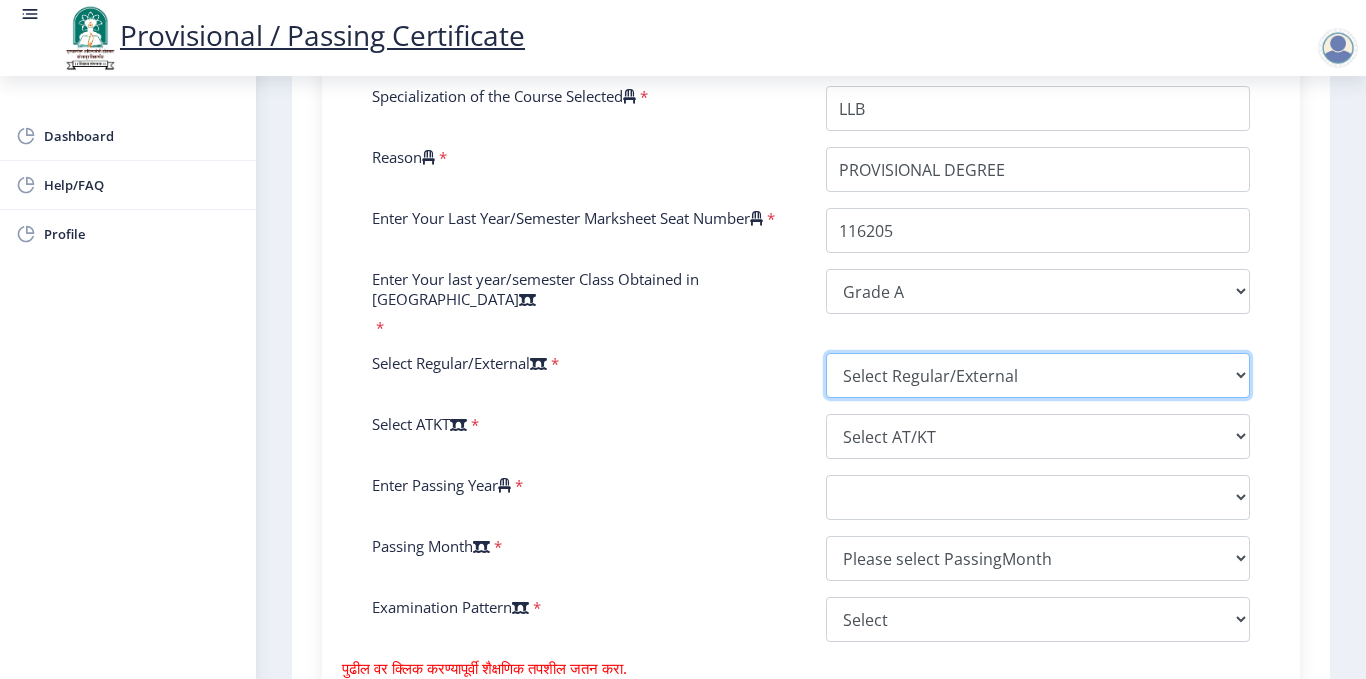 click on "Select Regular/External   Regular  External  Special" at bounding box center (1038, 375) 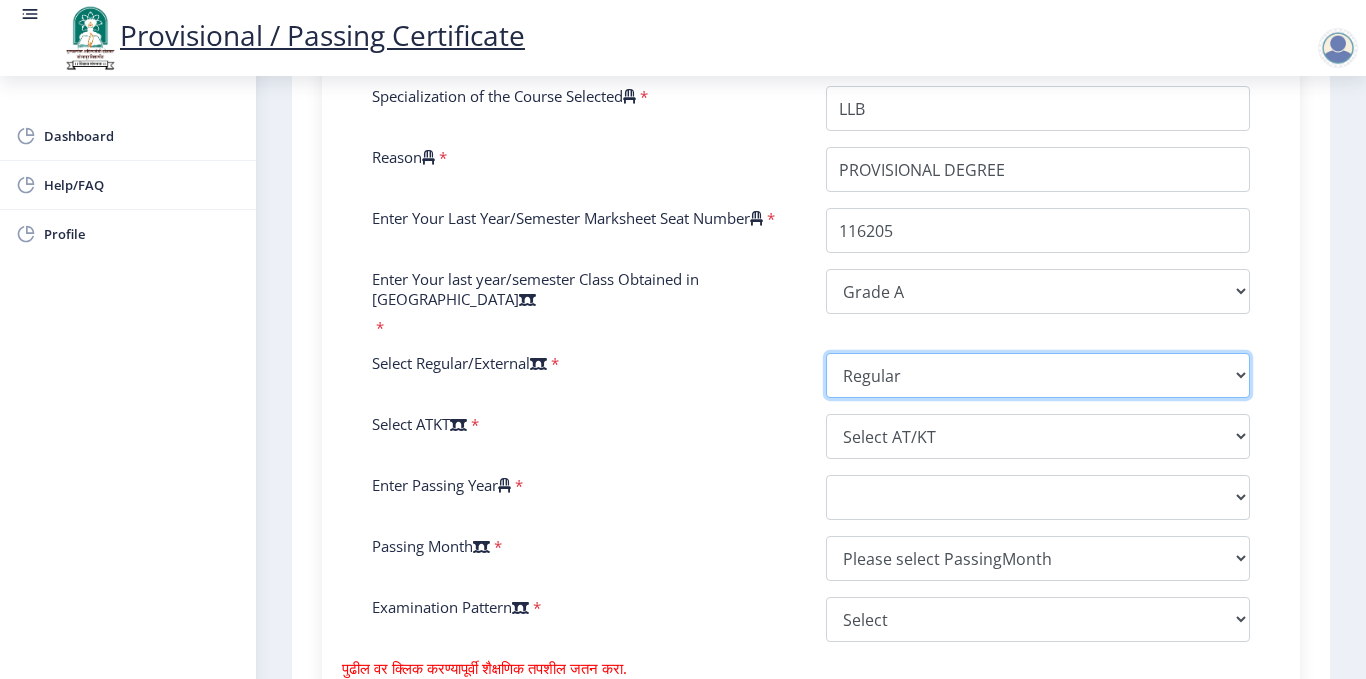click on "Select Regular/External   Regular  External  Special" at bounding box center [1038, 375] 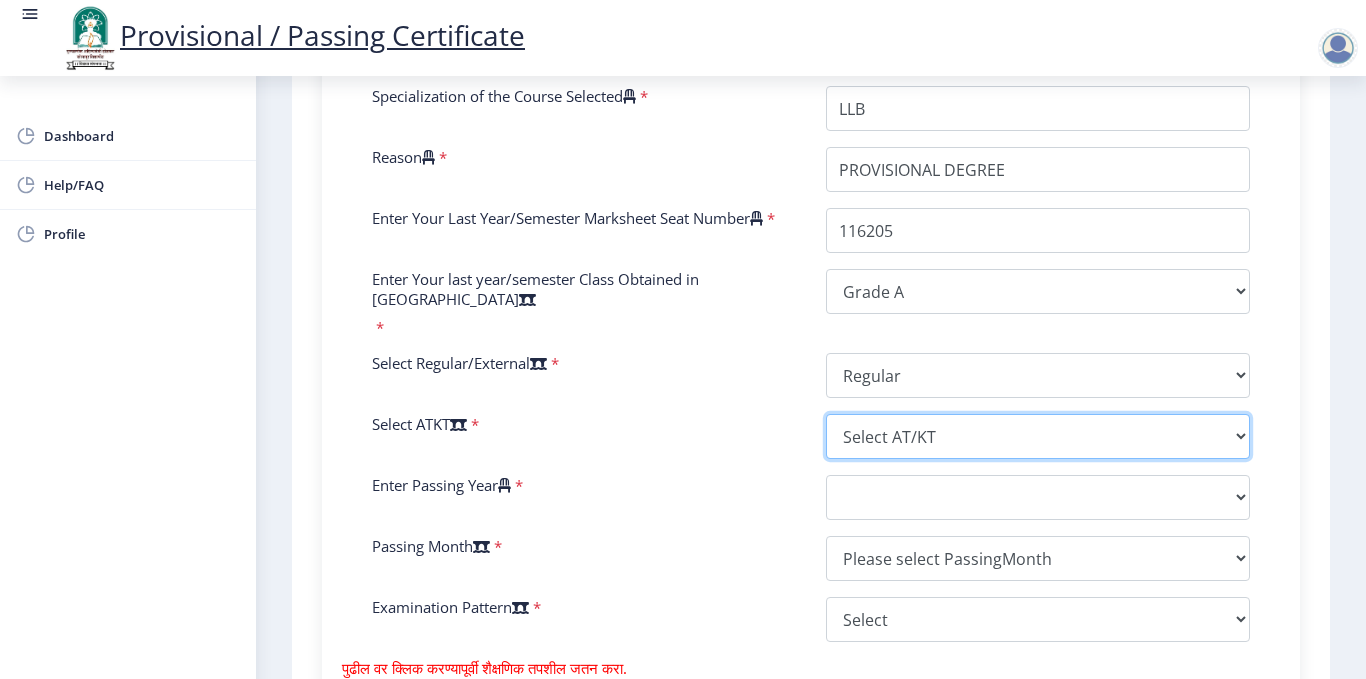 click on "Select AT/KT   None ATKT" at bounding box center [1038, 436] 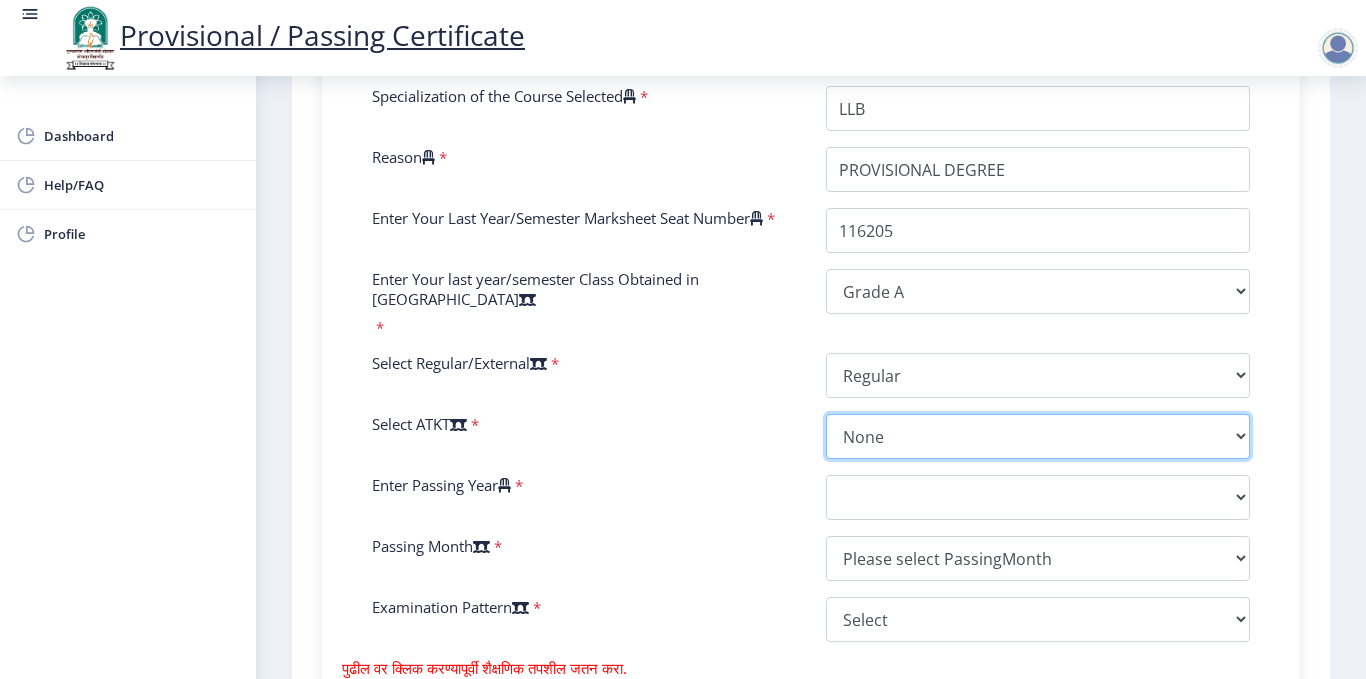 click on "Select AT/KT   None ATKT" at bounding box center (1038, 436) 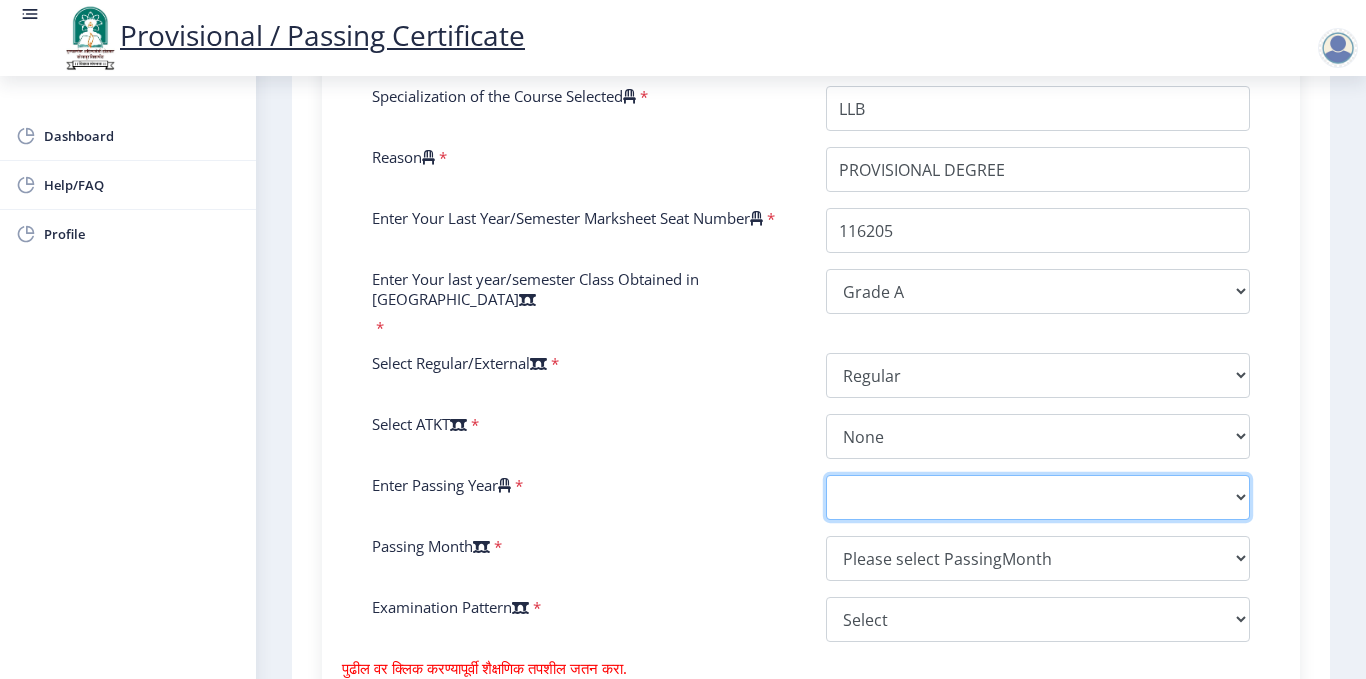 click on "2025   2024   2023   2022   2021   2020   2019   2018   2017   2016   2015   2014   2013   2012   2011   2010   2009   2008   2007   2006   2005   2004   2003   2002   2001   2000   1999   1998   1997   1996   1995   1994   1993   1992   1991   1990   1989   1988   1987   1986   1985   1984   1983   1982   1981   1980   1979   1978   1977   1976   1975   1974   1973   1972   1971   1970   1969   1968   1967" at bounding box center (1038, 497) 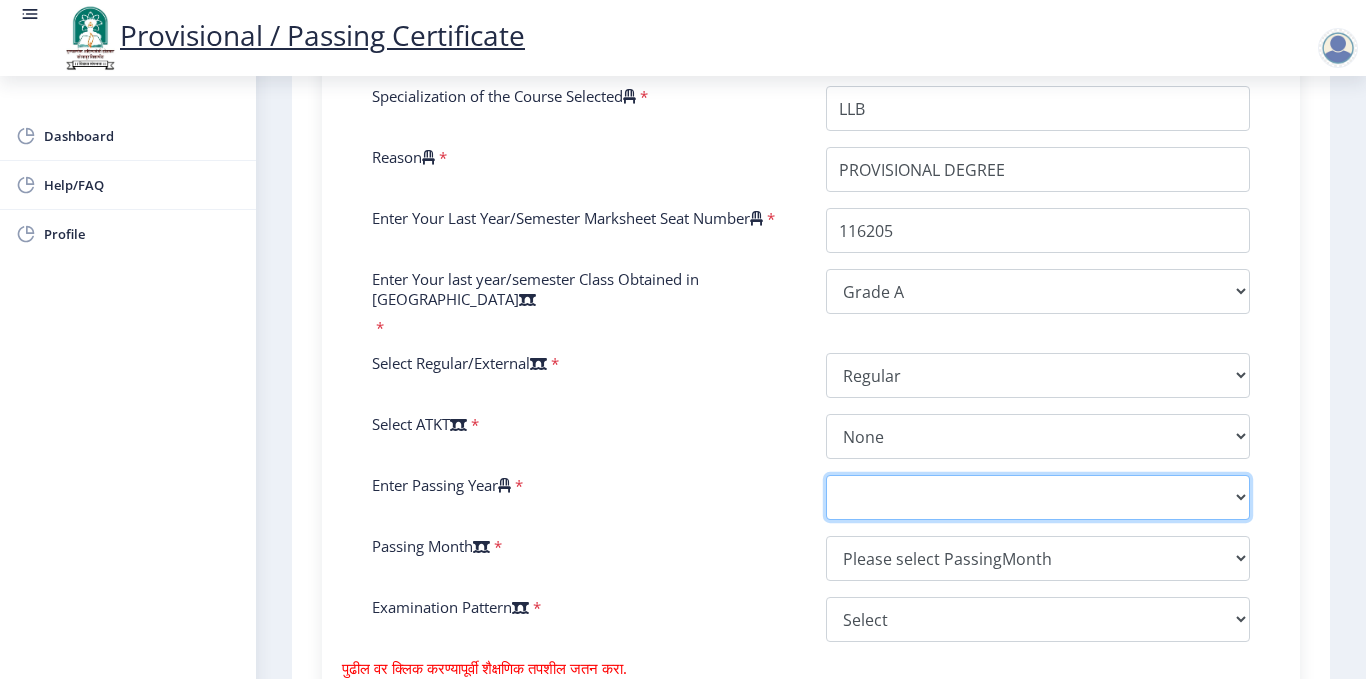 select on "2024" 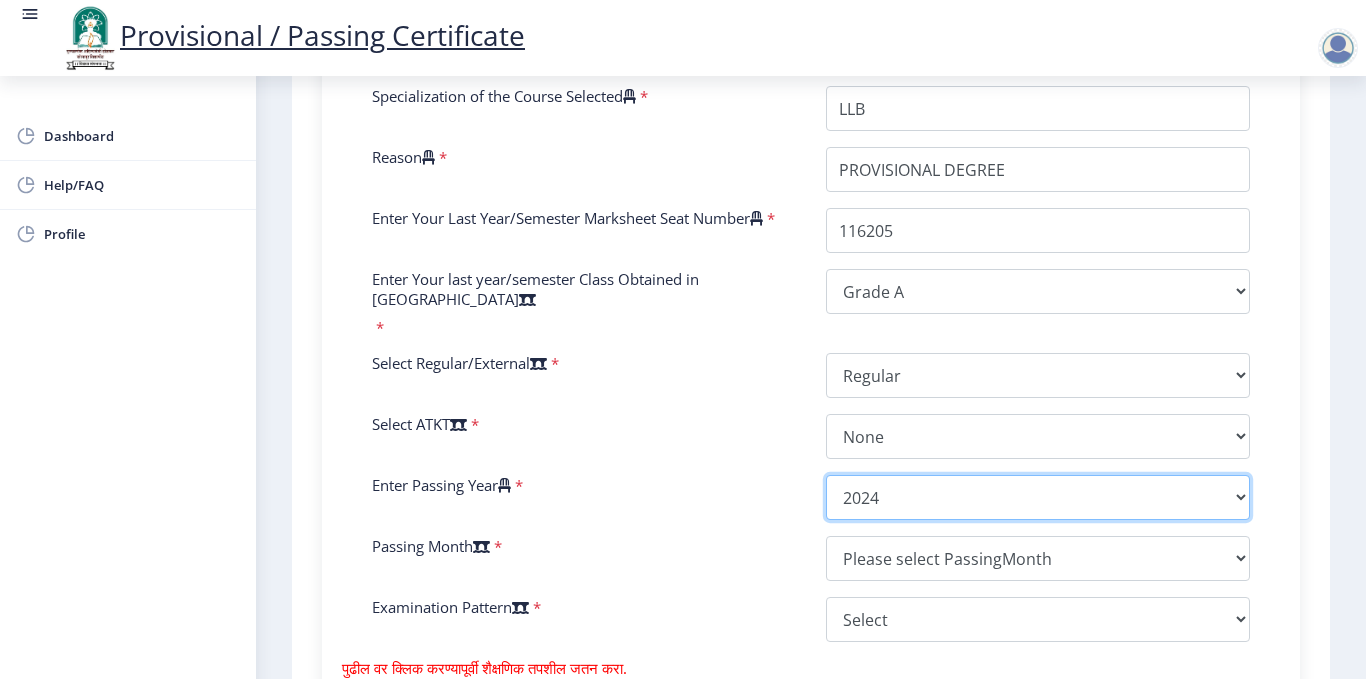 click on "2025   2024   2023   2022   2021   2020   2019   2018   2017   2016   2015   2014   2013   2012   2011   2010   2009   2008   2007   2006   2005   2004   2003   2002   2001   2000   1999   1998   1997   1996   1995   1994   1993   1992   1991   1990   1989   1988   1987   1986   1985   1984   1983   1982   1981   1980   1979   1978   1977   1976   1975   1974   1973   1972   1971   1970   1969   1968   1967" at bounding box center (1038, 497) 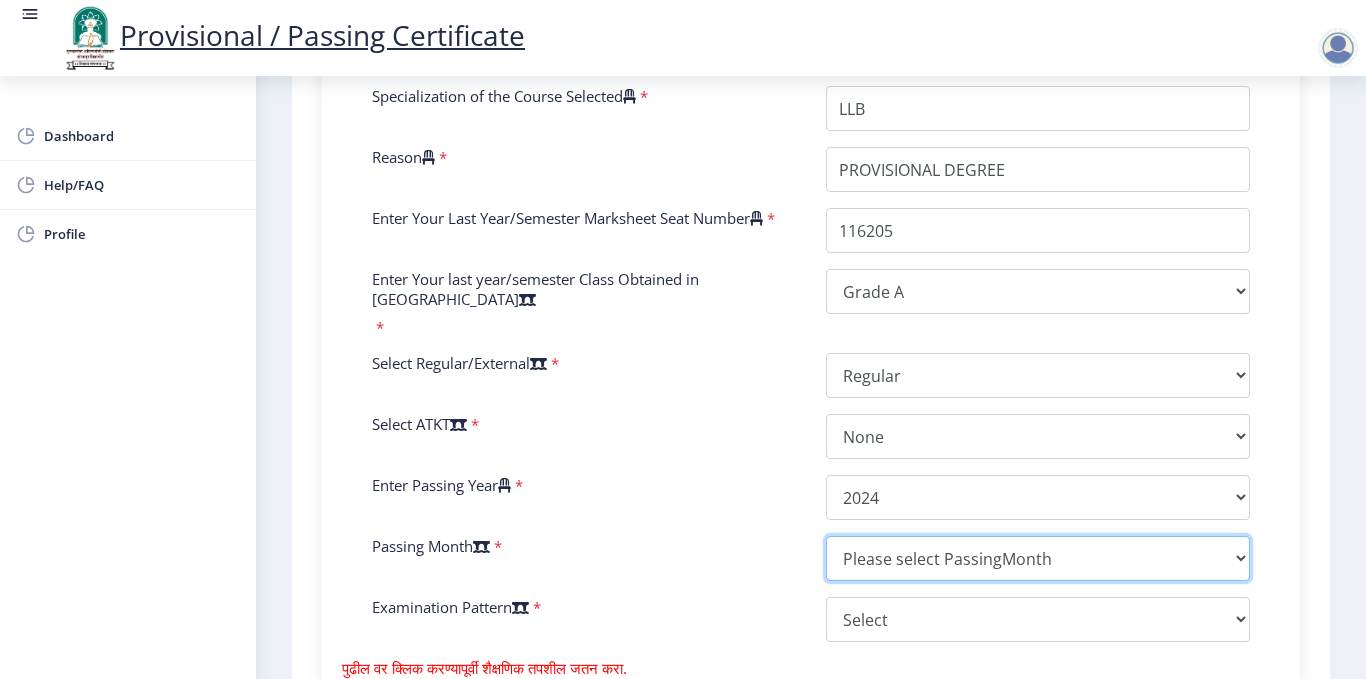 click on "Please select PassingMonth  (01) January (02) February (03) March (04) April (05) May (06) June (07) July (08) August (09) September (10) October (11) November (12) December" at bounding box center (1038, 558) 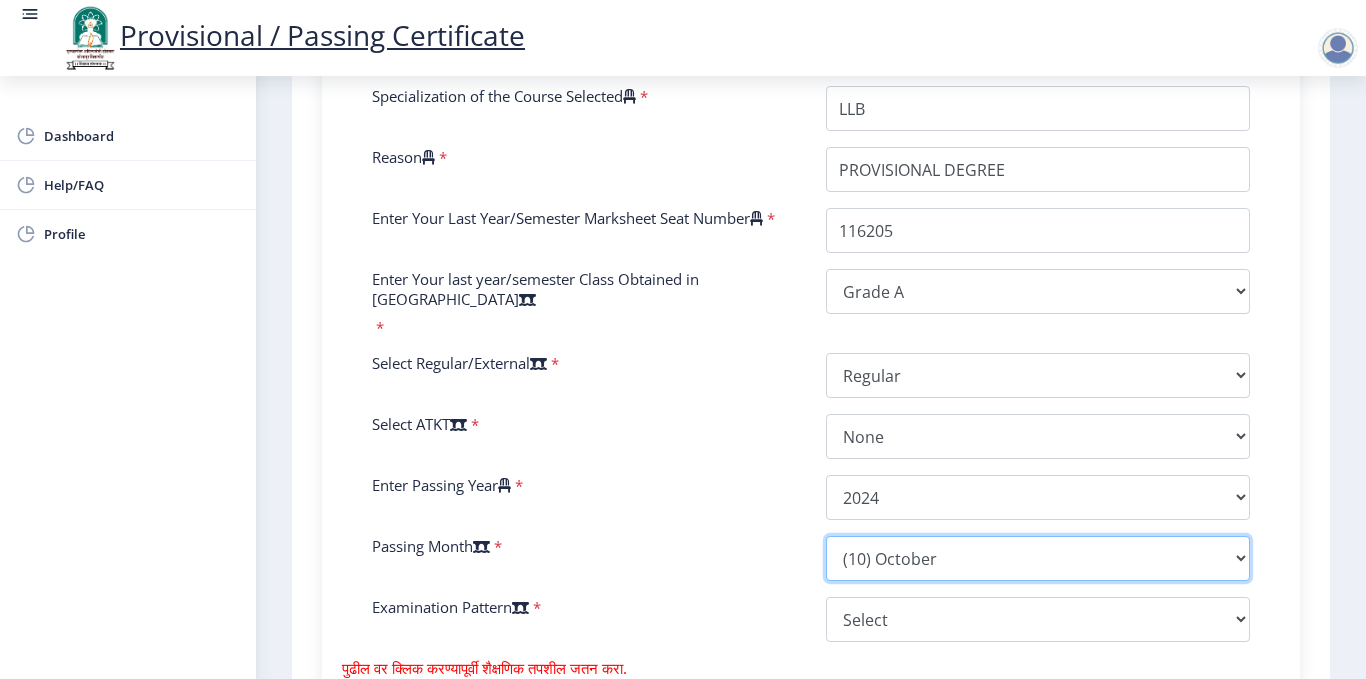 click on "Please select PassingMonth  (01) January (02) February (03) March (04) April (05) May (06) June (07) July (08) August (09) September (10) October (11) November (12) December" at bounding box center (1038, 558) 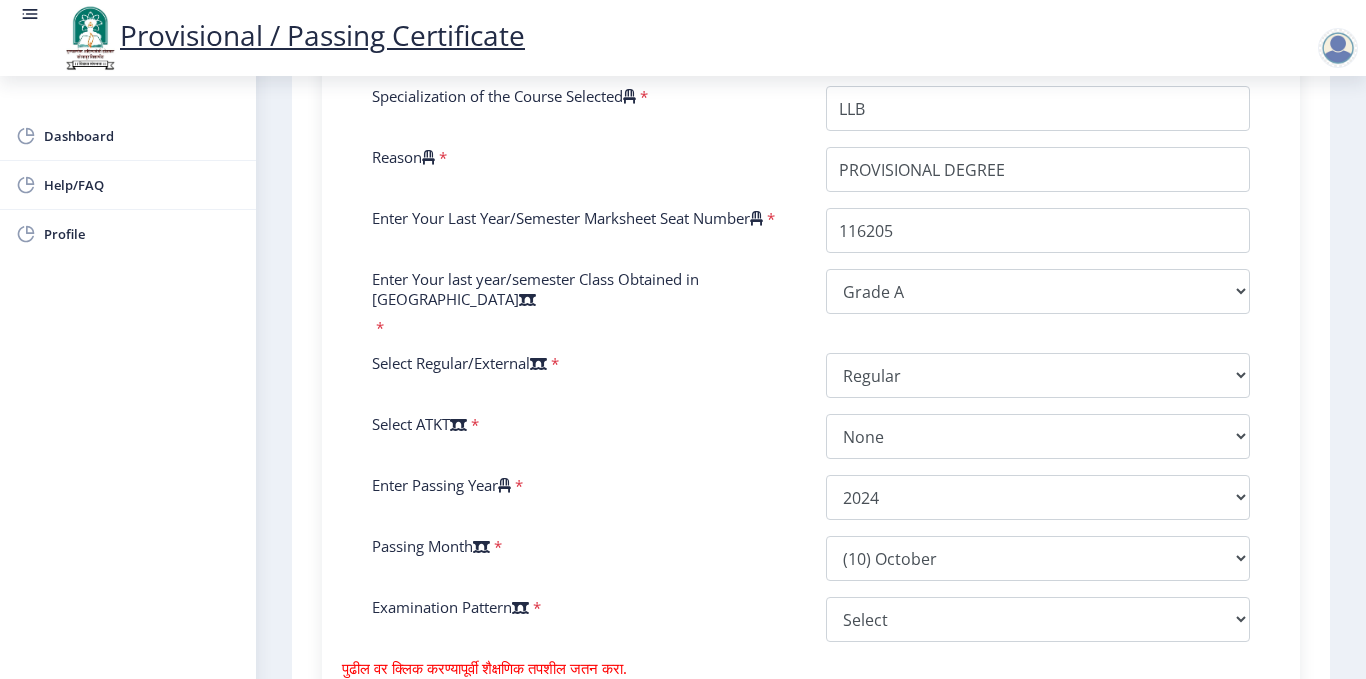 click on "Enter Passing Year   *" at bounding box center (584, 497) 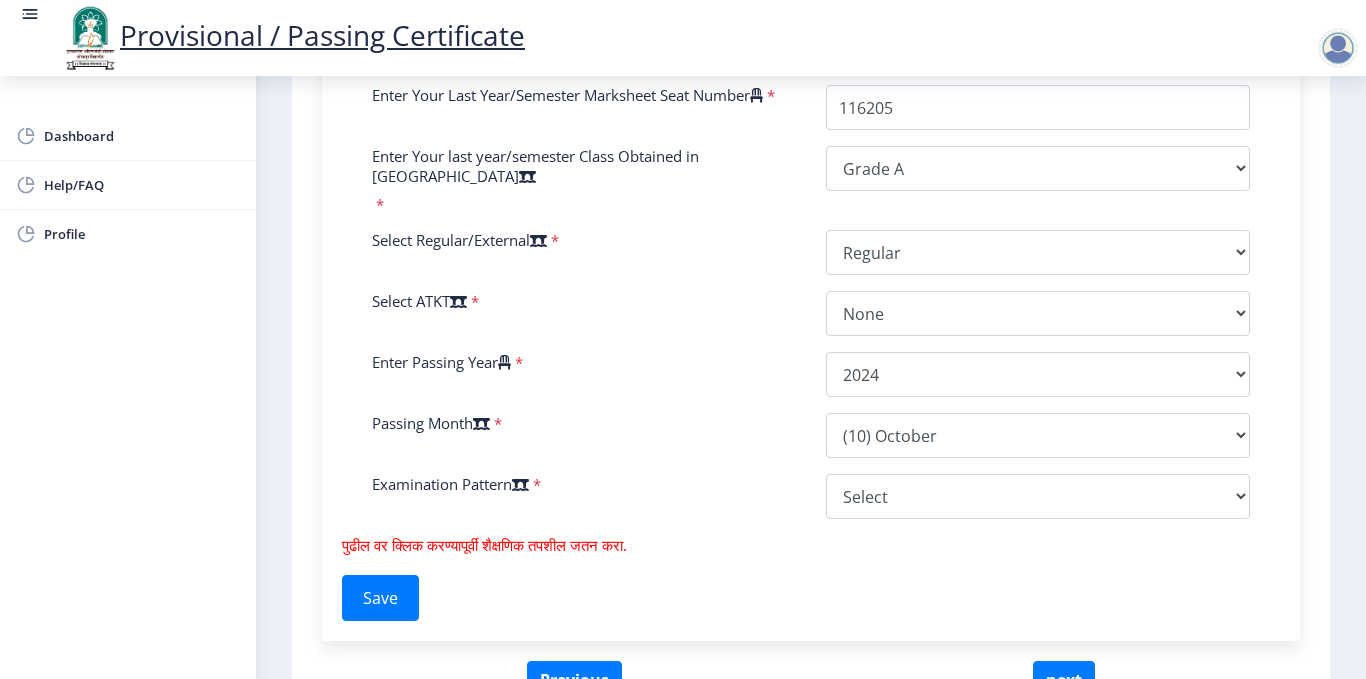 scroll, scrollTop: 920, scrollLeft: 0, axis: vertical 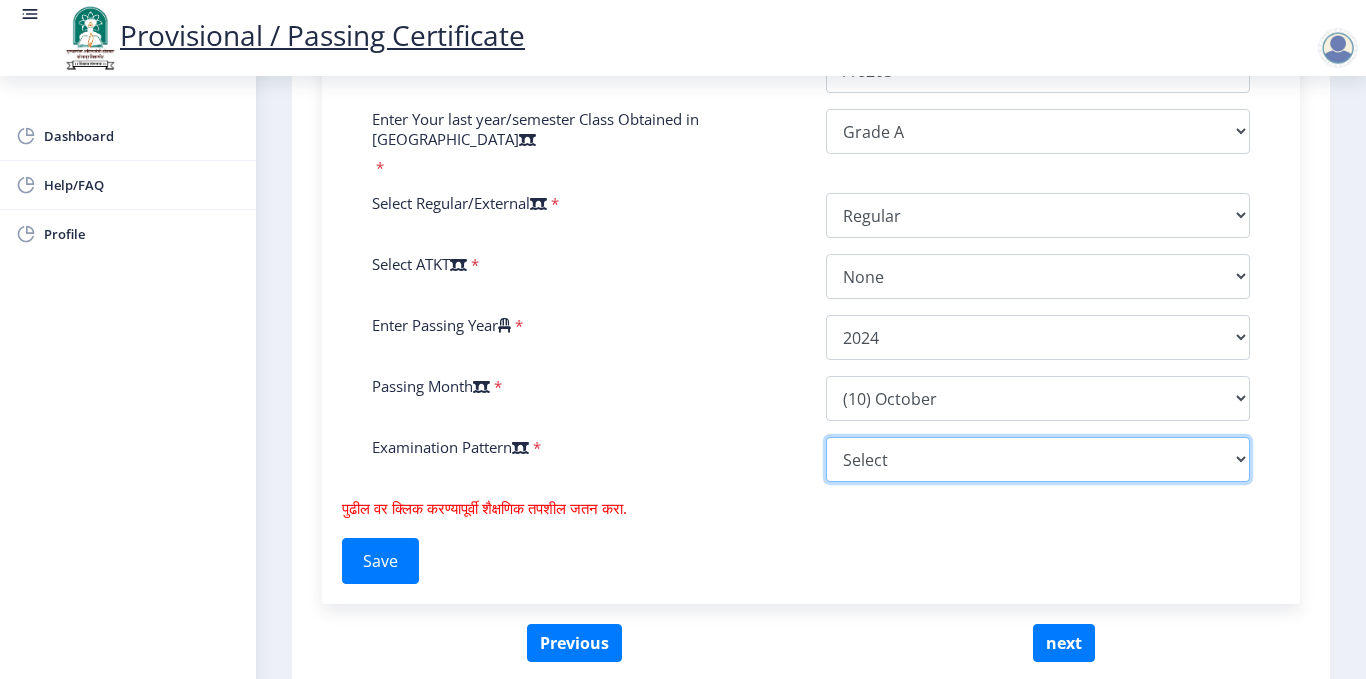 click on "Select  Yearly Semester" at bounding box center (1038, 459) 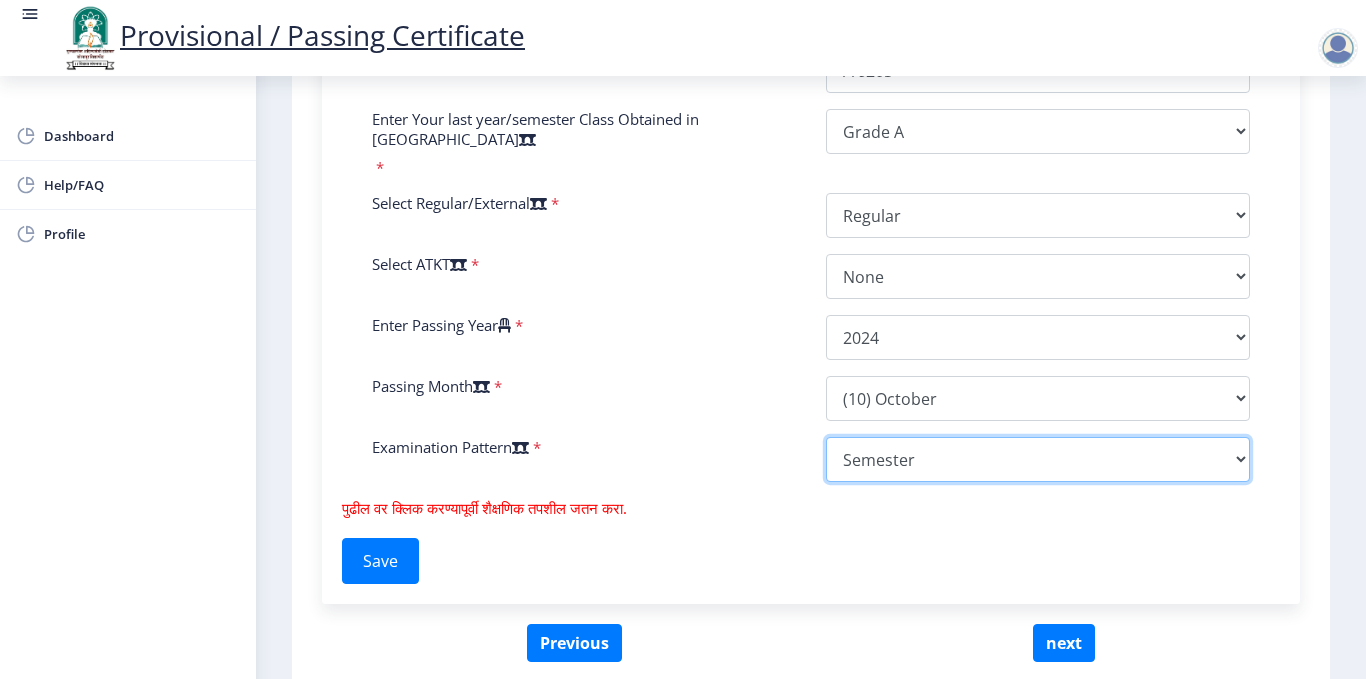click on "Select  Yearly Semester" at bounding box center (1038, 459) 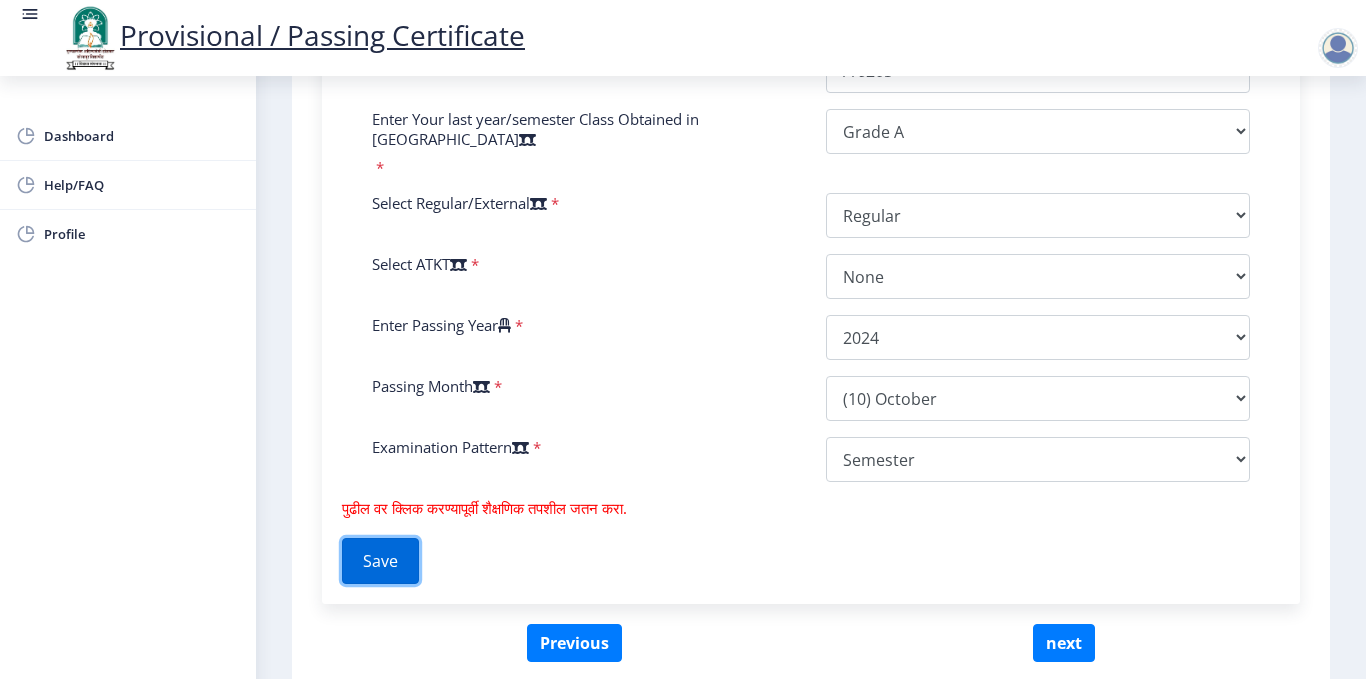 click on "Save" at bounding box center [380, 561] 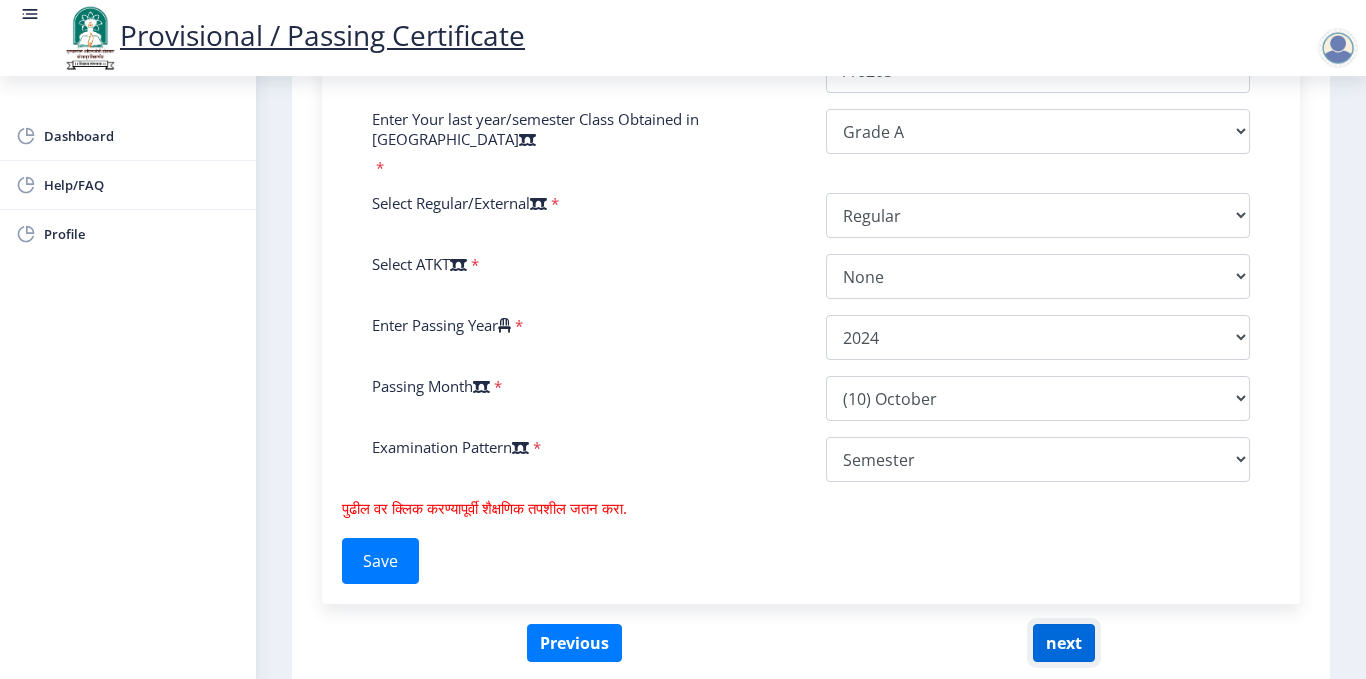 click on "next" 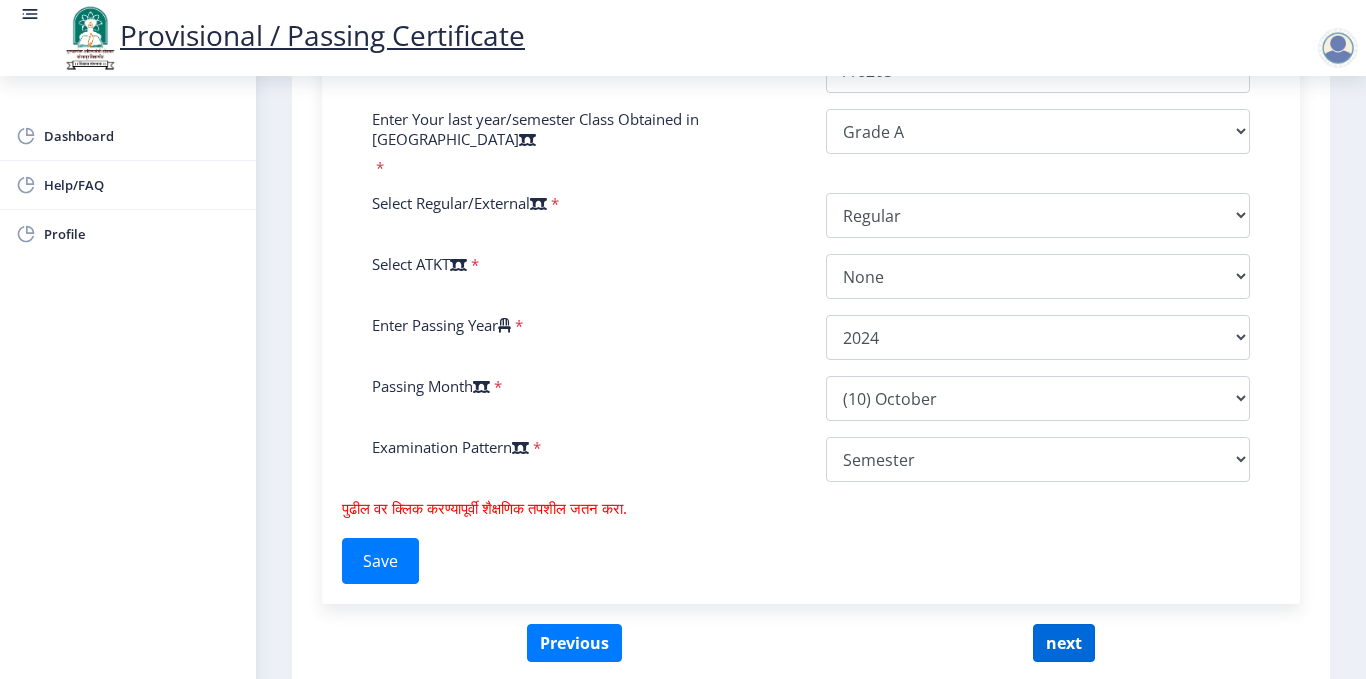 select 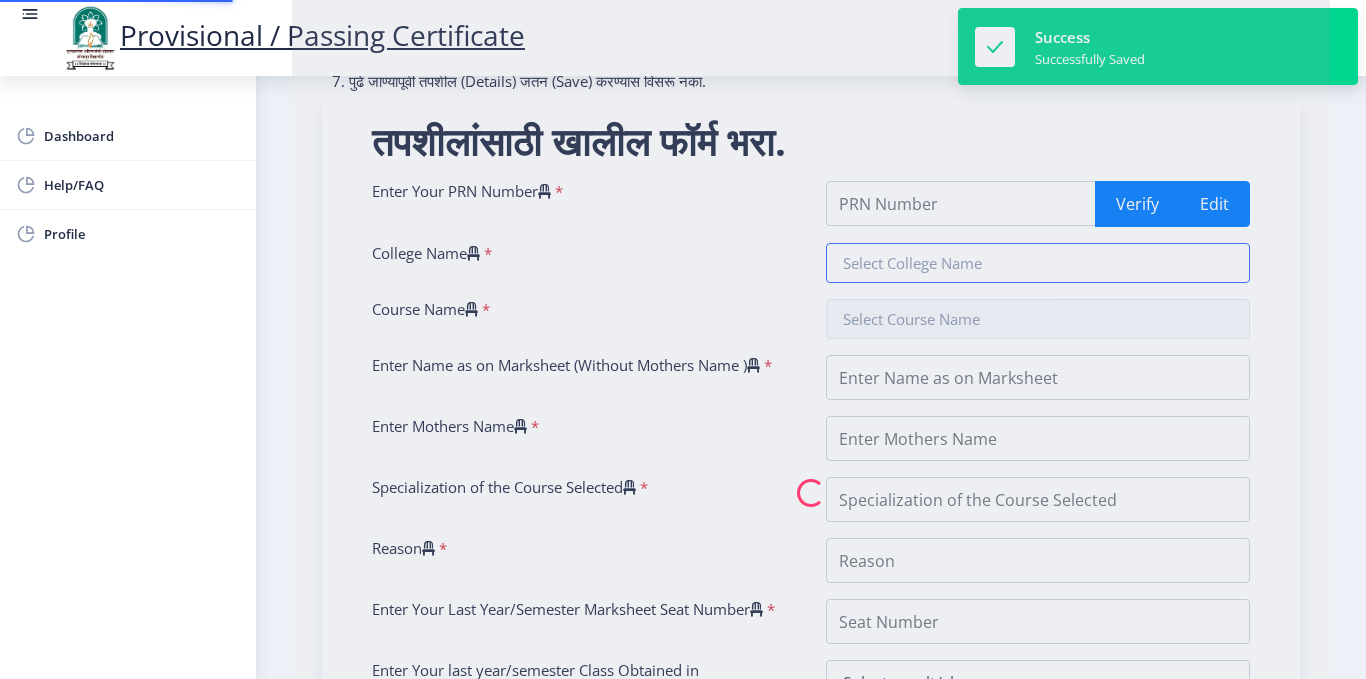type on "2020032500191476" 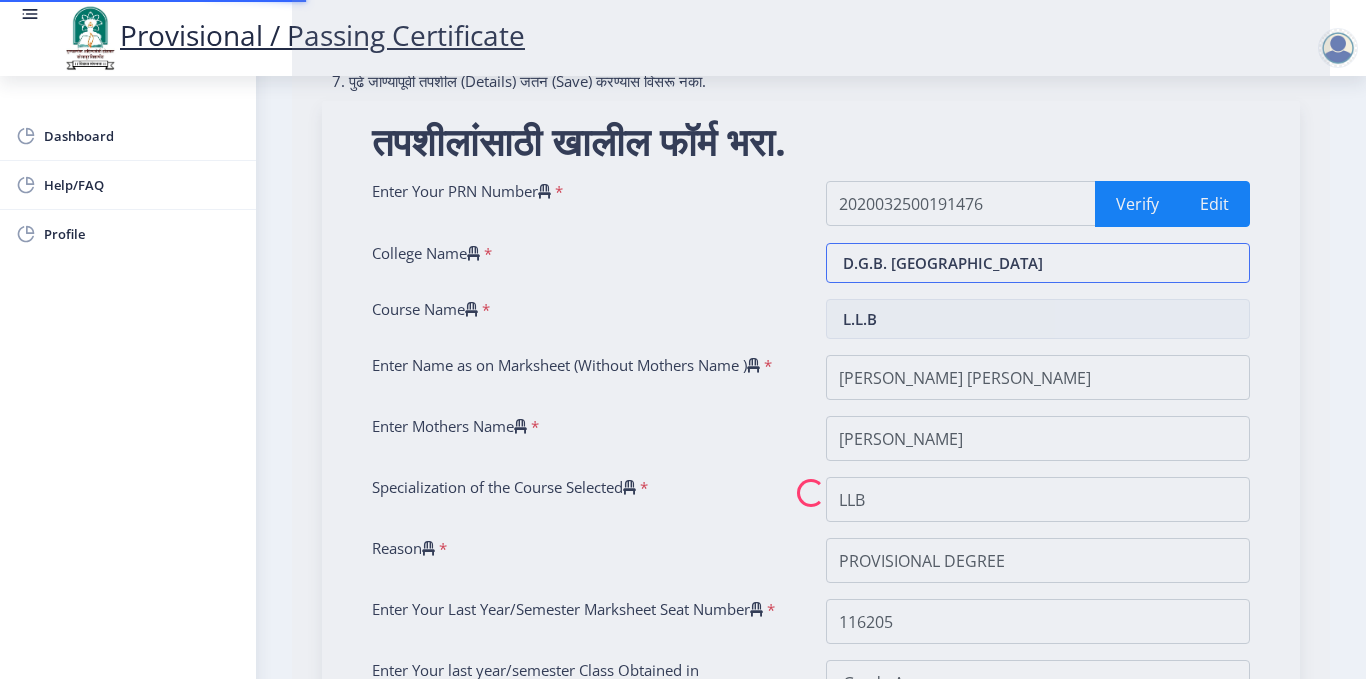 scroll, scrollTop: 369, scrollLeft: 0, axis: vertical 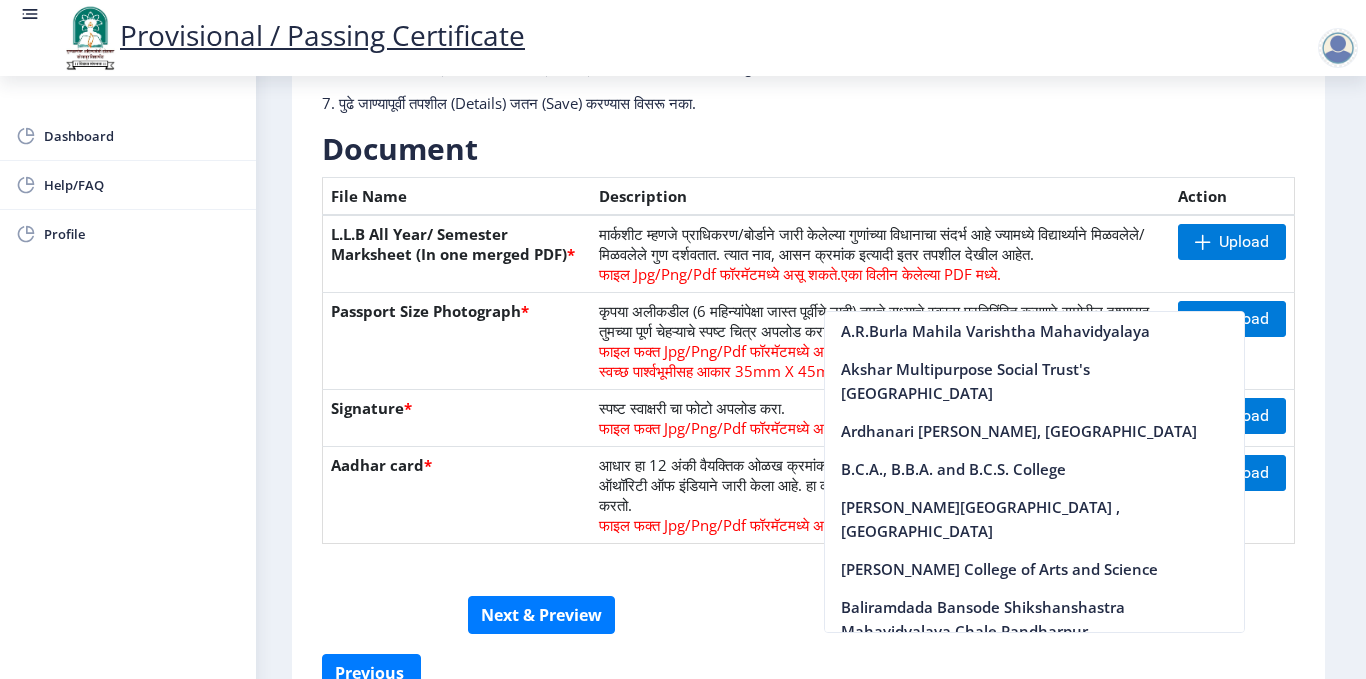 click on "सूचना 1. कागदपत्रे फक्त jpg/jpeg/png किंवा pdf फॉरमॅटमध्ये अपलोड करा.  2. फाइल आकार 5 MB पेक्षा जास्त नसावा.  3. मार्कशीट मूळ प्रतीतच (Original Copy) अपलोड करावी लागेल.  4. कृपया तुमचे अंतिम वर्ष/सेमिस्टर पास मार्कशीट अपलोड करा.  5. कृपया तुमचा स्पष्ट फोटो अपलोड करा, तो 6 महिन्यांपेक्षा जुना नसावा. 6.कृपया एक वैध पत्ता प्रविष्ट करा, कारण प्रमाणपत्र फक्त नमूद केलेल्या पत्त्यावर कुरियर केले जाईल." 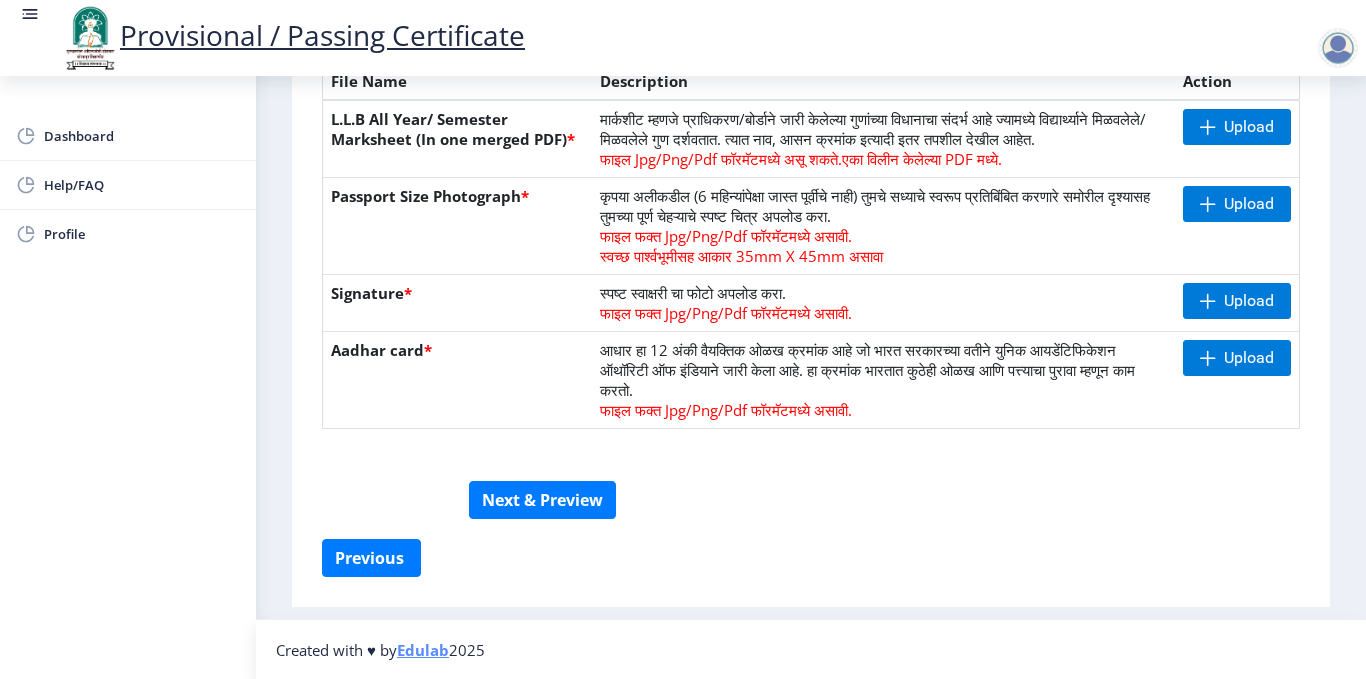 scroll, scrollTop: 485, scrollLeft: 0, axis: vertical 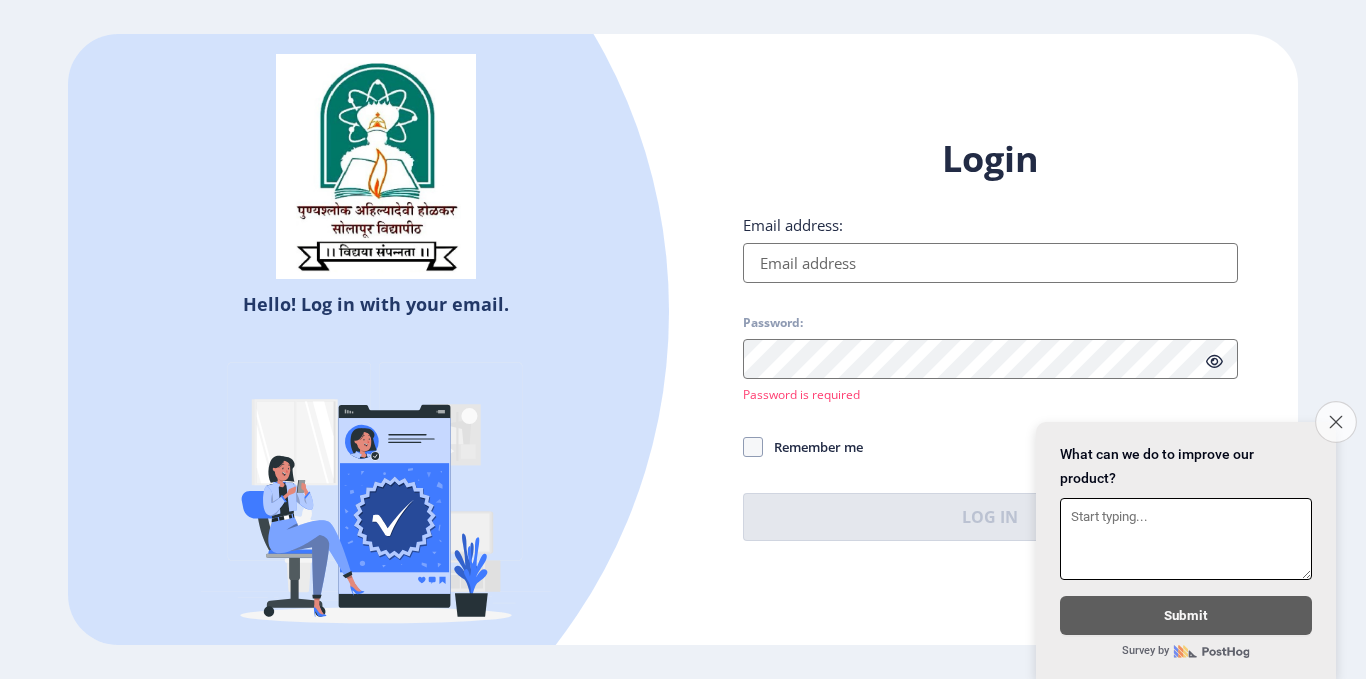 click on "Close survey" at bounding box center (1336, 422) 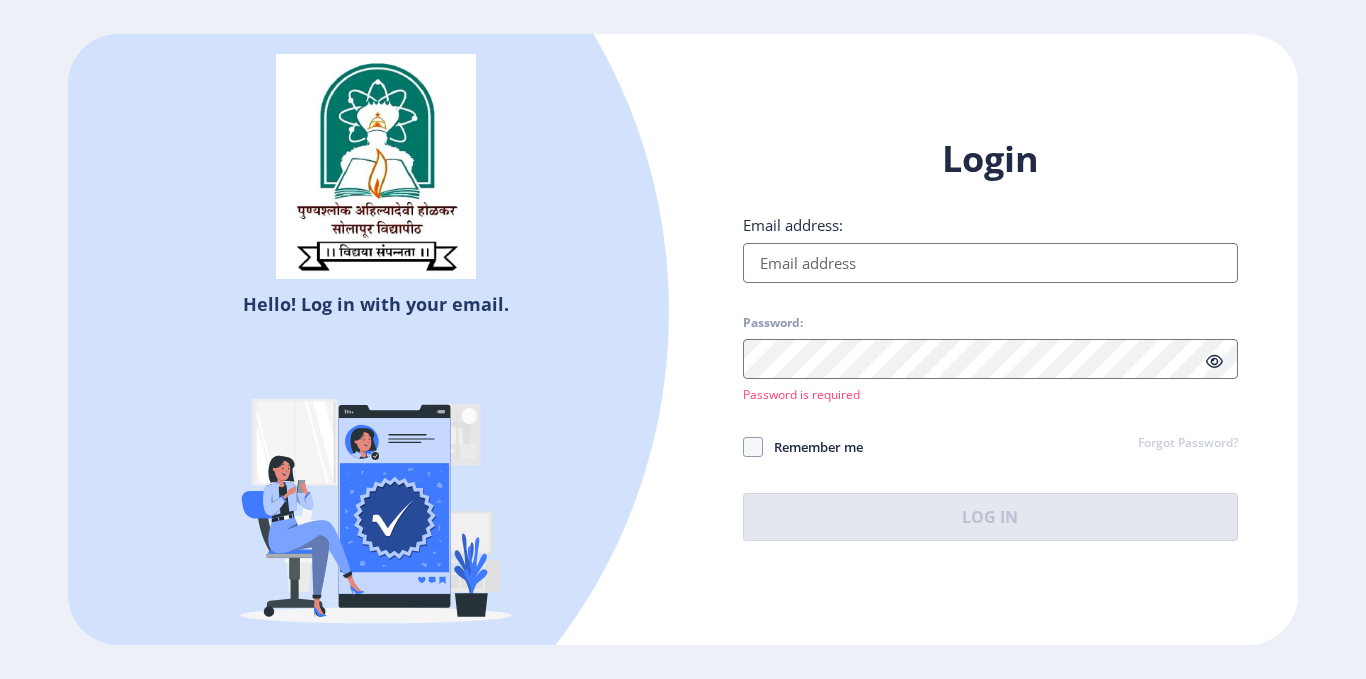 type on "[PERSON_NAME][EMAIL_ADDRESS][DOMAIN_NAME]" 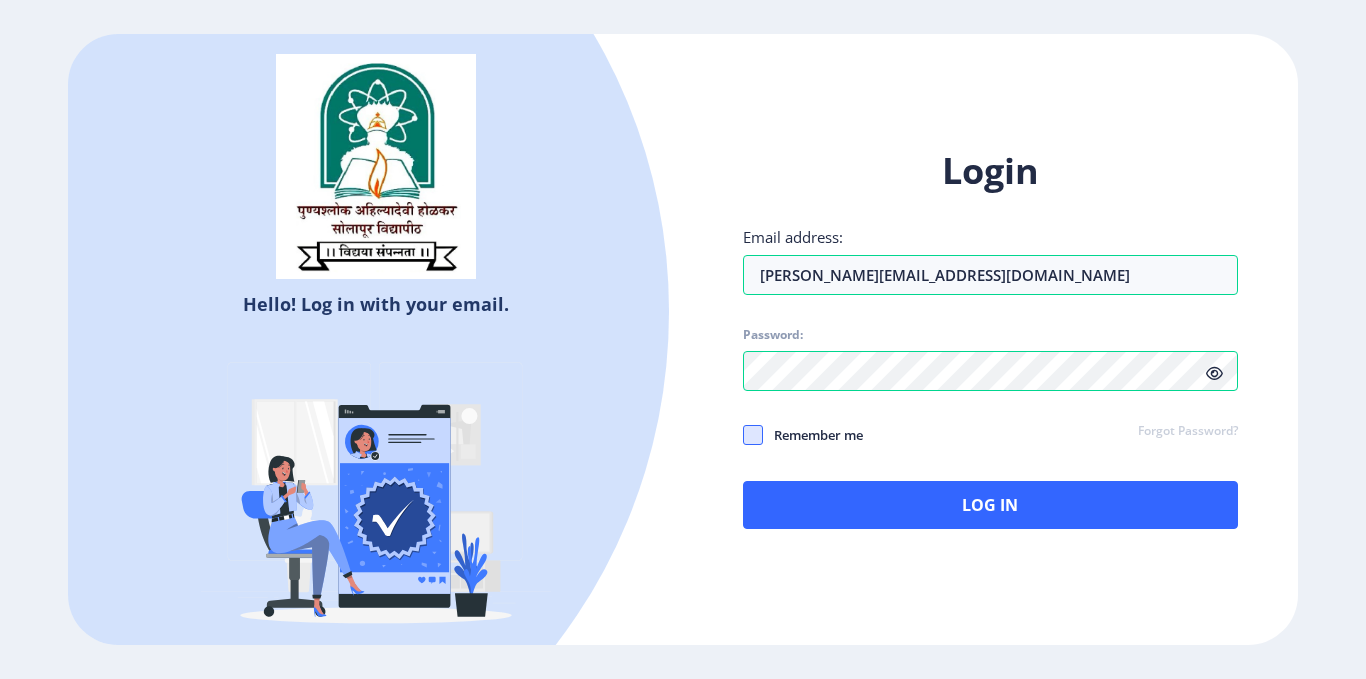 click 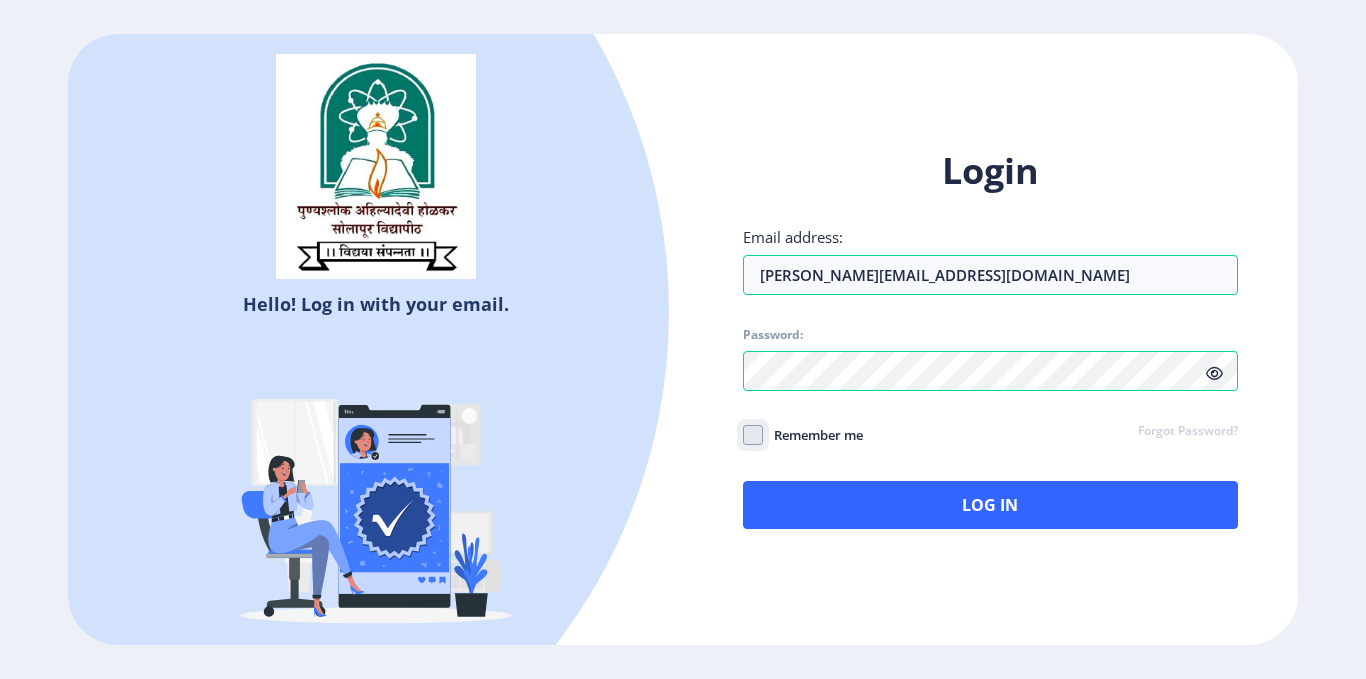 checkbox on "true" 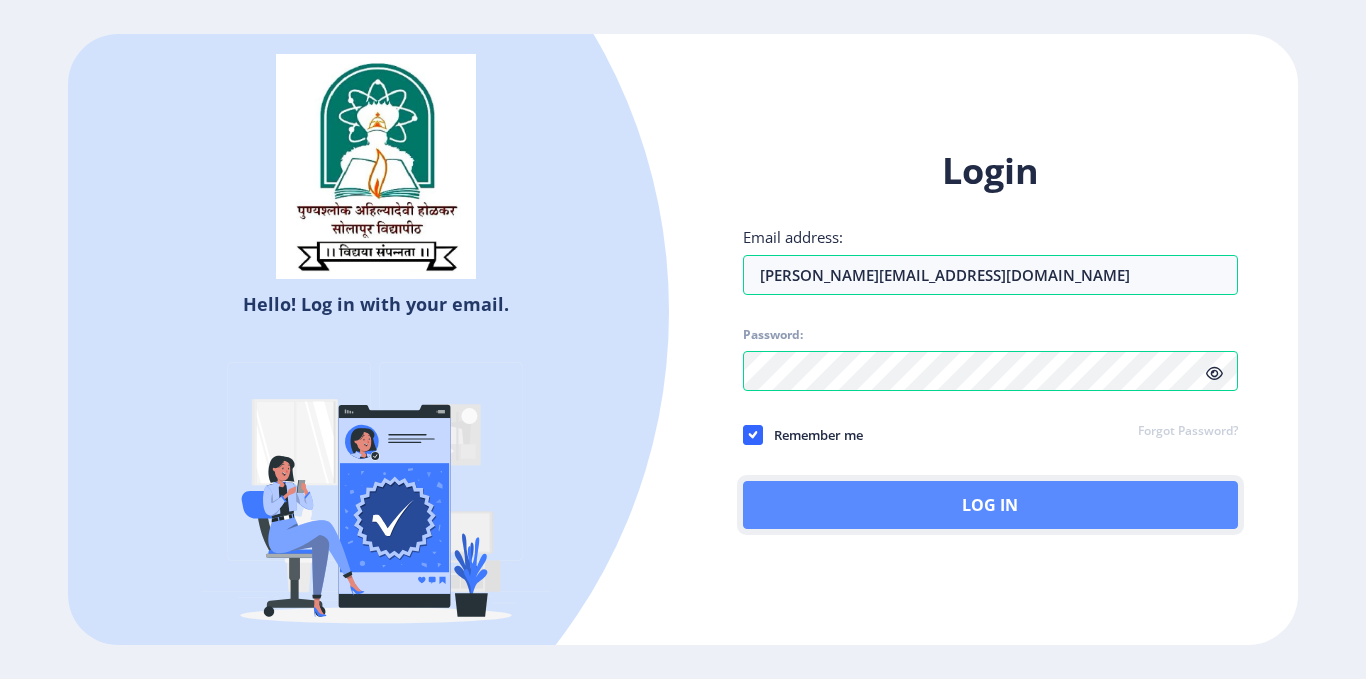 click on "Log In" 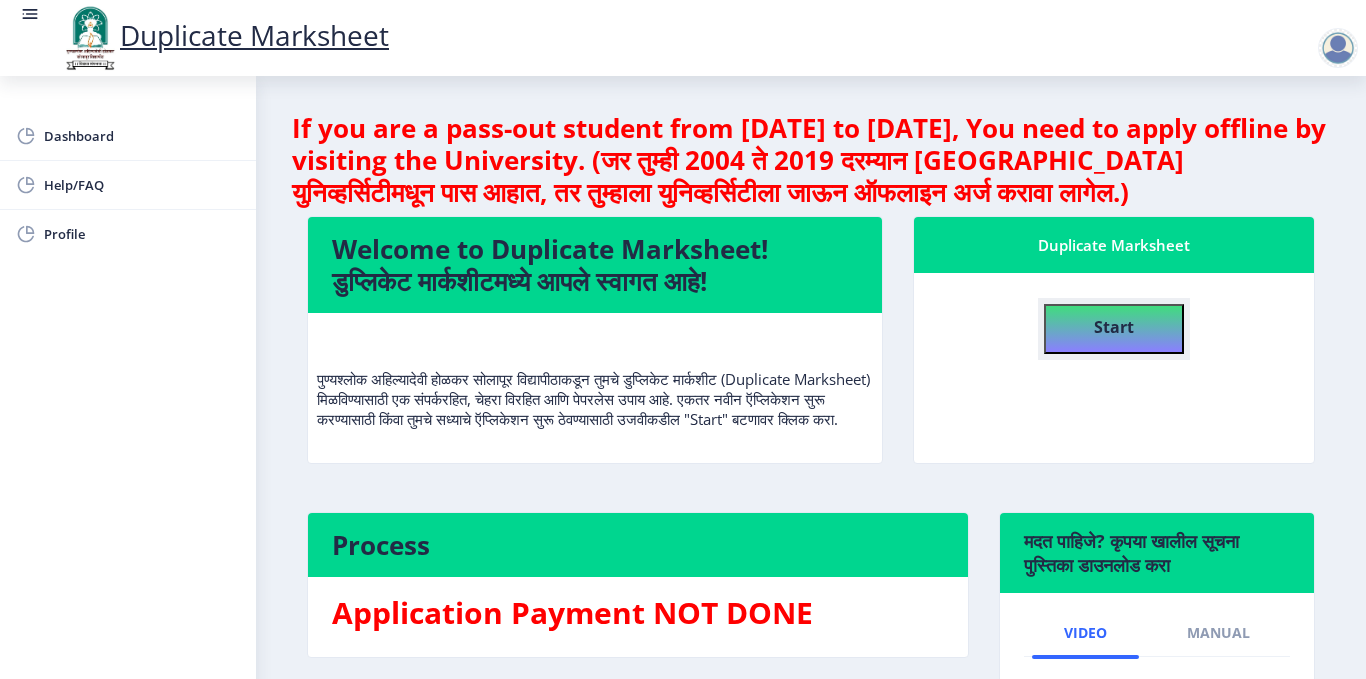 click on "Start" 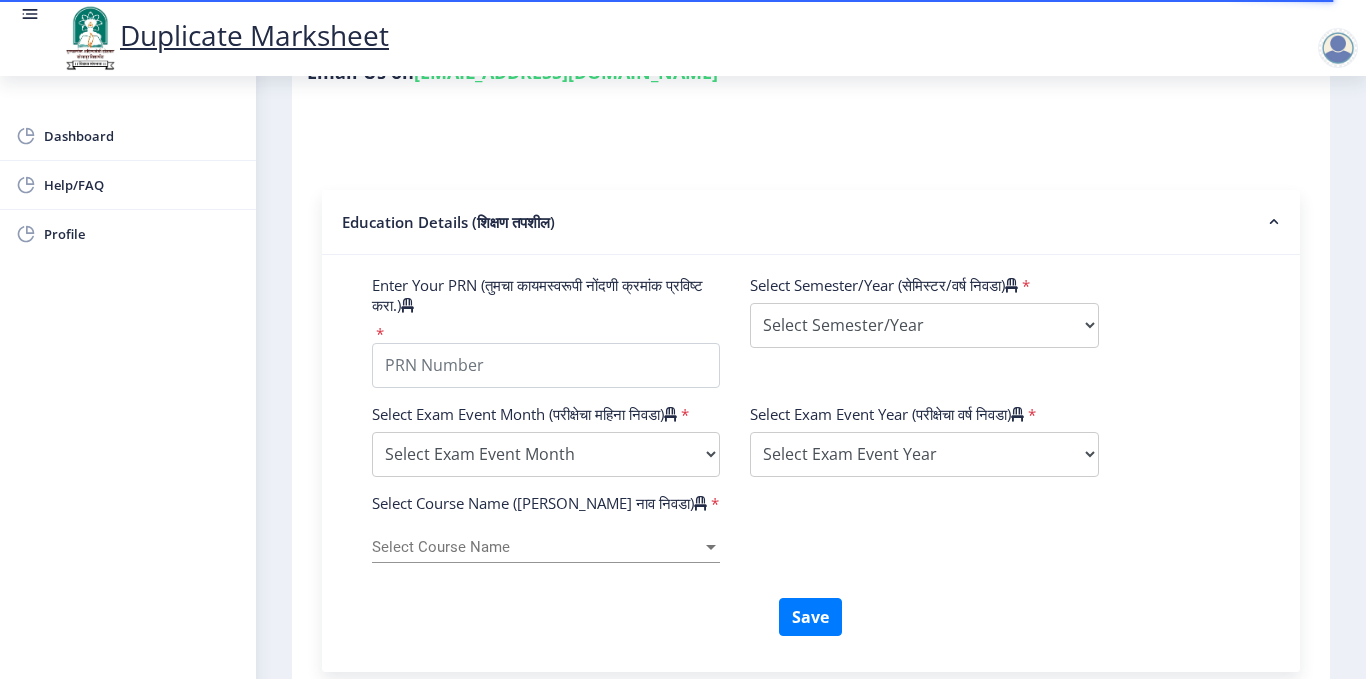 scroll, scrollTop: 600, scrollLeft: 0, axis: vertical 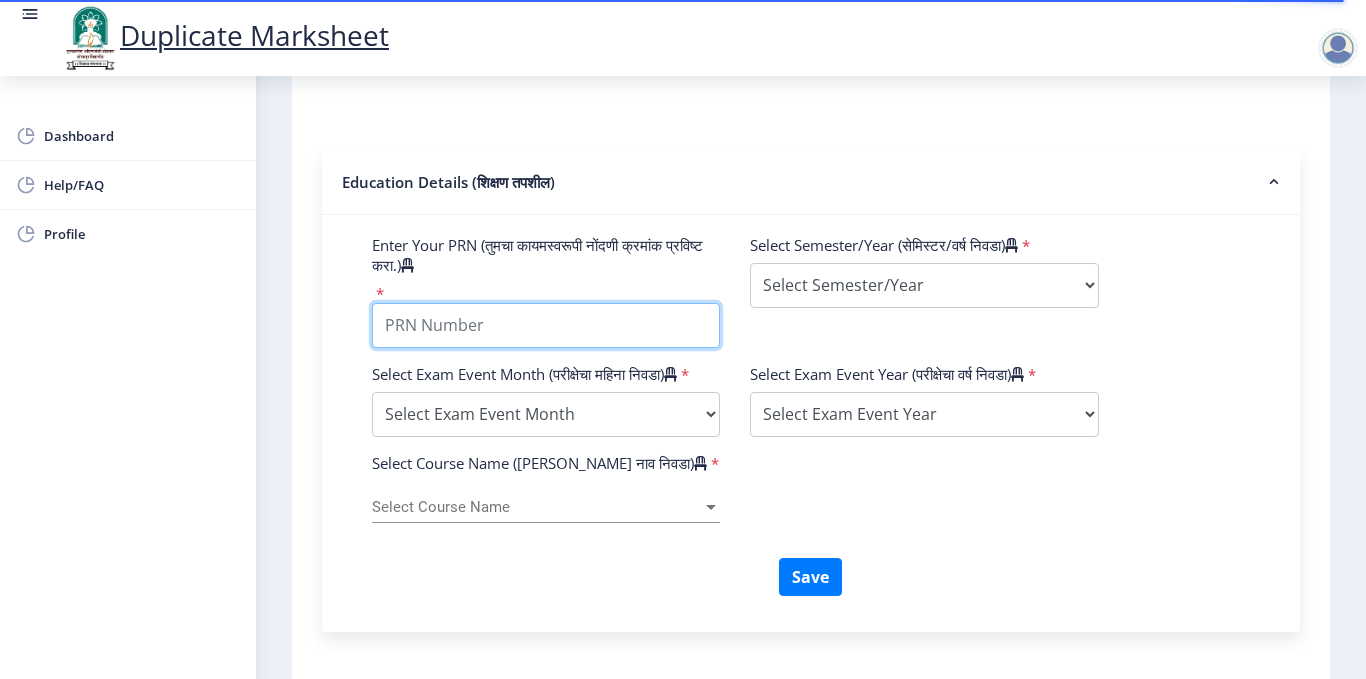 click on "Enter Your PRN (तुमचा कायमस्वरूपी नोंदणी क्रमांक प्रविष्ट करा.)" at bounding box center (546, 325) 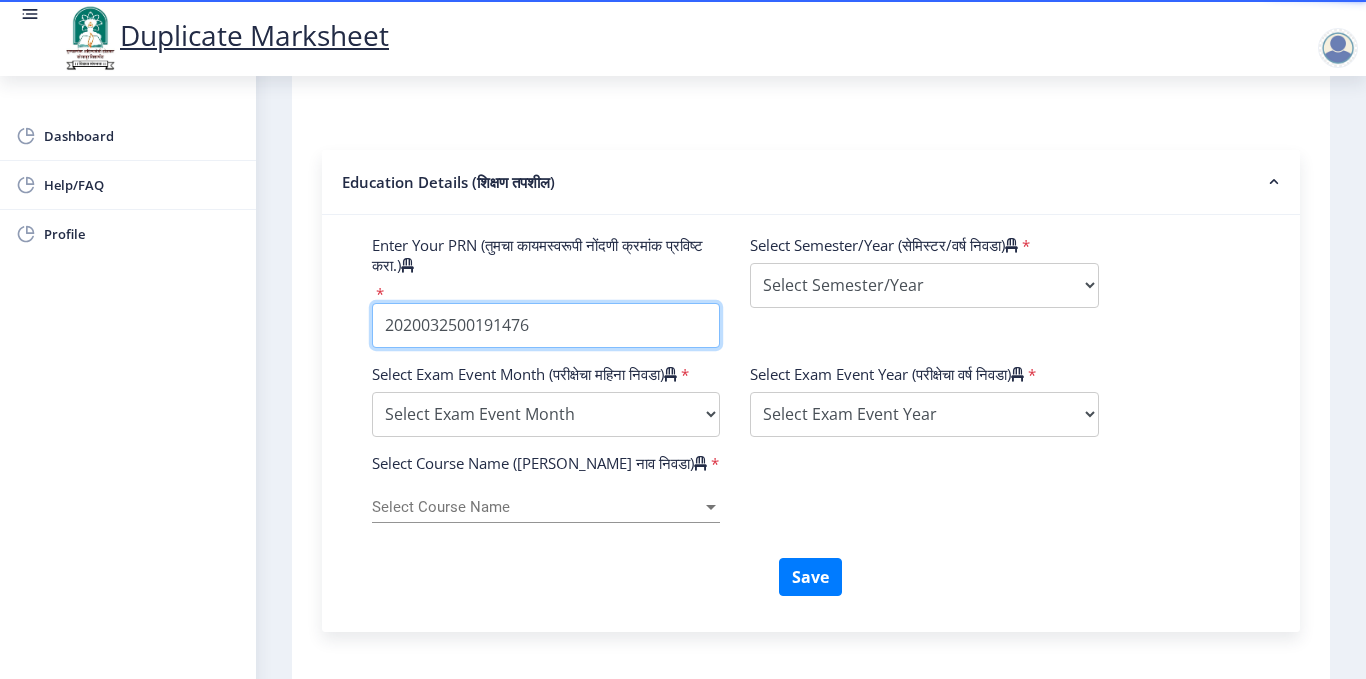 type on "2020032500191476" 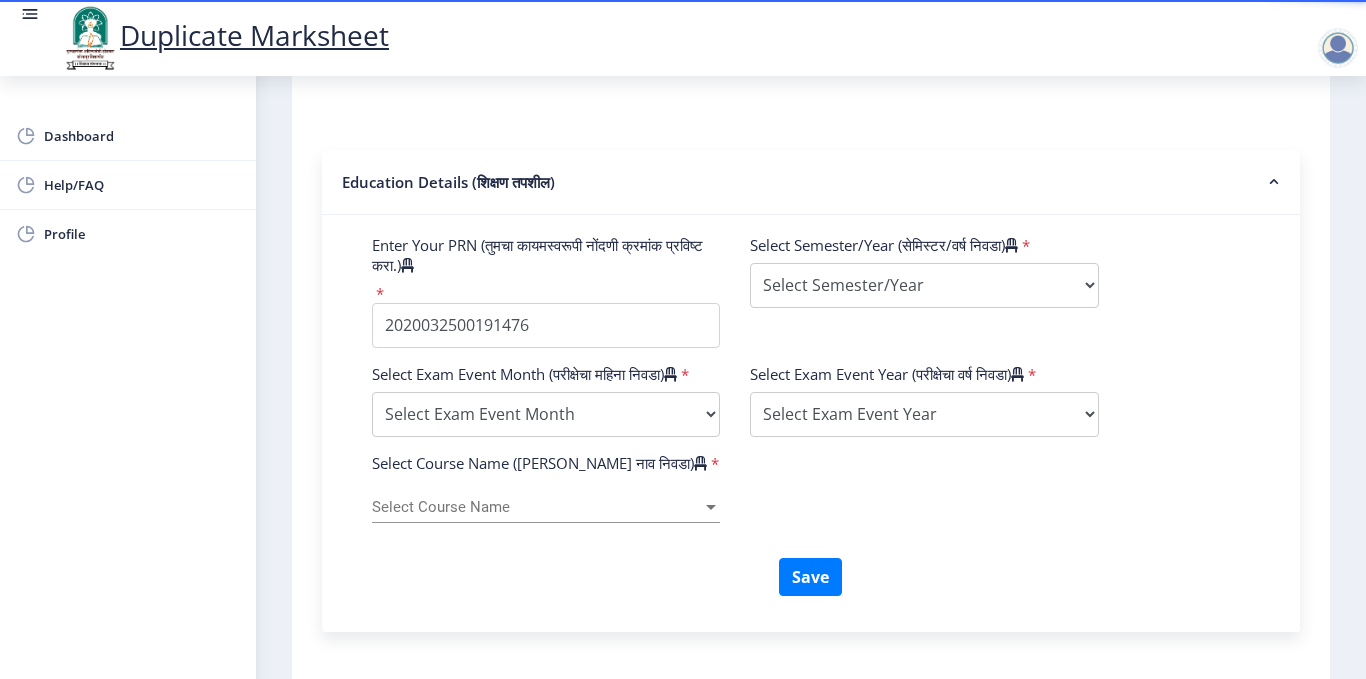 click on "Select Semester/Year (सेमिस्टर/वर्ष निवडा)    * Select Semester/Year Semester I Semester II Semester III Semester IV Semester V Semester VI Semester VII Semester VIII Semester IX Semester X First Year Seccond Year Third Year Fourth Year Fifth Year Sixth Year Seventh Year Eighth Year Nine Year Ten Year" 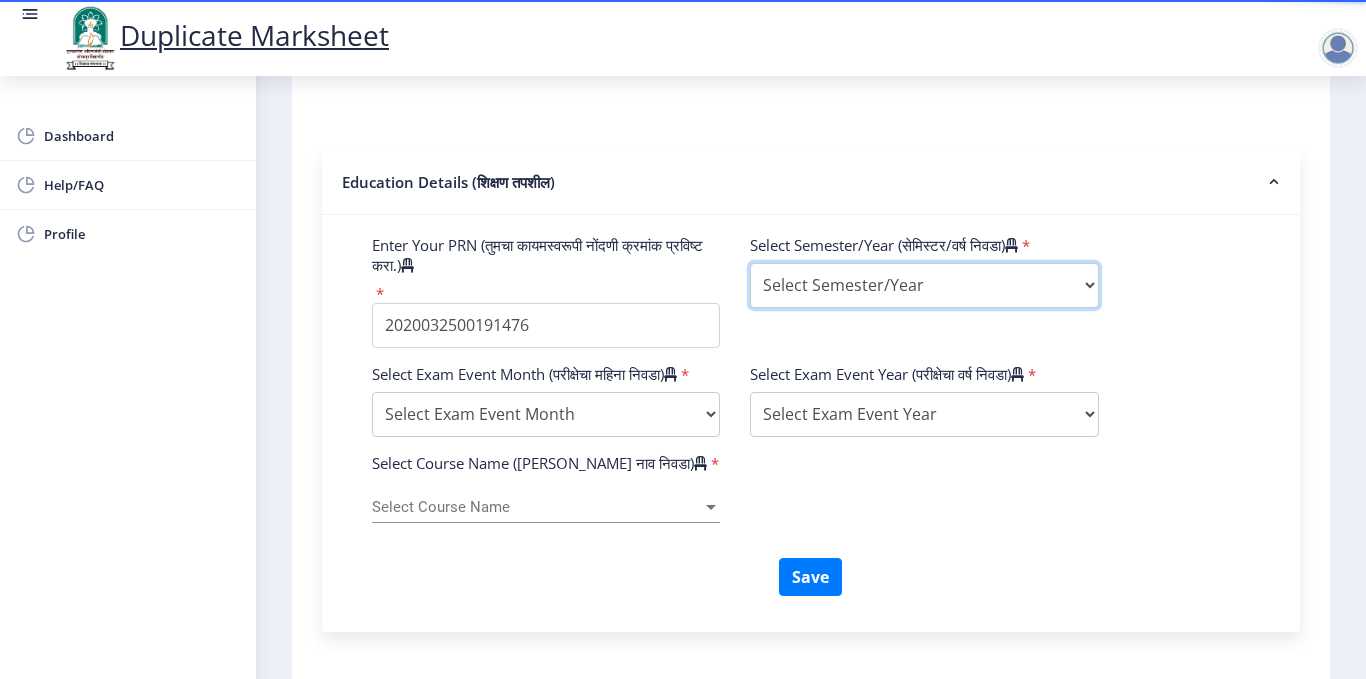 click on "Select Semester/Year Semester I Semester II Semester III Semester IV Semester V Semester VI Semester VII Semester VIII Semester IX Semester X First Year Seccond Year Third Year Fourth Year Fifth Year Sixth Year Seventh Year Eighth Year Nine Year Ten Year" at bounding box center [924, 285] 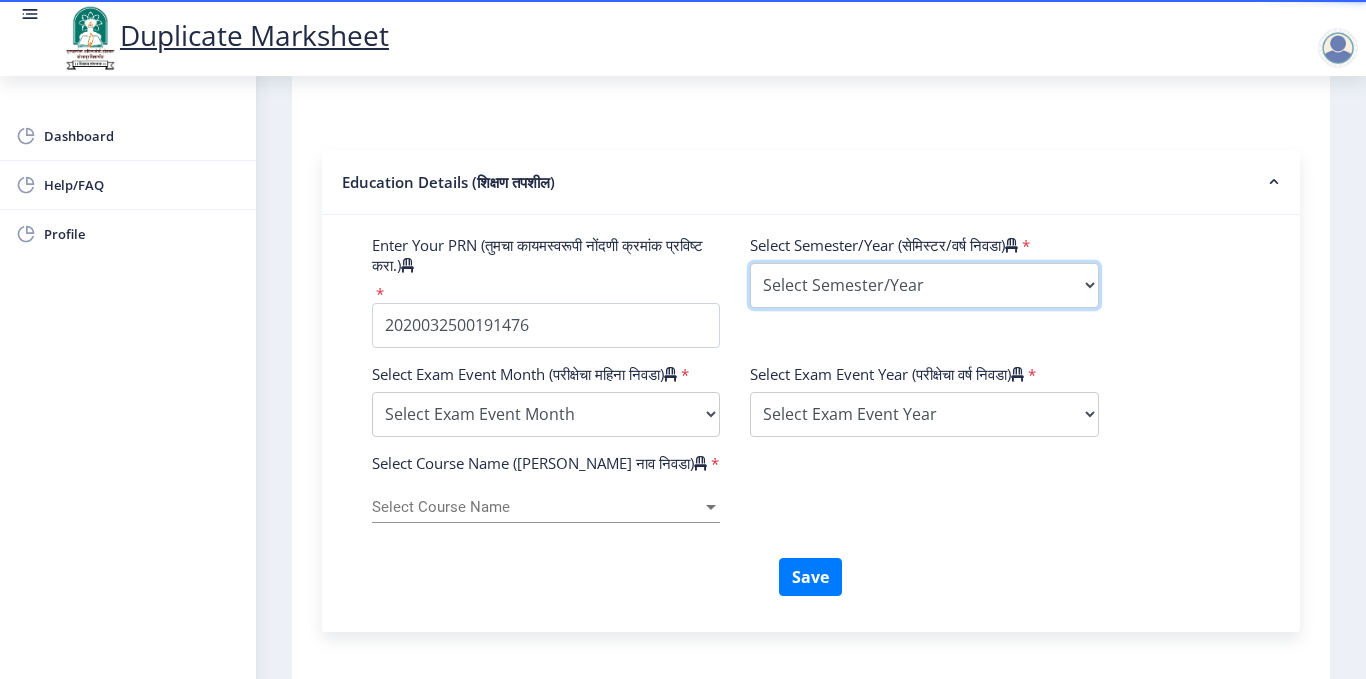select on "Semester I" 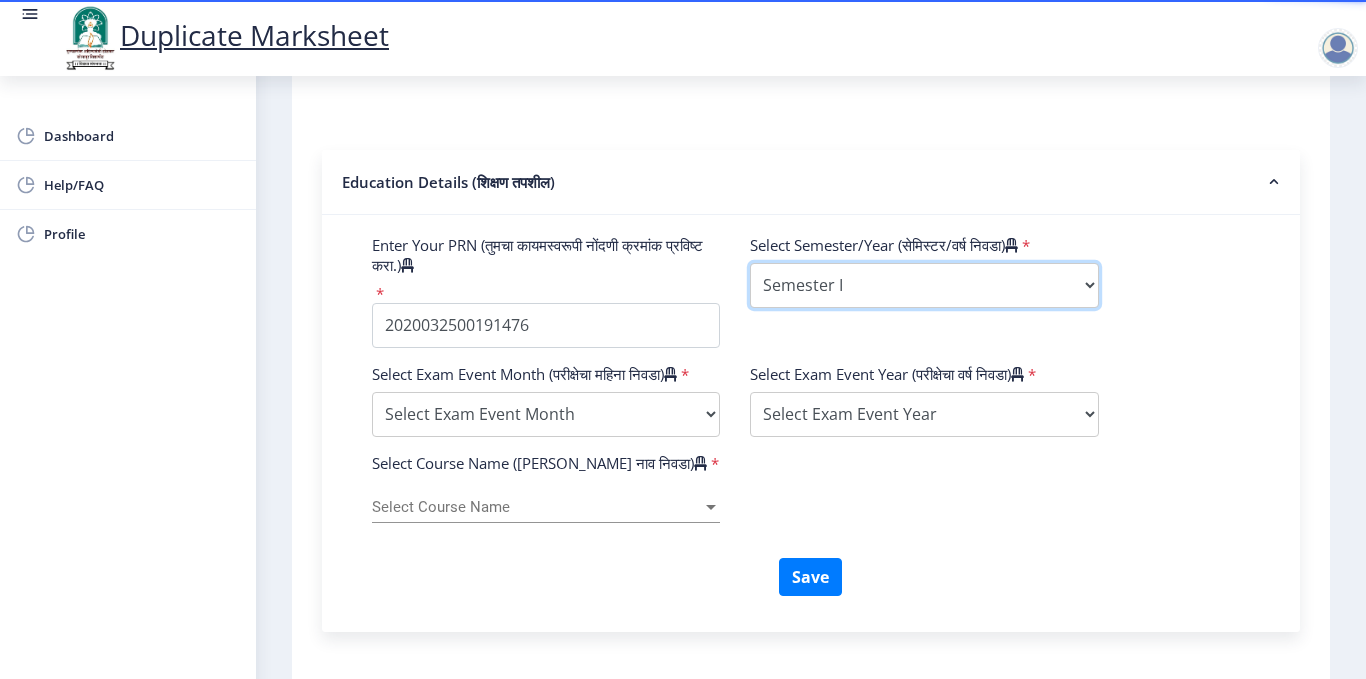 click on "Select Semester/Year Semester I Semester II Semester III Semester IV Semester V Semester VI Semester VII Semester VIII Semester IX Semester X First Year Seccond Year Third Year Fourth Year Fifth Year Sixth Year Seventh Year Eighth Year Nine Year Ten Year" at bounding box center [924, 285] 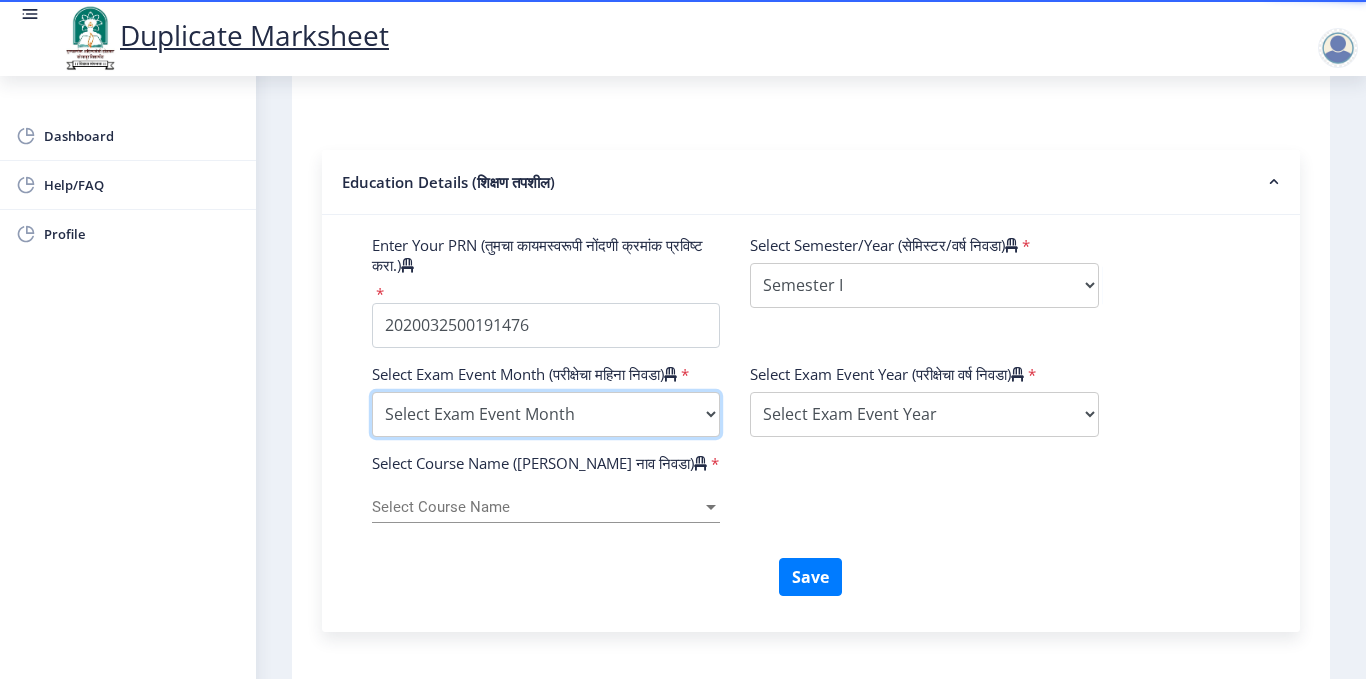 click on "Select Exam Event Month October March" at bounding box center [546, 414] 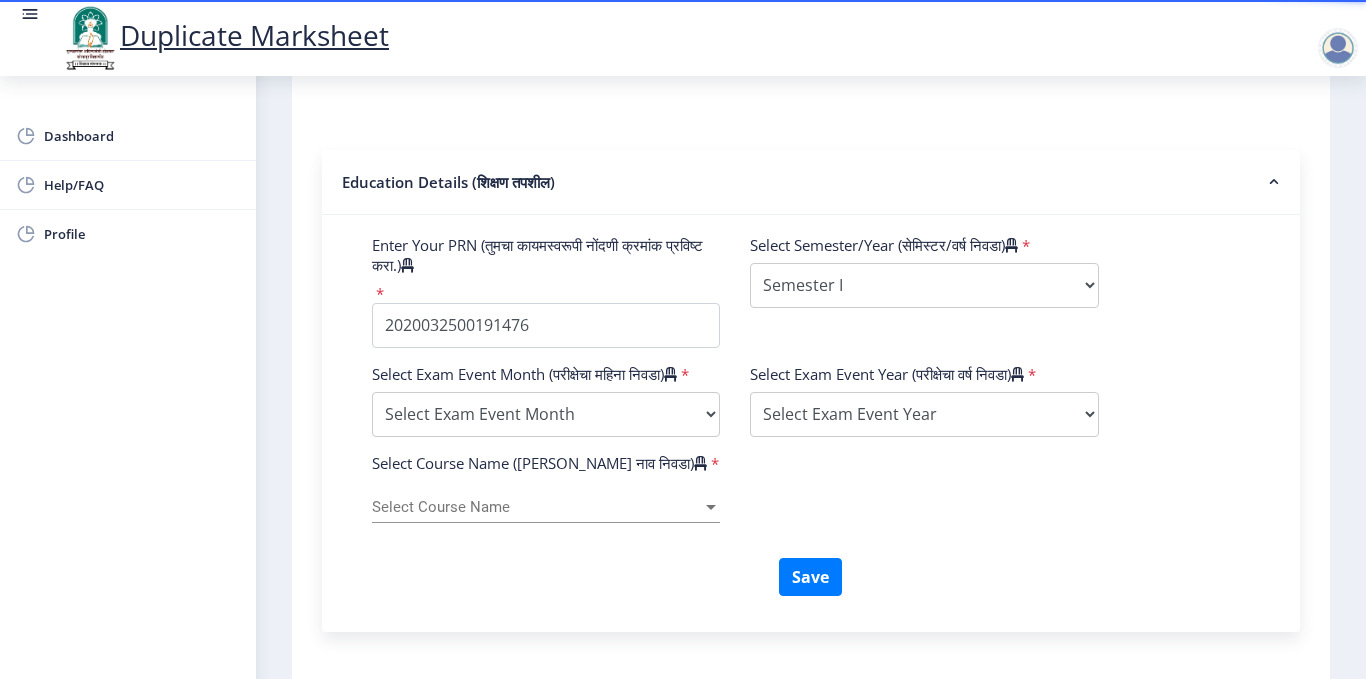 click on "Select Semester/Year (सेमिस्टर/वर्ष निवडा)    * Select Semester/Year Semester I Semester II Semester III Semester IV Semester V Semester VI Semester VII Semester VIII Semester IX Semester X First Year Seccond Year Third Year Fourth Year Fifth Year Sixth Year Seventh Year Eighth Year Nine Year Ten Year" 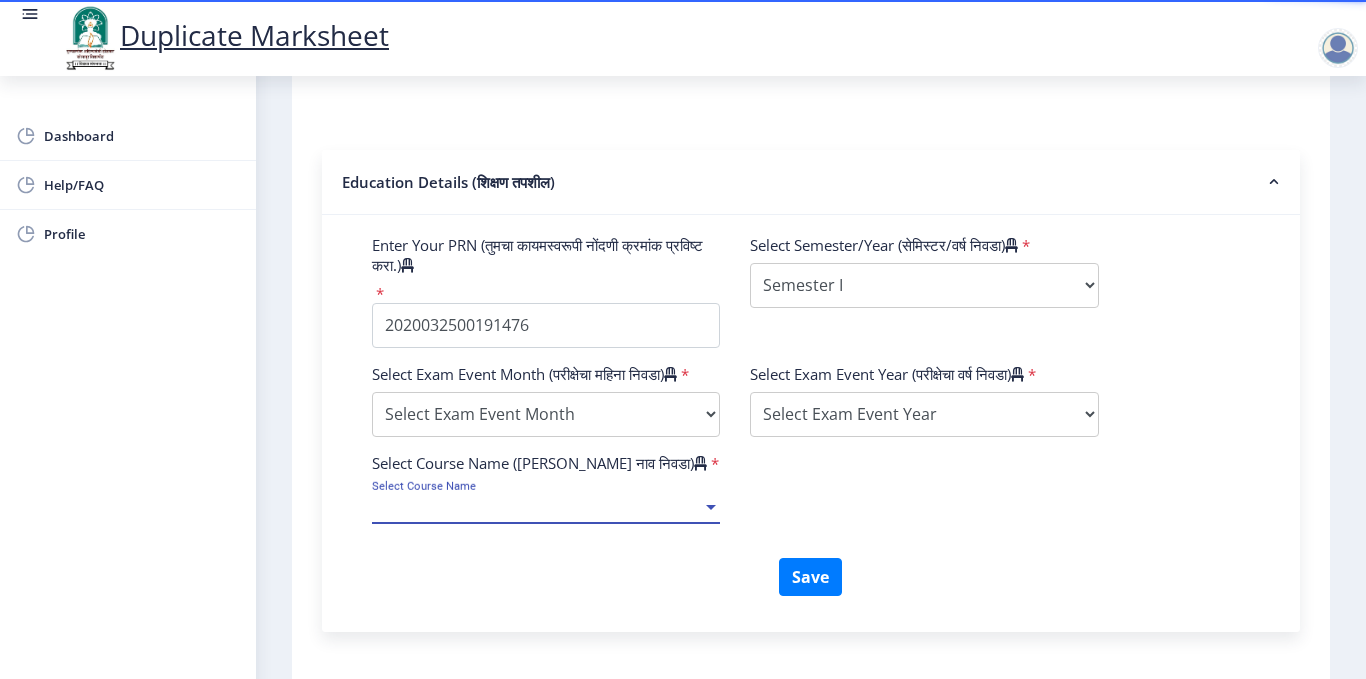 click on "Select Course Name" at bounding box center [537, 507] 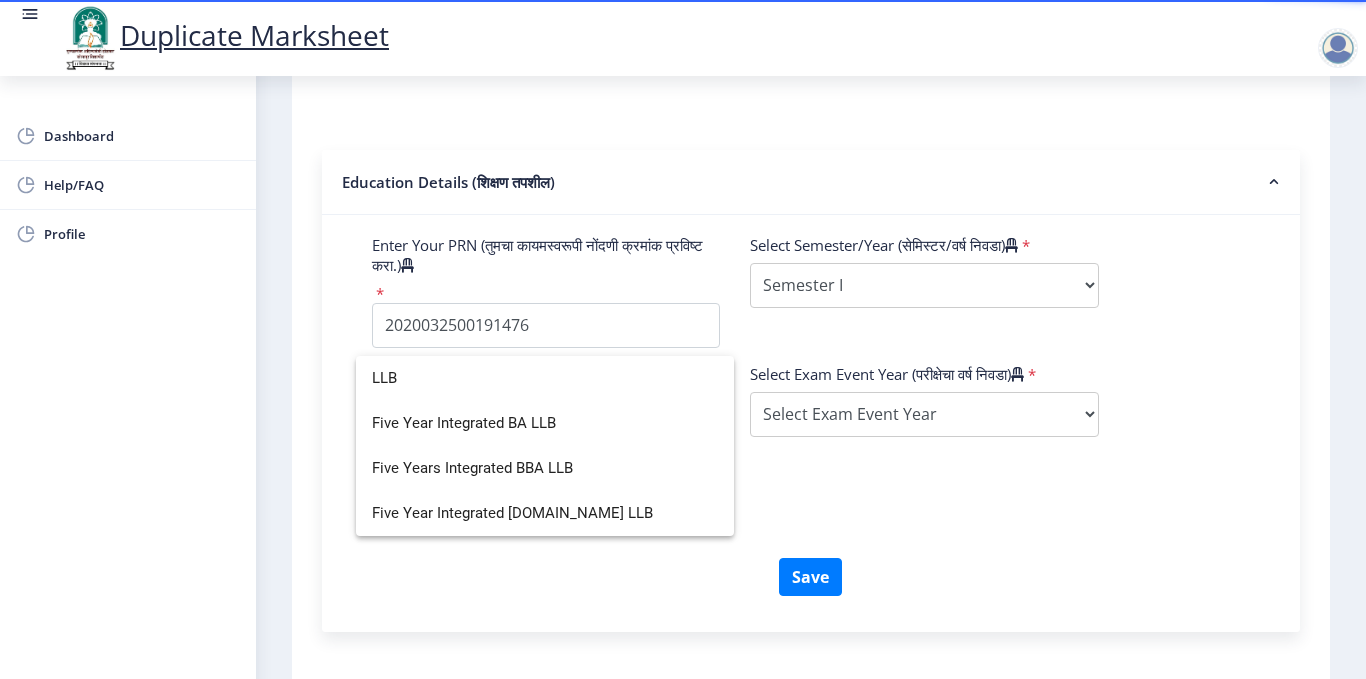 scroll, scrollTop: 0, scrollLeft: 0, axis: both 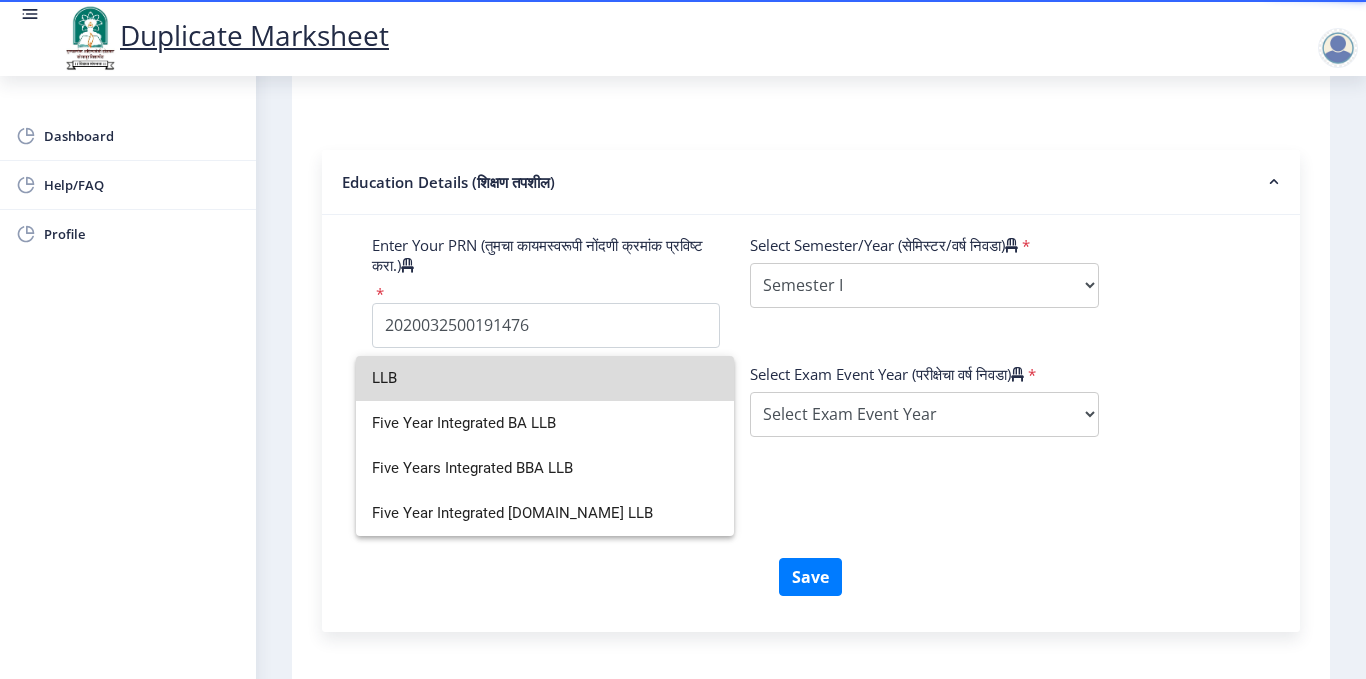click on "LLB" at bounding box center (545, 378) 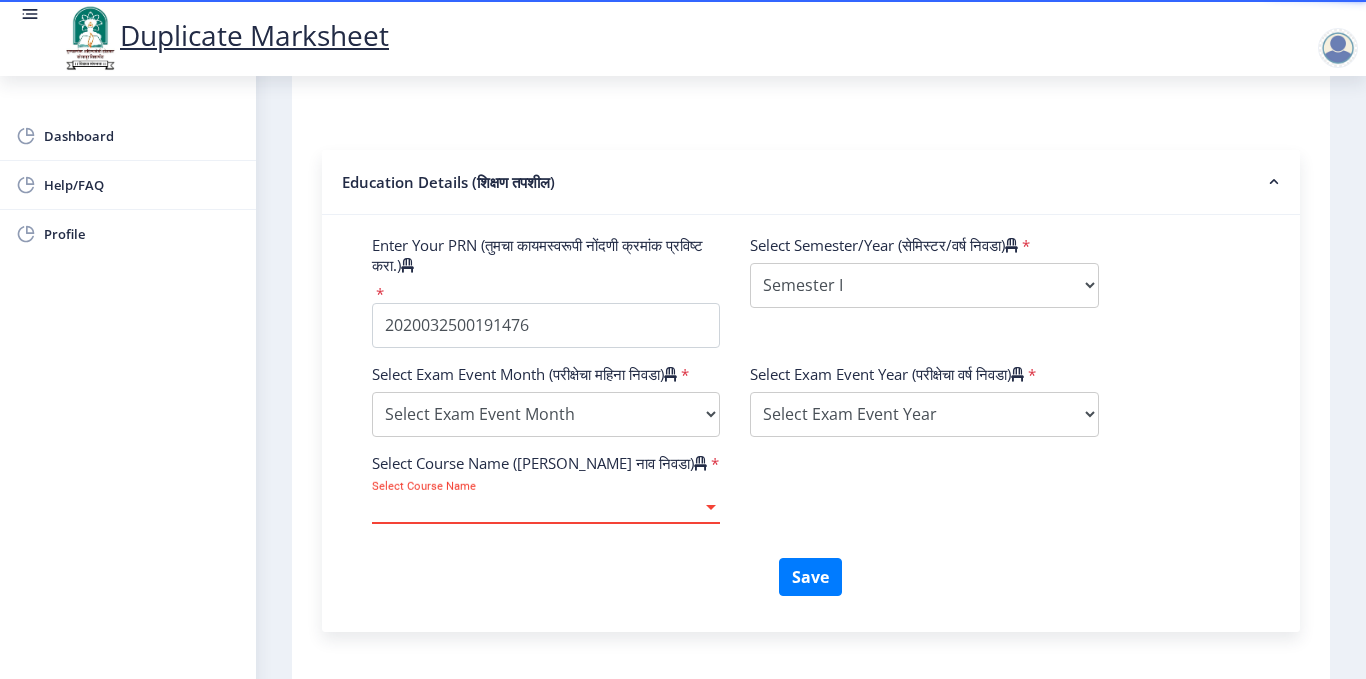 click on "Select Course Name" at bounding box center [537, 507] 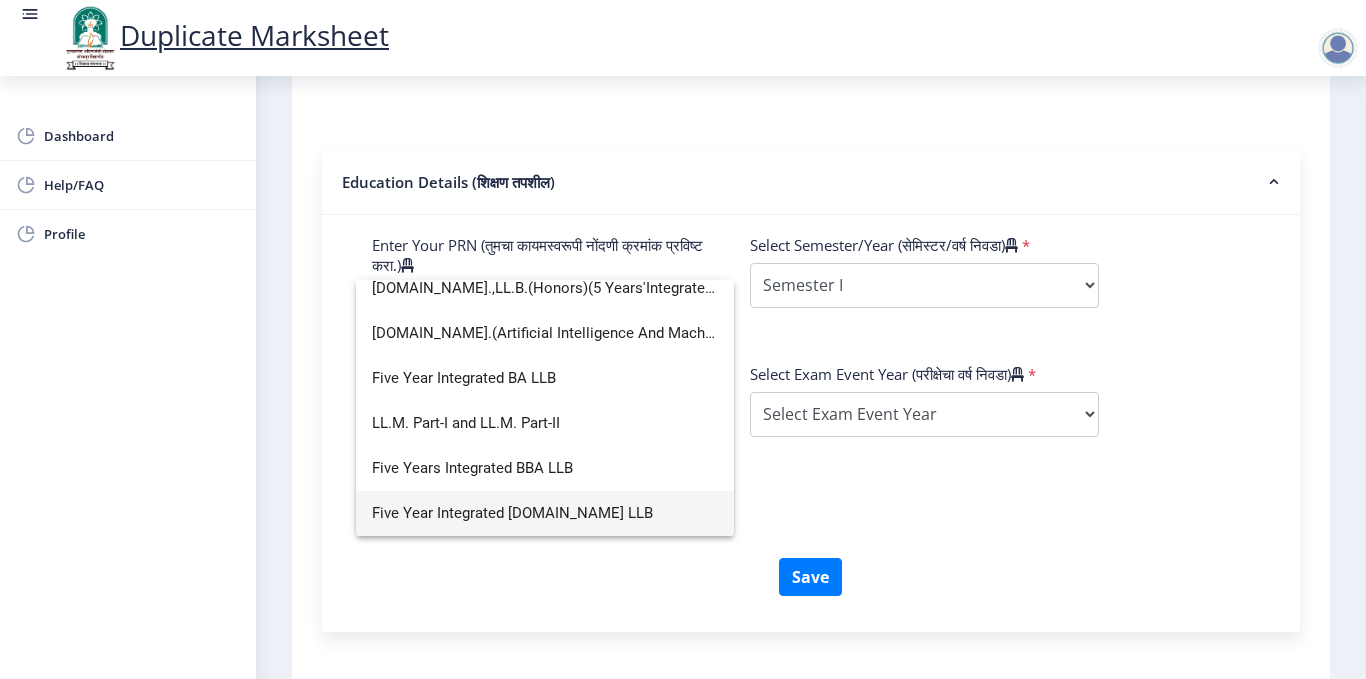 scroll, scrollTop: 509, scrollLeft: 0, axis: vertical 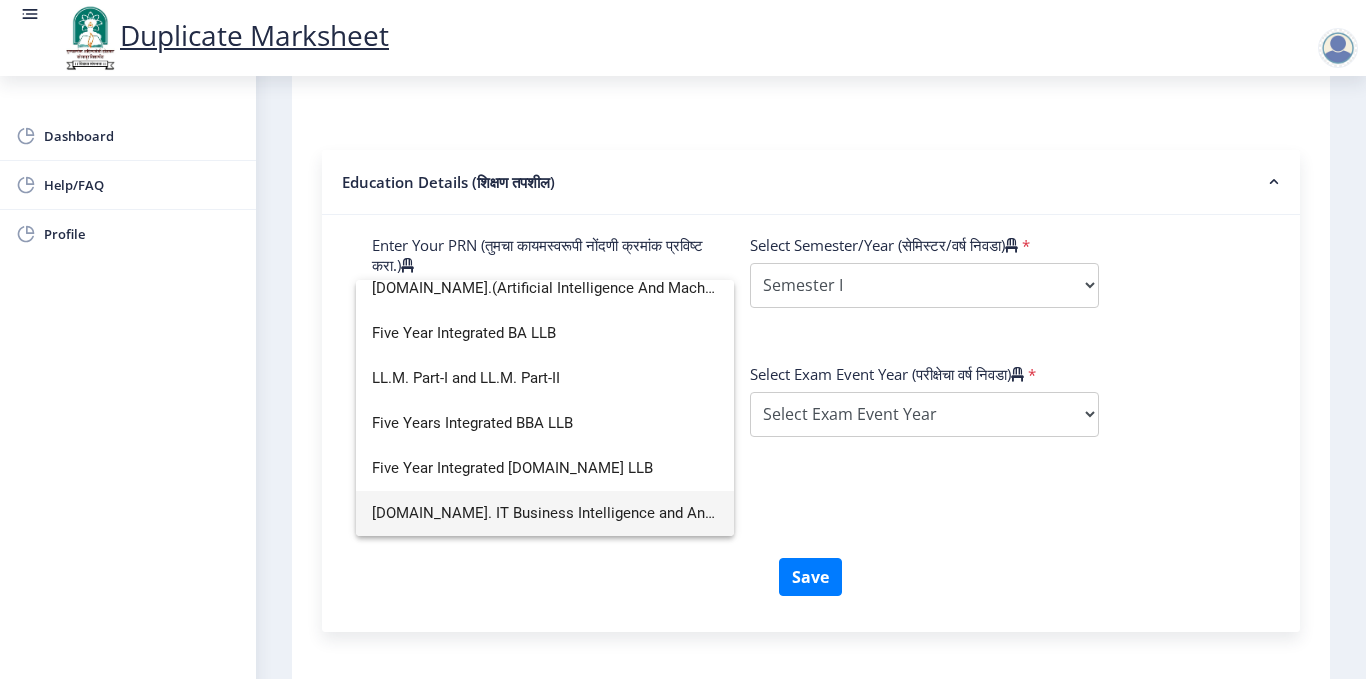 type on "LL" 